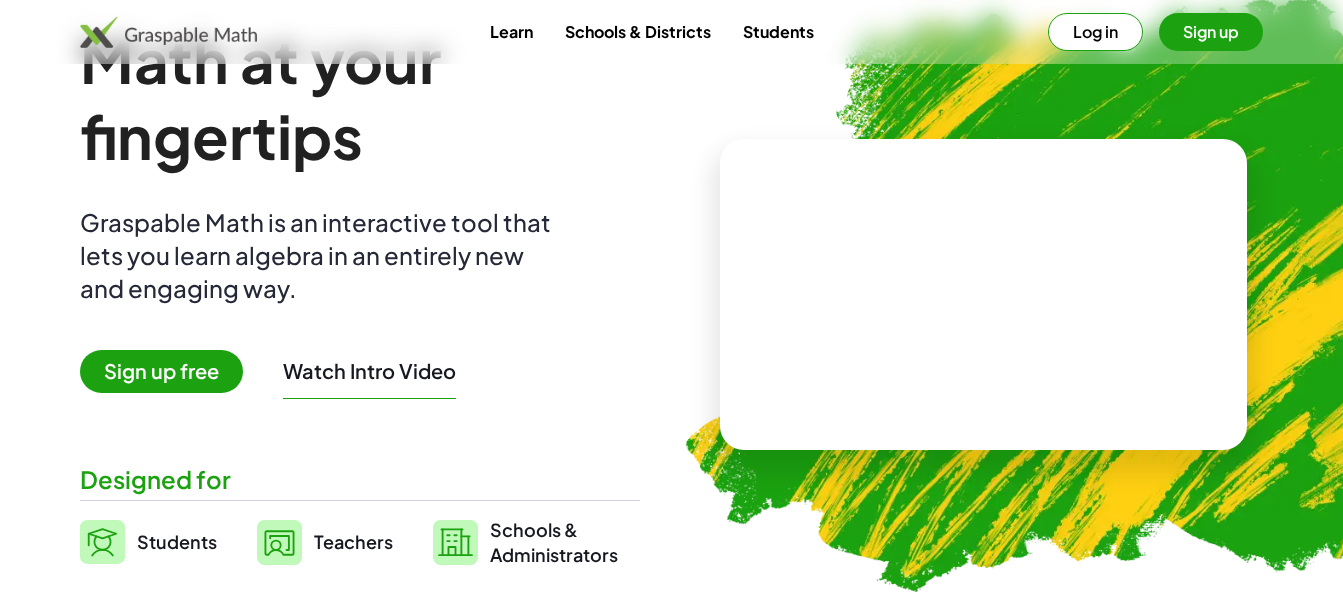 scroll, scrollTop: 99, scrollLeft: 0, axis: vertical 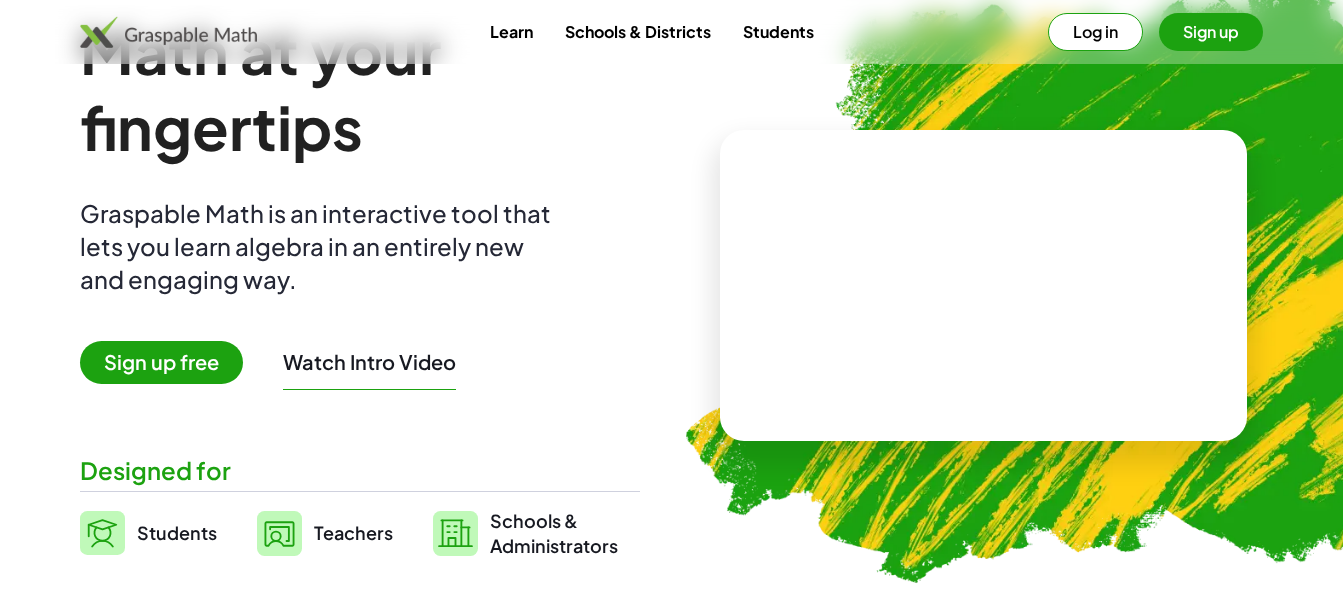 click on "Sign up free" at bounding box center (161, 362) 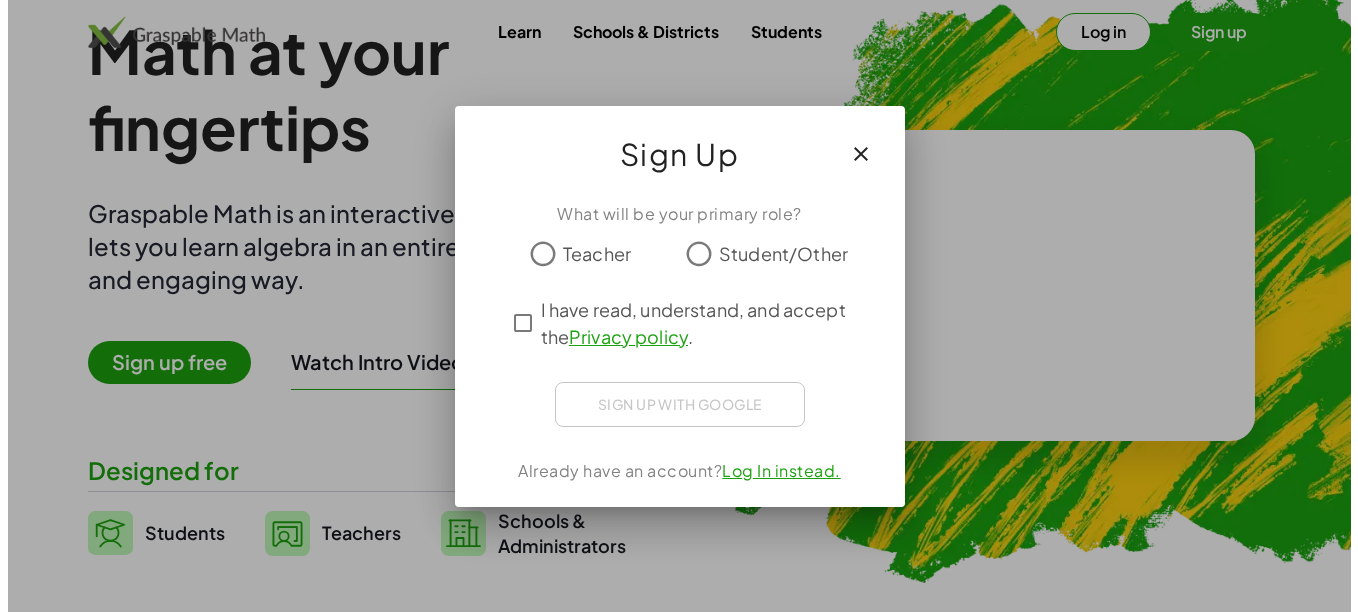 scroll, scrollTop: 0, scrollLeft: 0, axis: both 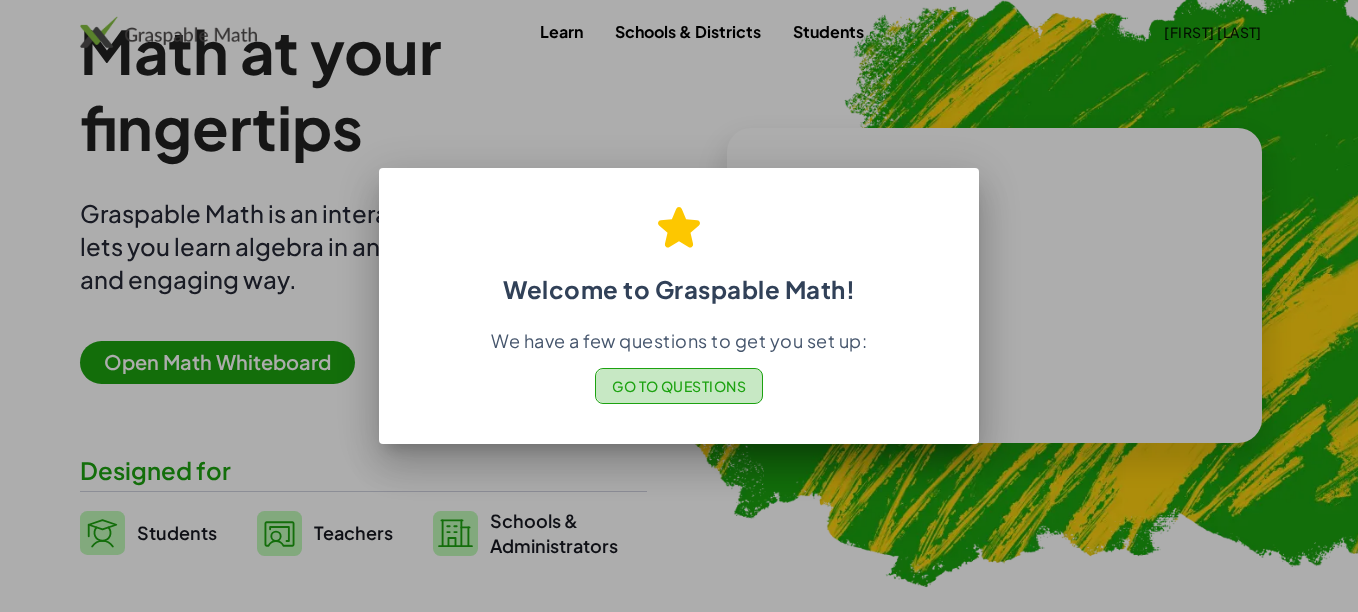 click on "Go to Questions" 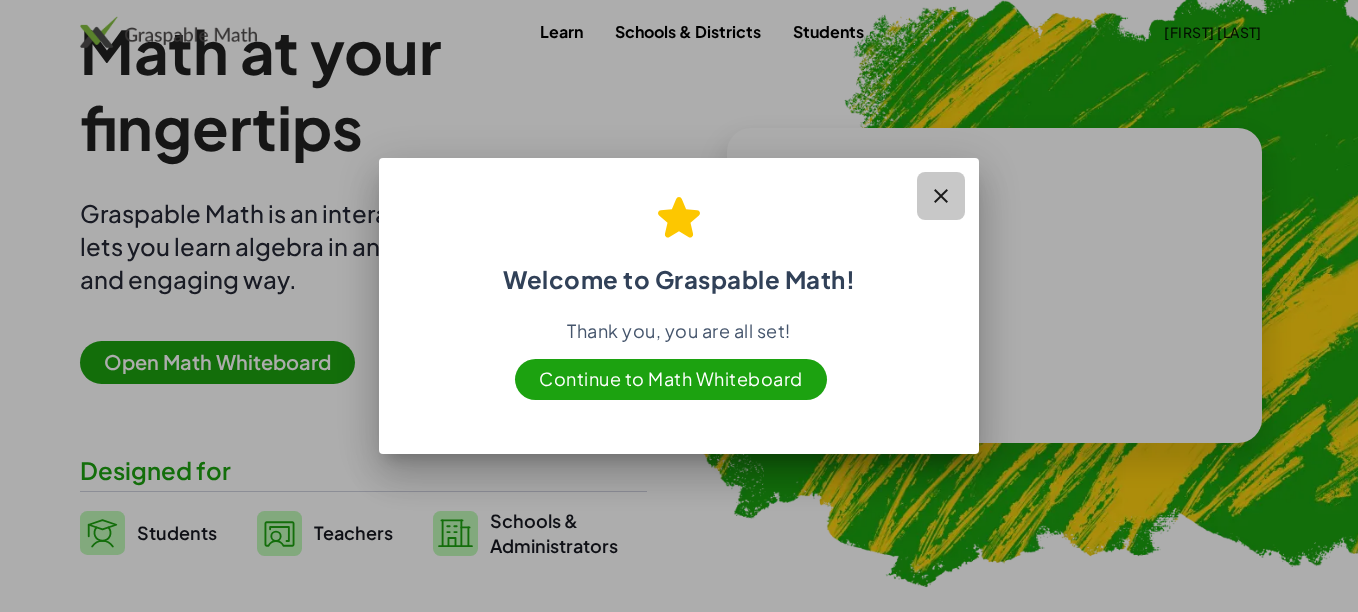click 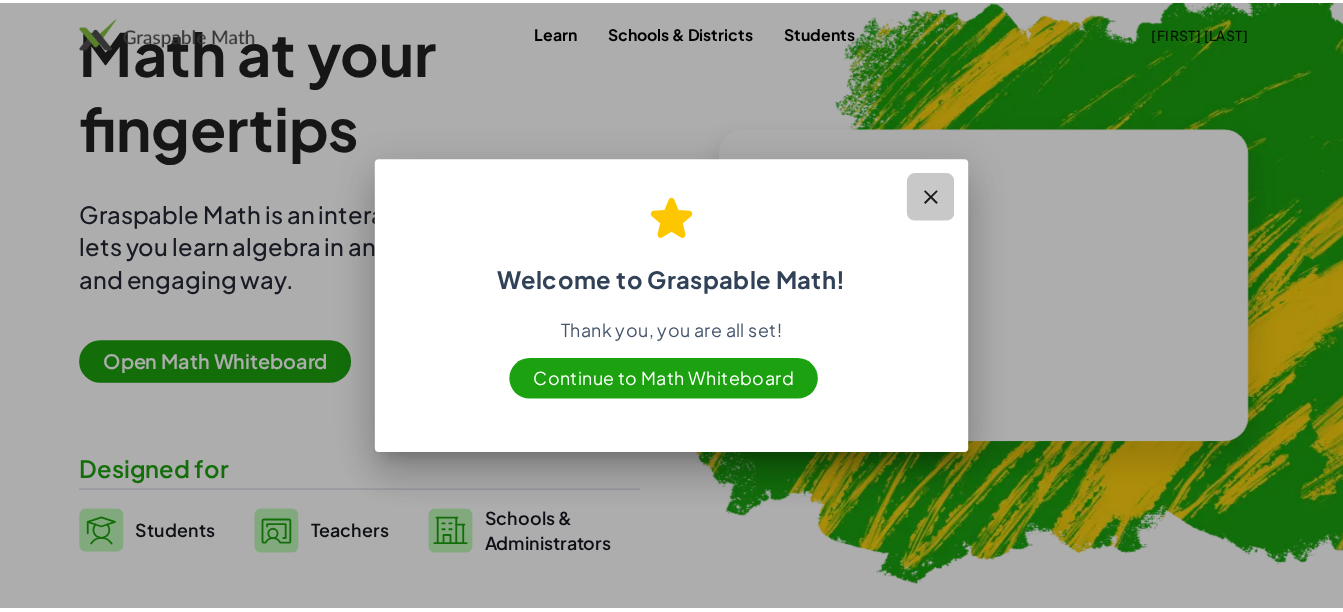 scroll, scrollTop: 99, scrollLeft: 0, axis: vertical 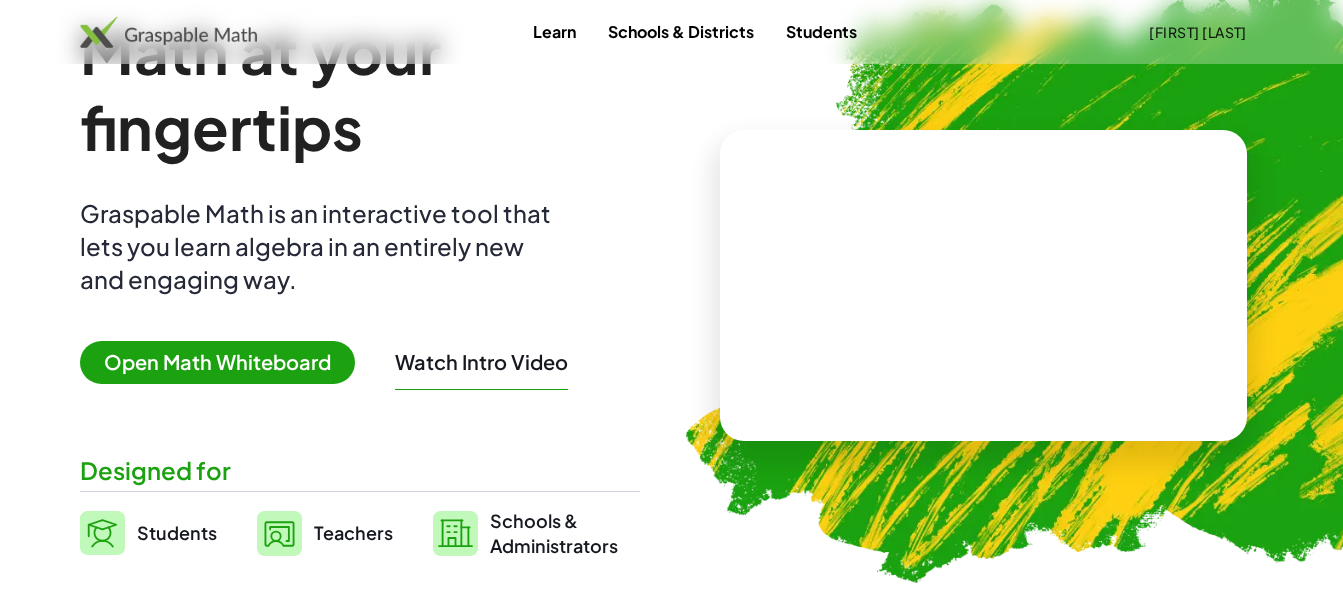 click on "Open Math Whiteboard" at bounding box center (217, 362) 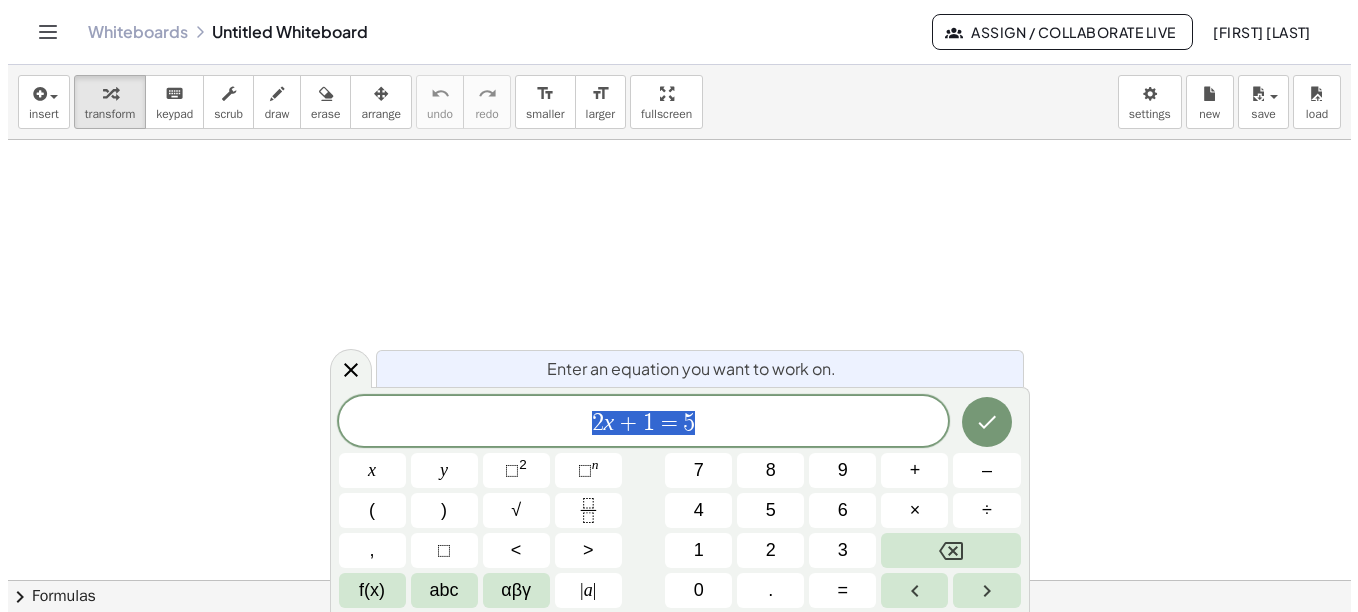 scroll, scrollTop: 0, scrollLeft: 0, axis: both 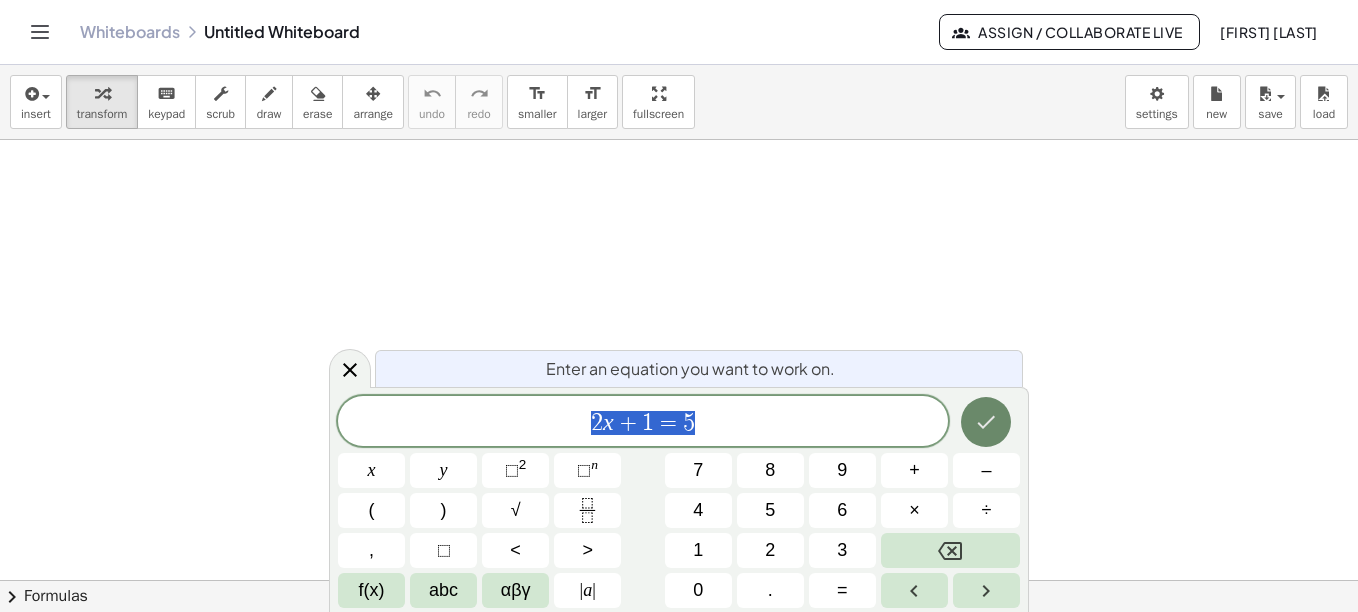 click at bounding box center (986, 422) 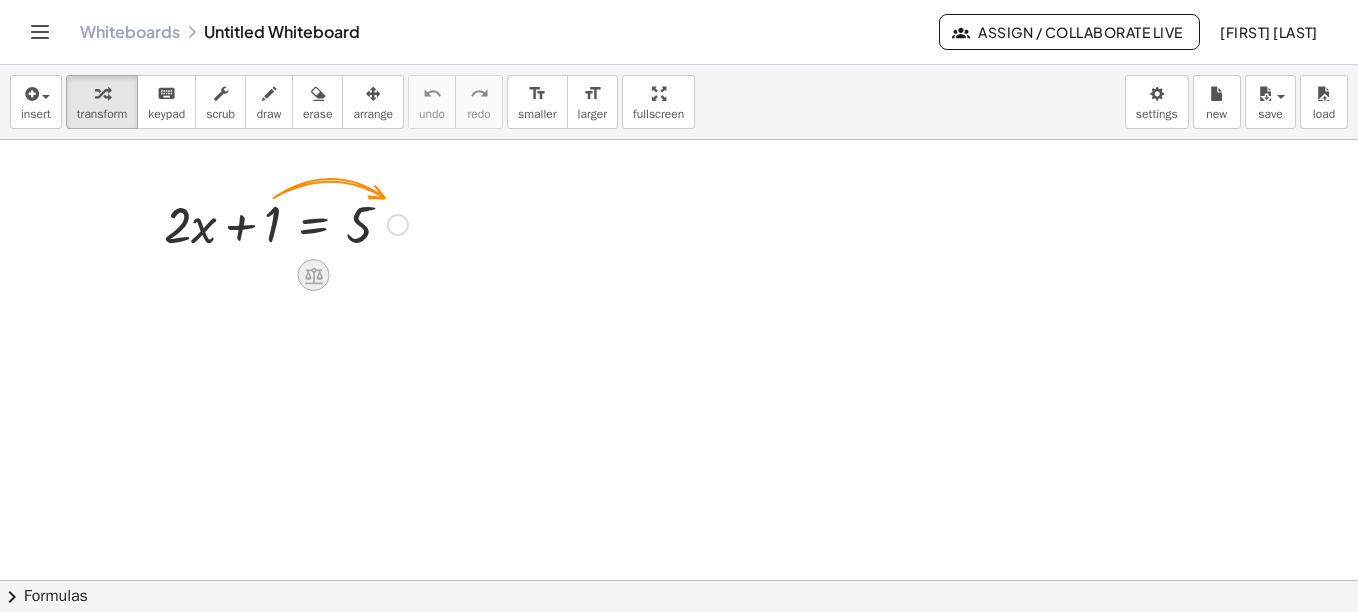 click 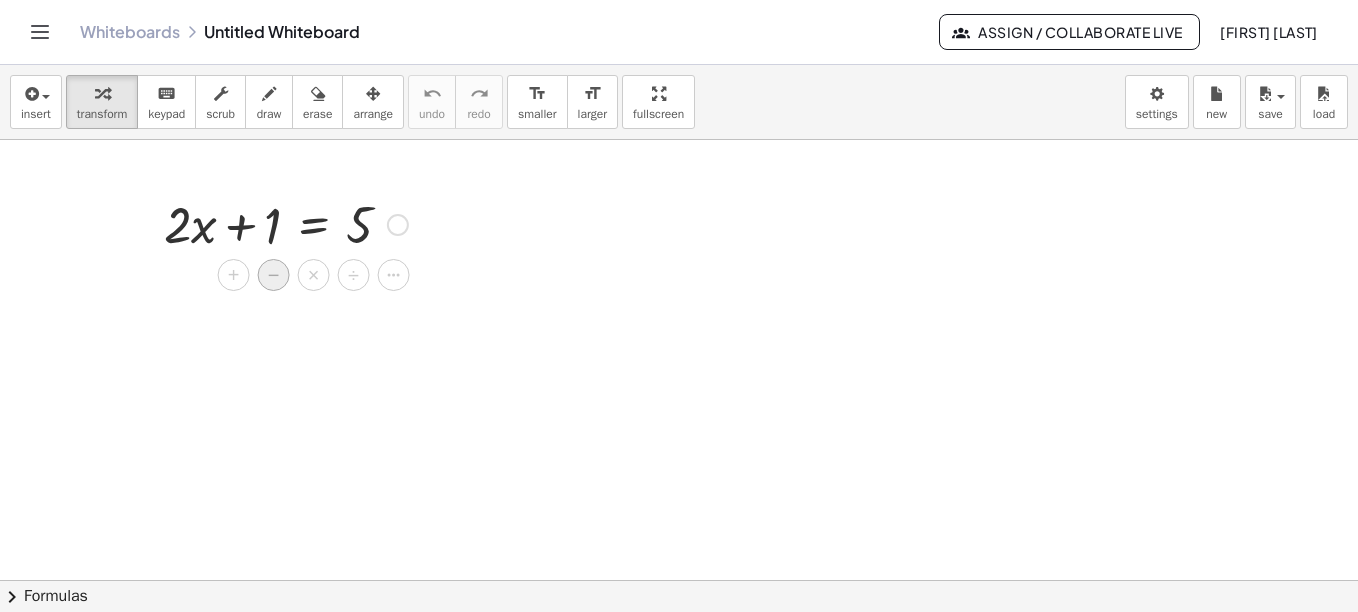 click on "−" at bounding box center (274, 275) 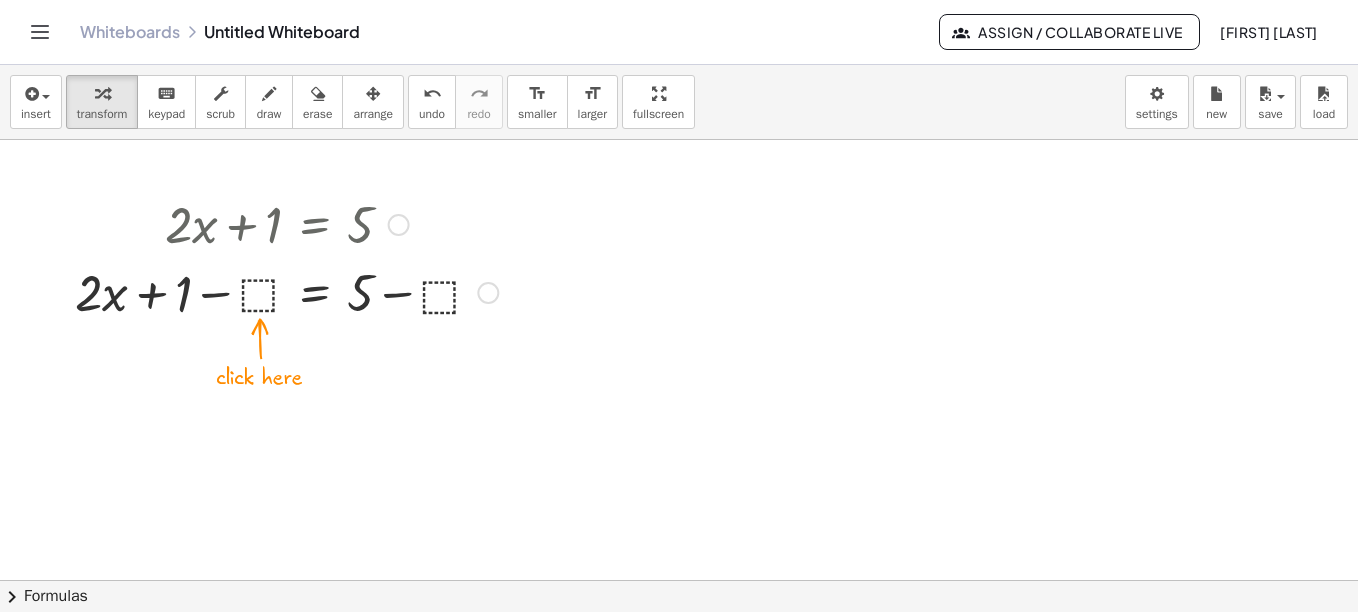 click at bounding box center (286, 291) 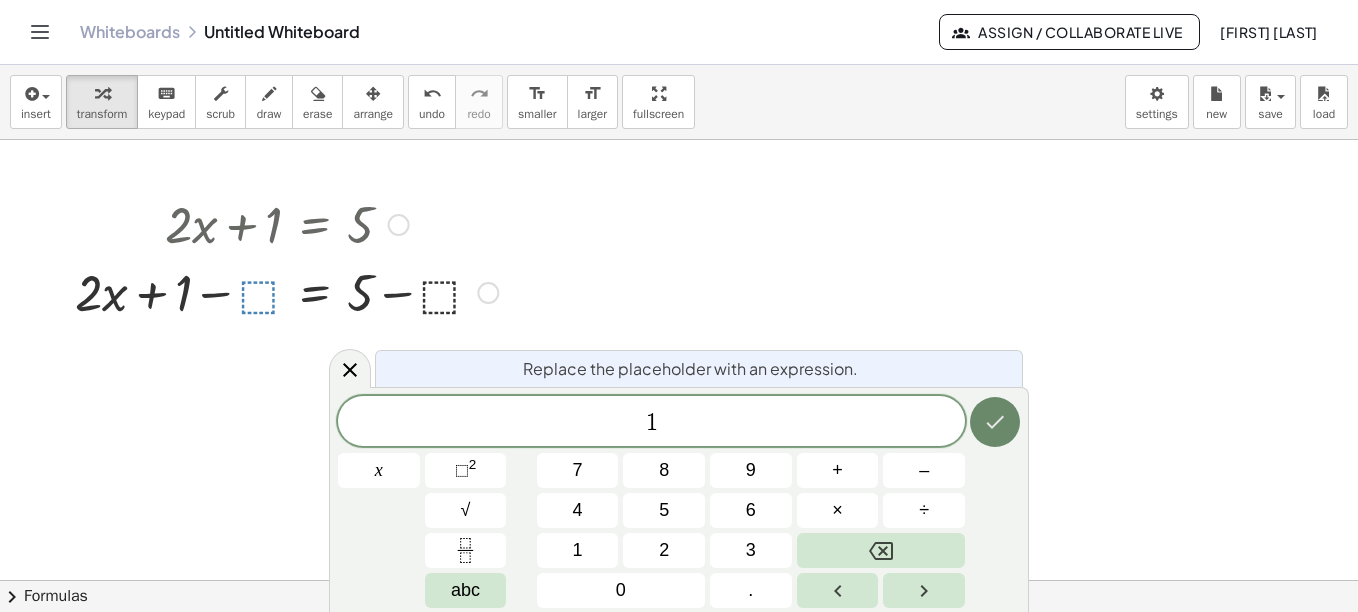 click at bounding box center (995, 422) 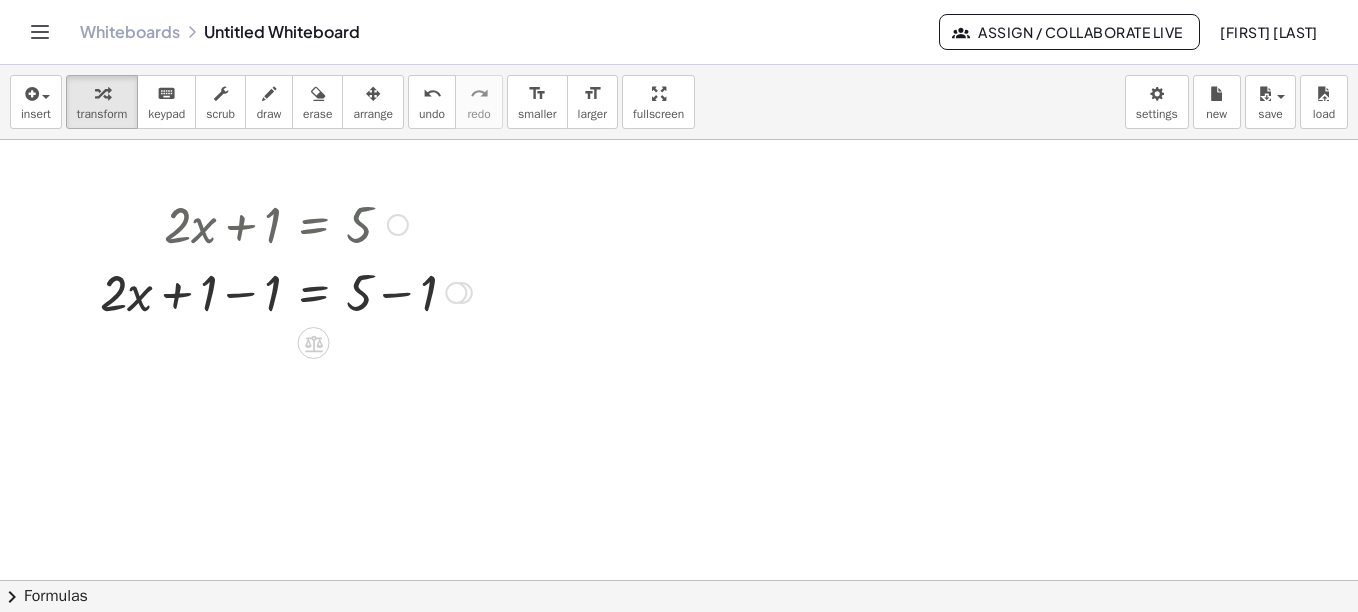 click at bounding box center (456, 293) 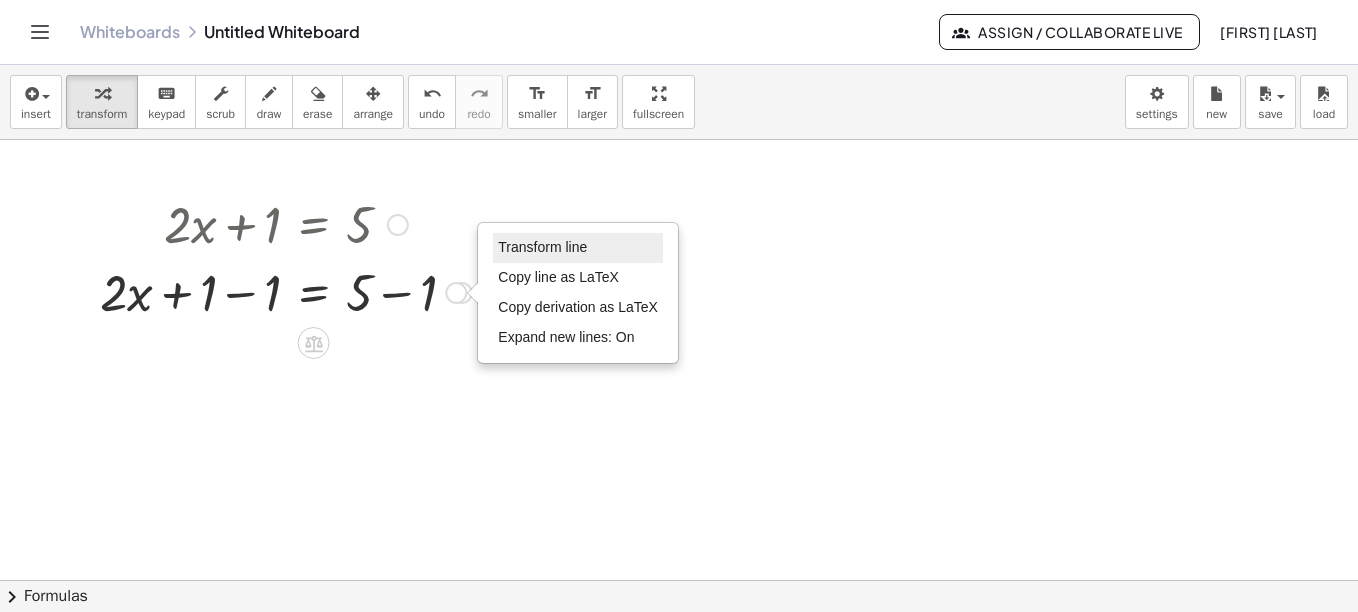 click on "Transform line" at bounding box center (542, 247) 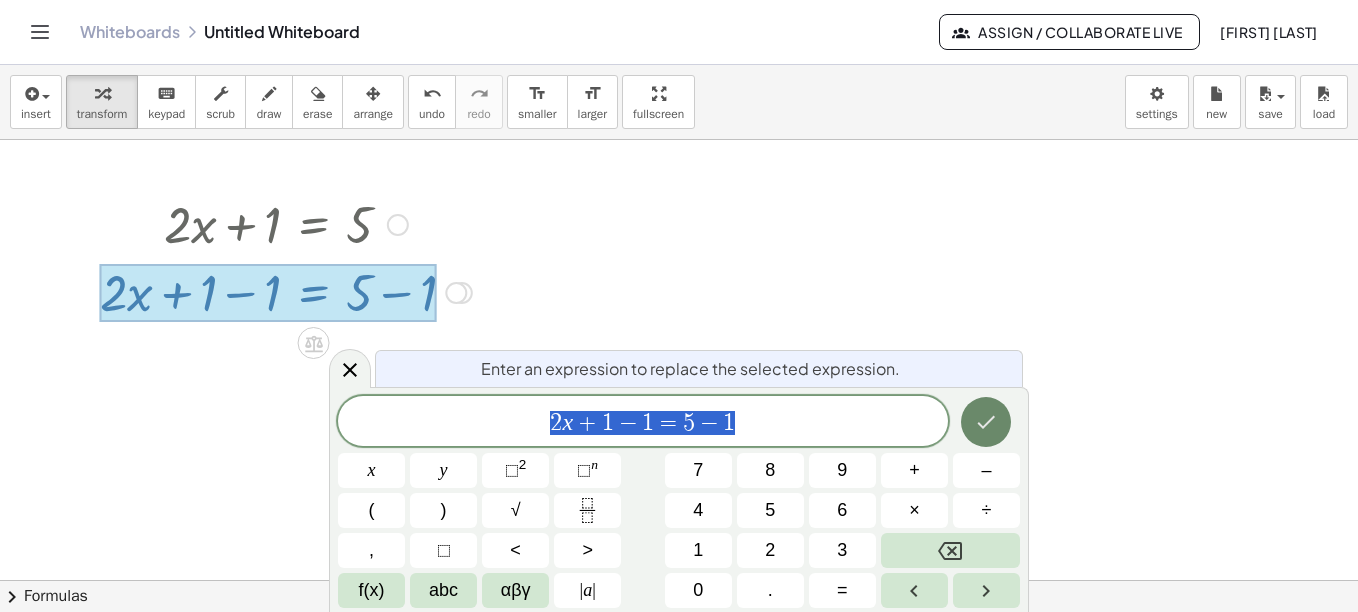 click 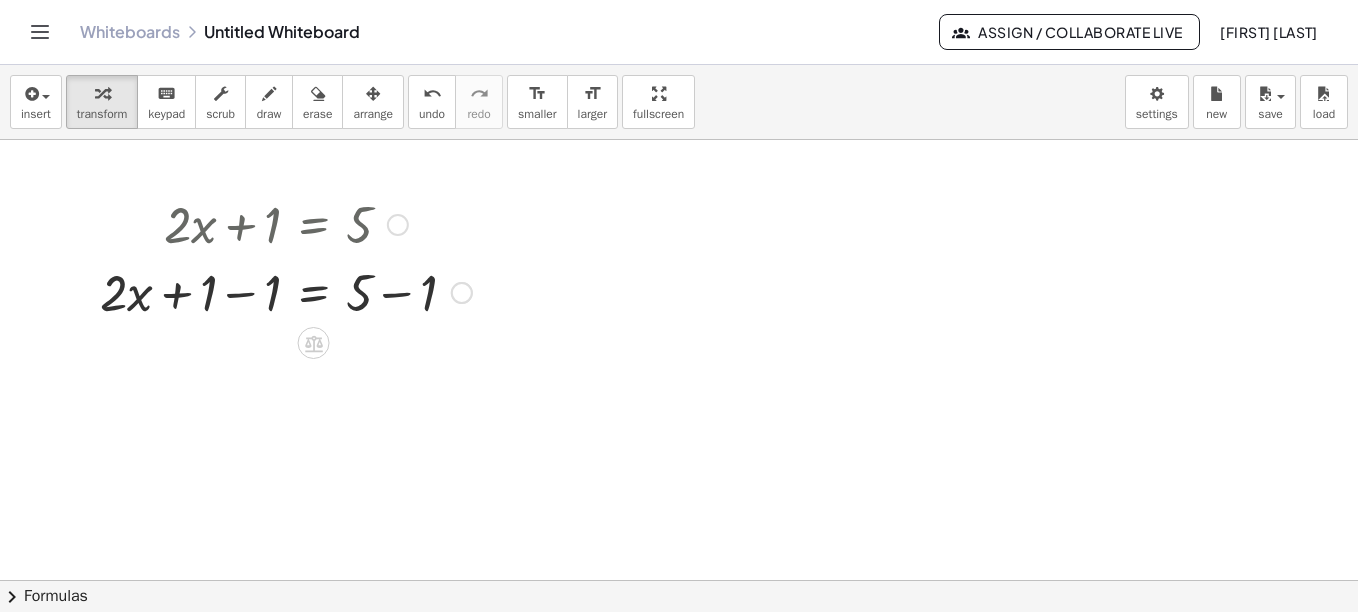click at bounding box center (286, 291) 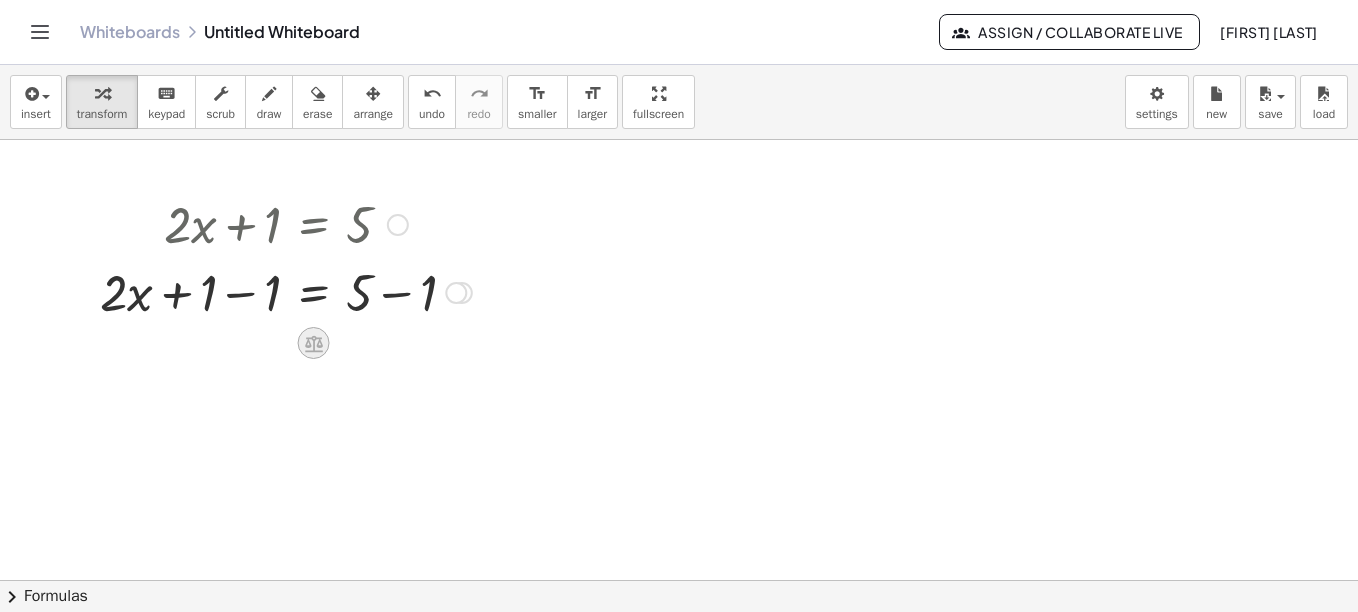 click 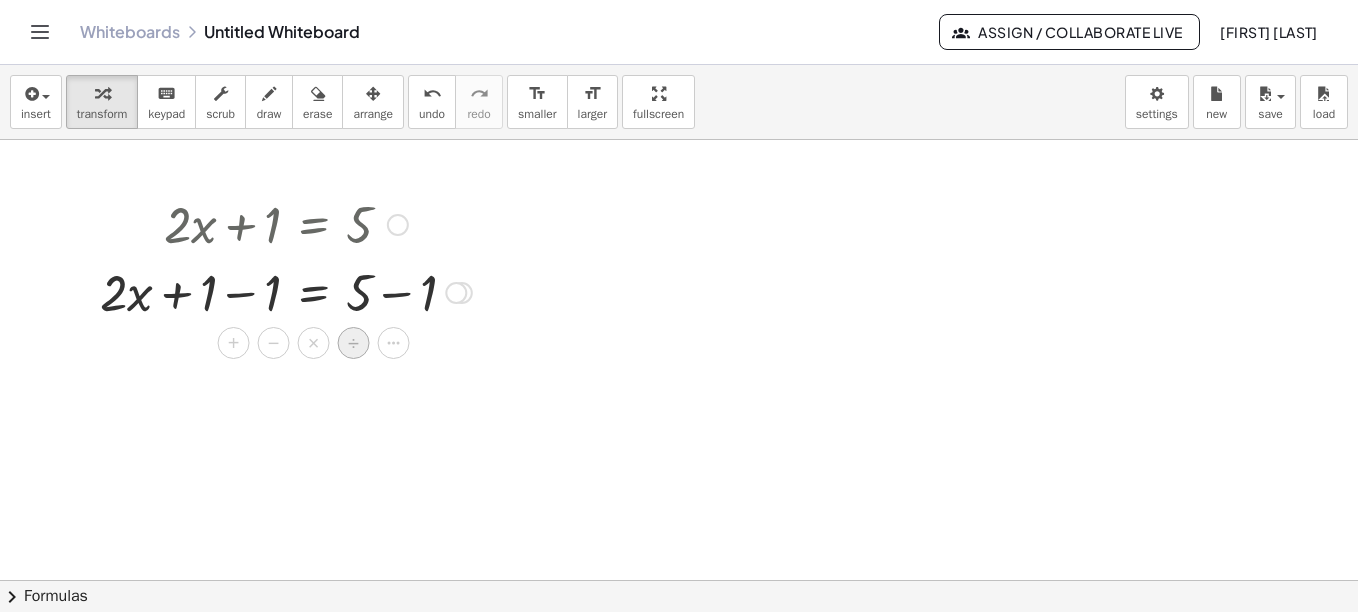 click on "÷" at bounding box center [354, 343] 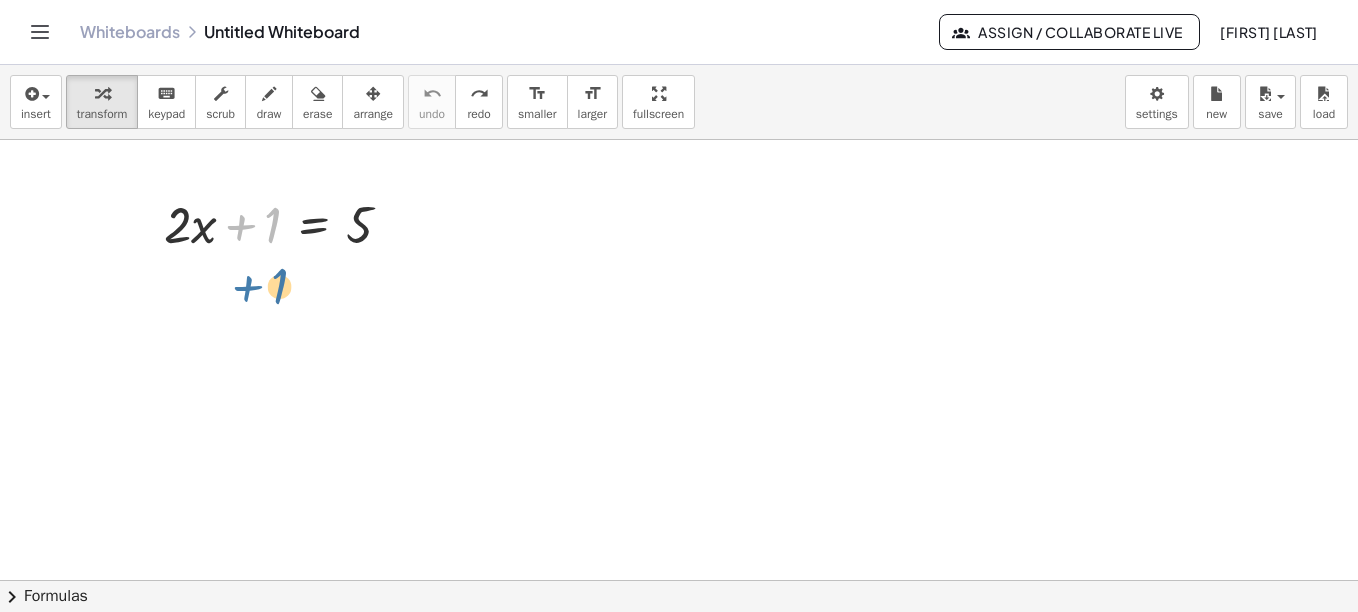 drag, startPoint x: 249, startPoint y: 226, endPoint x: 256, endPoint y: 287, distance: 61.400326 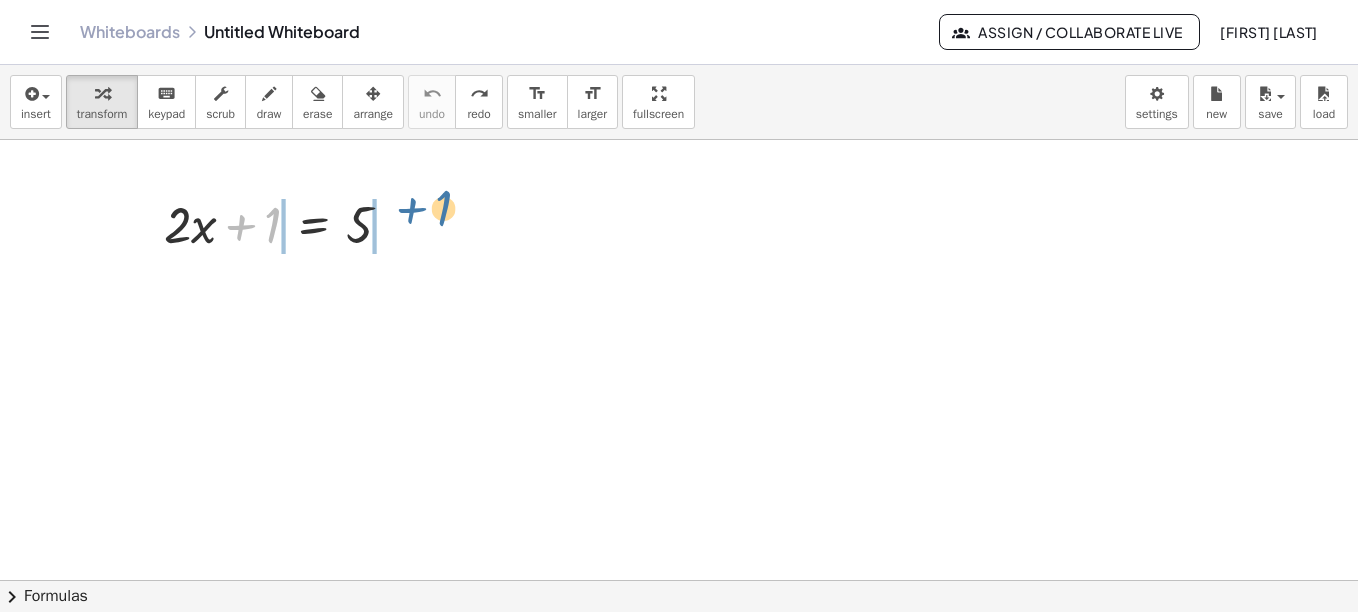 drag, startPoint x: 263, startPoint y: 221, endPoint x: 433, endPoint y: 206, distance: 170.66048 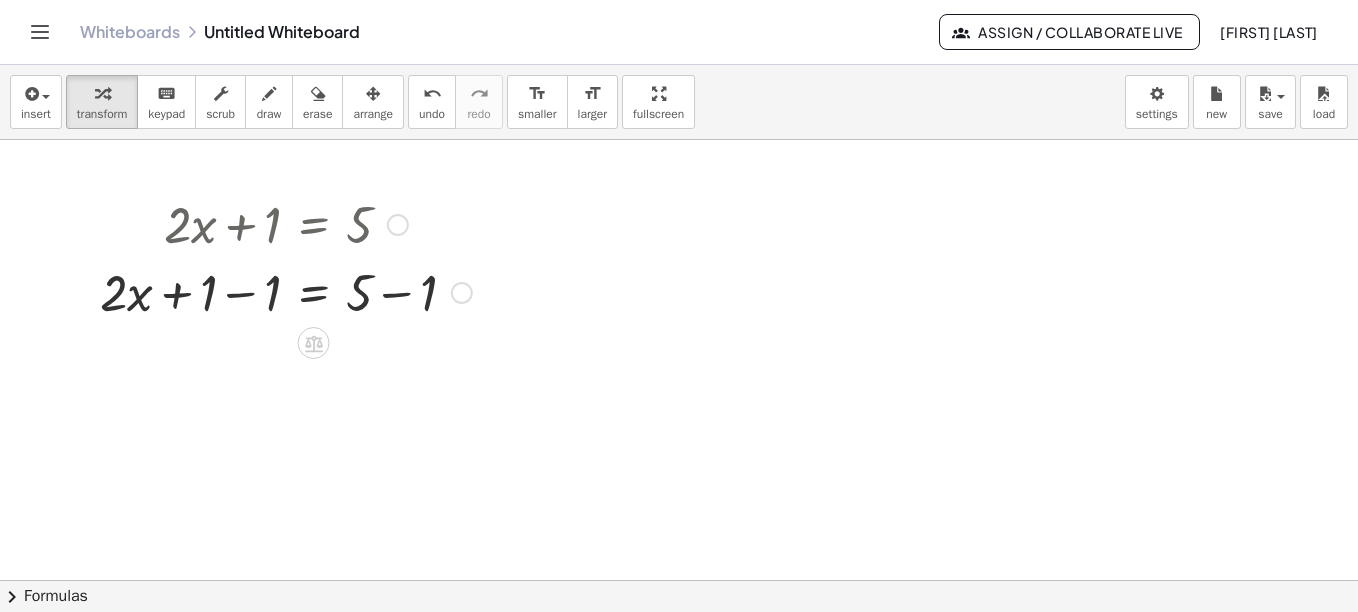 click at bounding box center [286, 291] 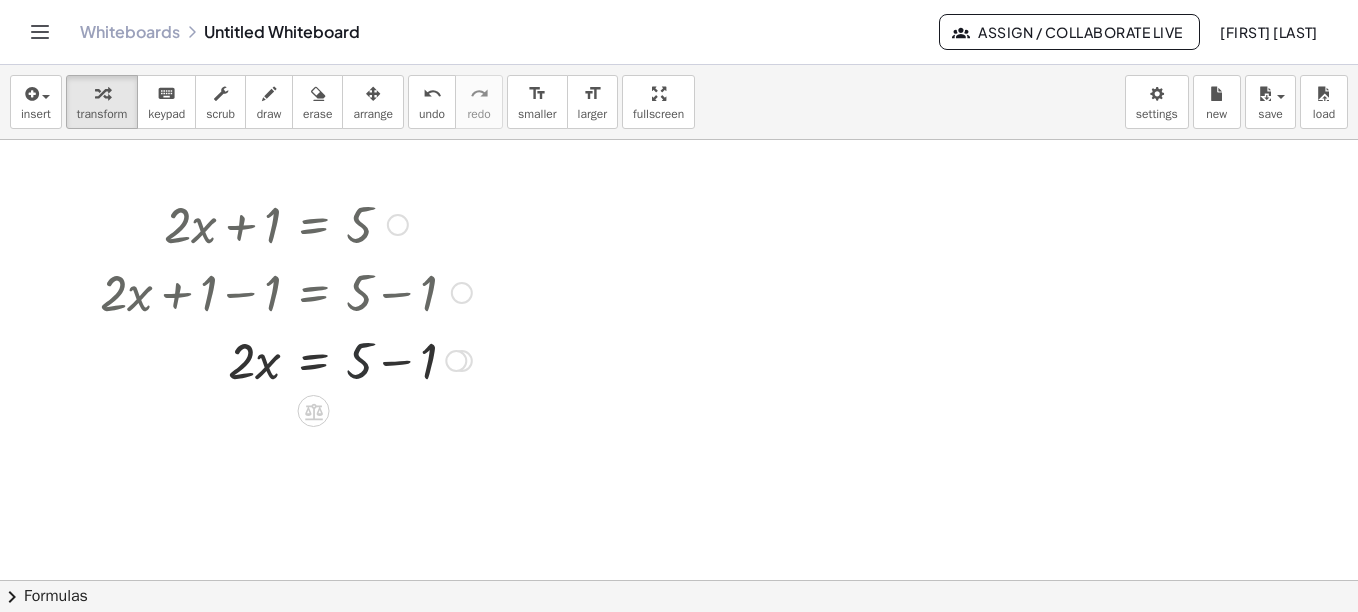 click at bounding box center [286, 359] 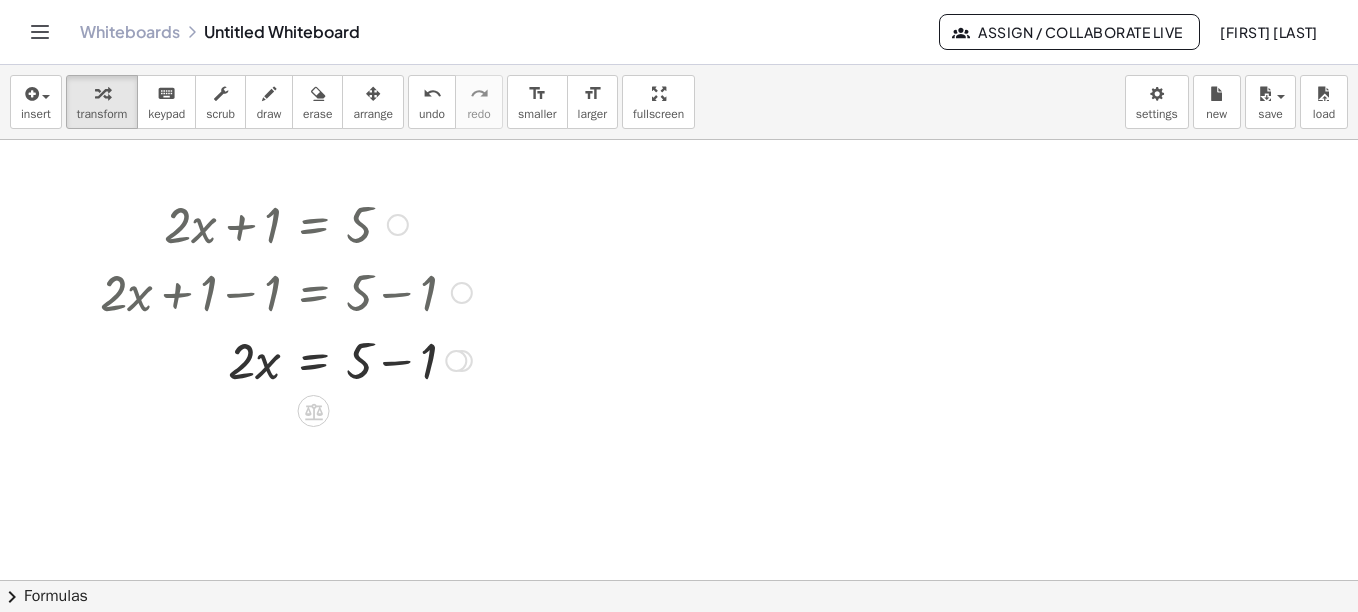 click at bounding box center (286, 359) 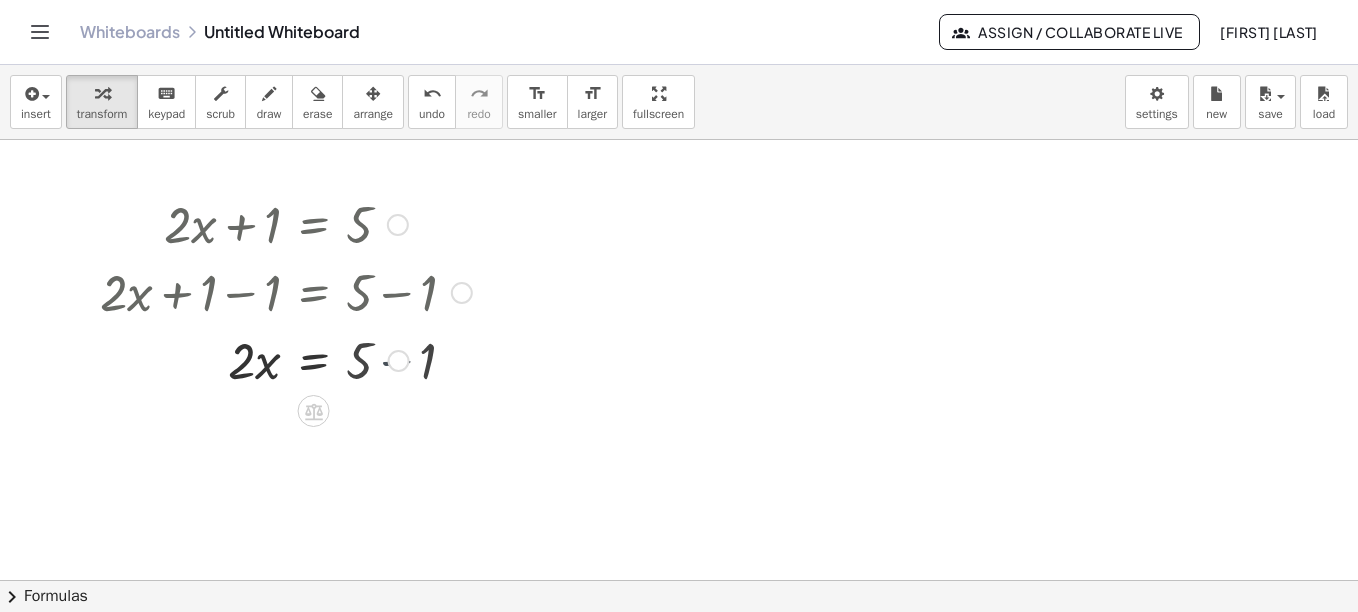 click on "· 2 · x = 5 + − 1 4" at bounding box center (314, 361) 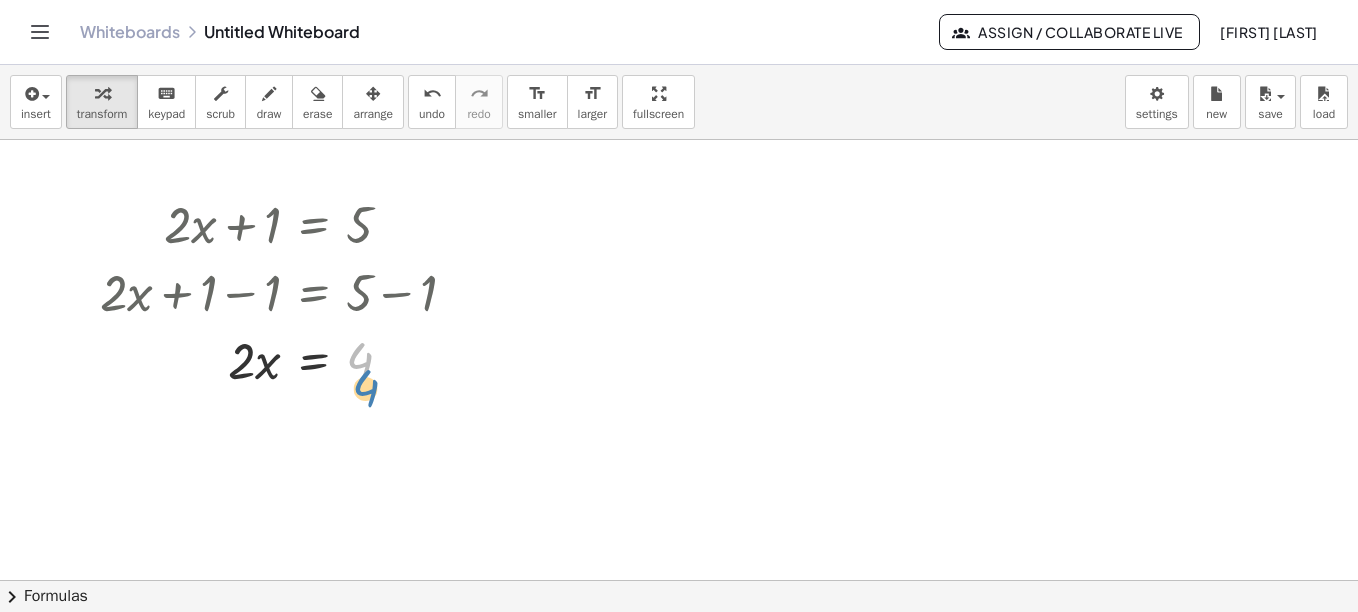 drag, startPoint x: 364, startPoint y: 359, endPoint x: 371, endPoint y: 378, distance: 20.248457 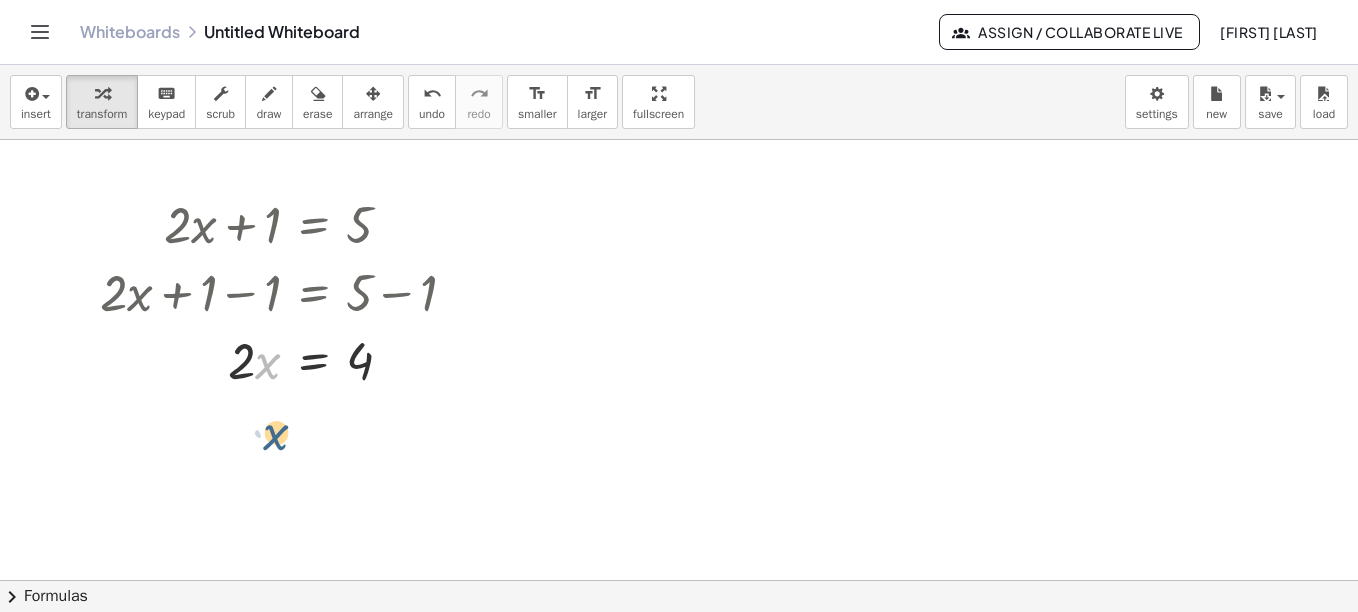 drag, startPoint x: 266, startPoint y: 364, endPoint x: 274, endPoint y: 435, distance: 71.44928 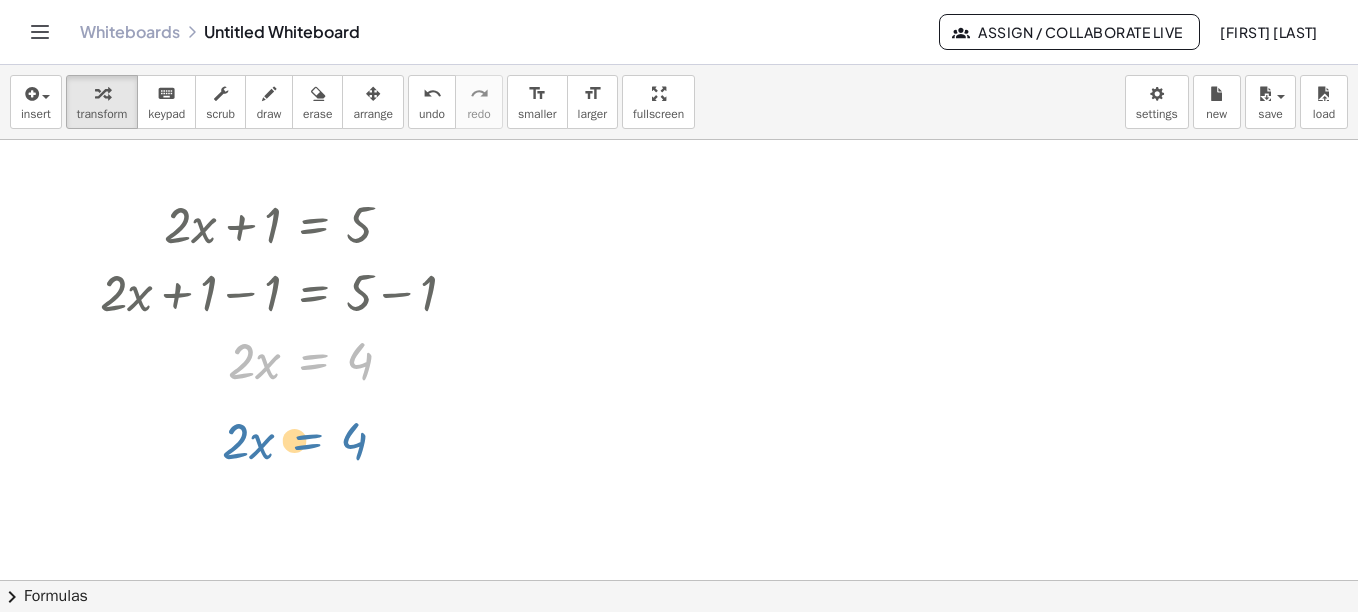 drag, startPoint x: 310, startPoint y: 352, endPoint x: 307, endPoint y: 433, distance: 81.055534 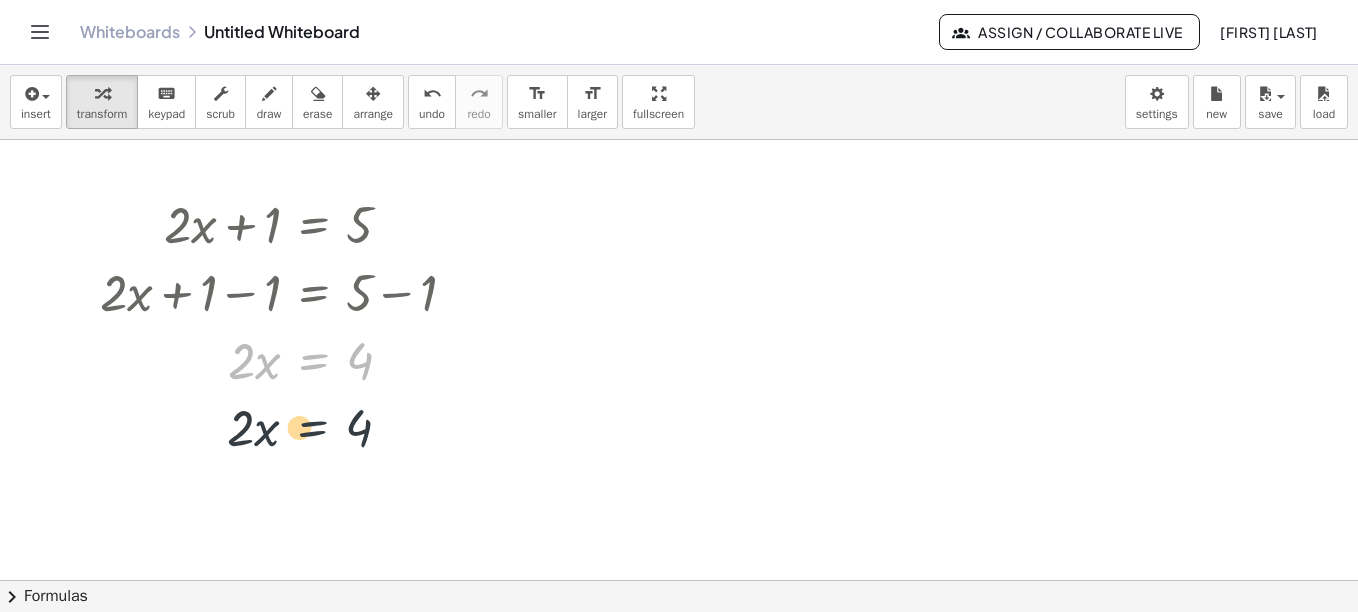 drag, startPoint x: 315, startPoint y: 355, endPoint x: 314, endPoint y: 430, distance: 75.00667 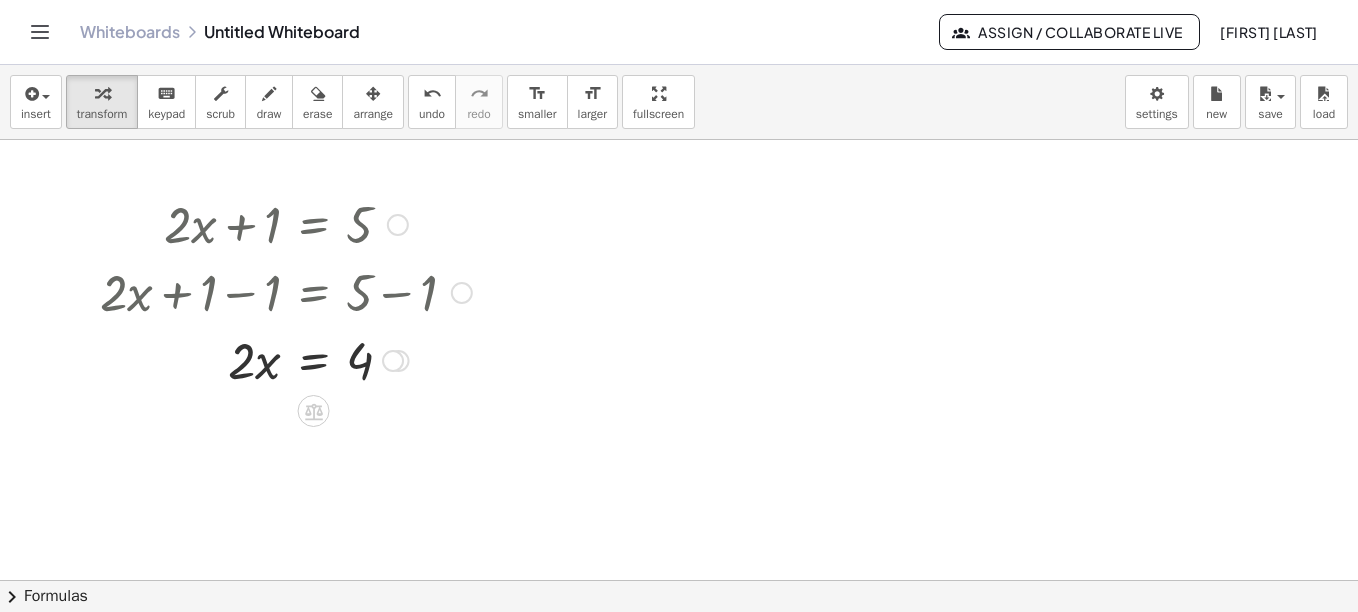 click on "Transform line Copy line as LaTeX Copy derivation as LaTeX Expand new lines: On" at bounding box center (393, 361) 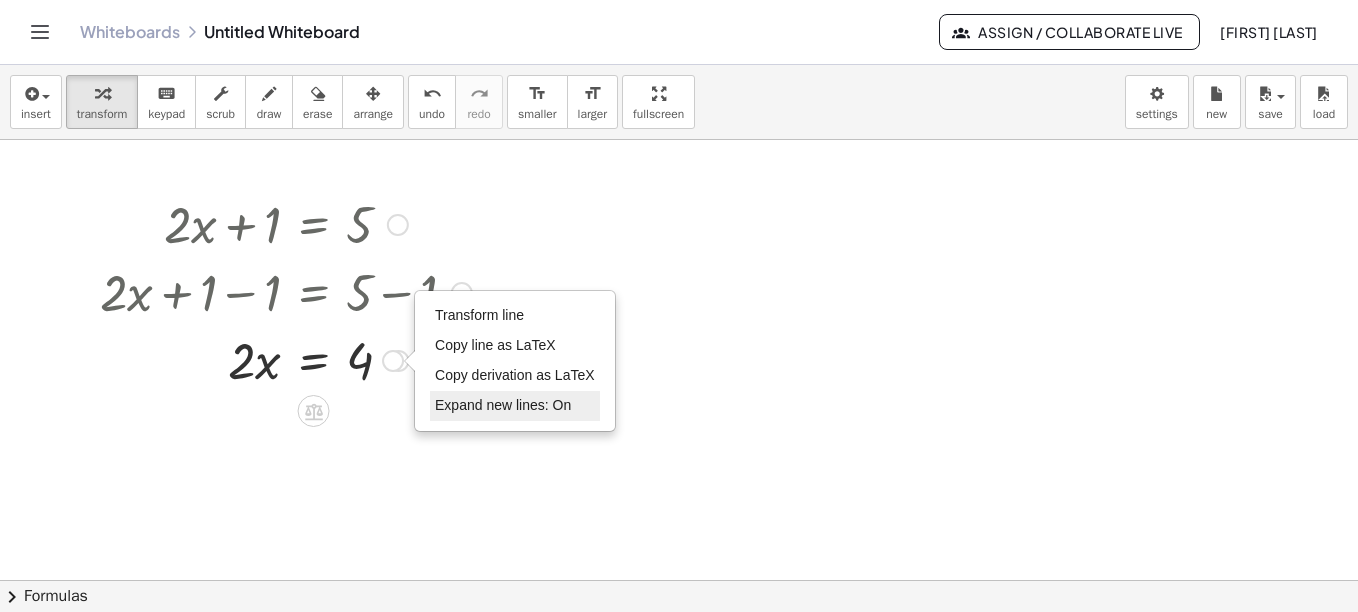 click on "Expand new lines: On" at bounding box center (503, 405) 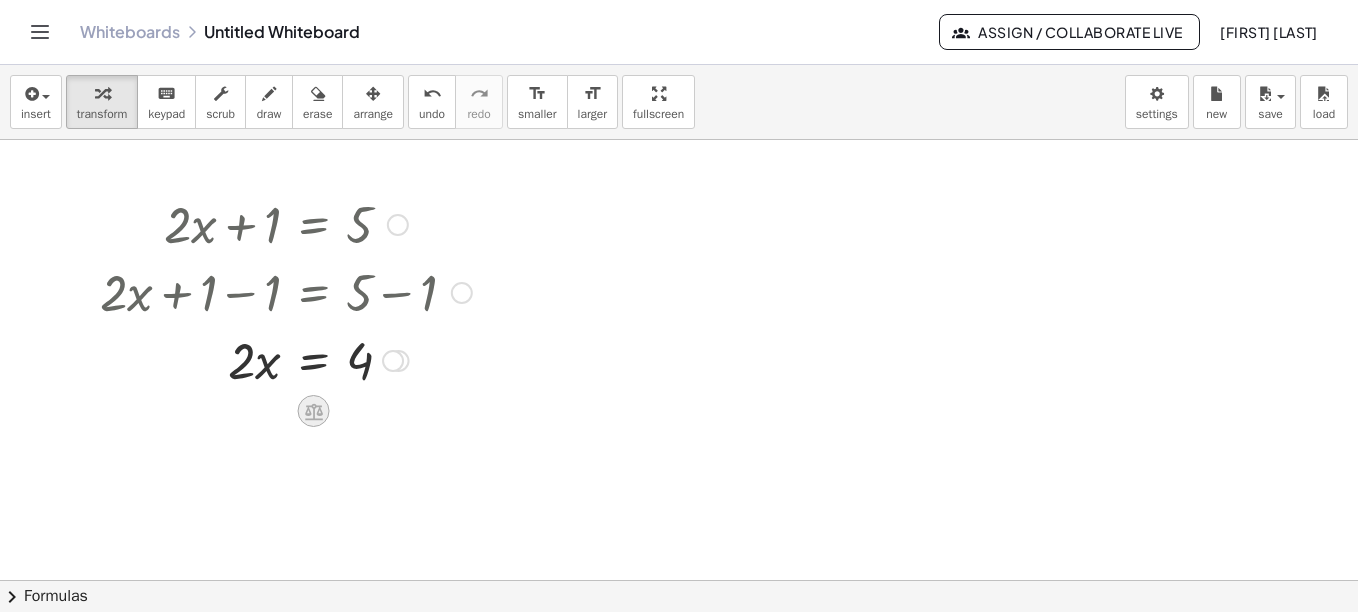 click 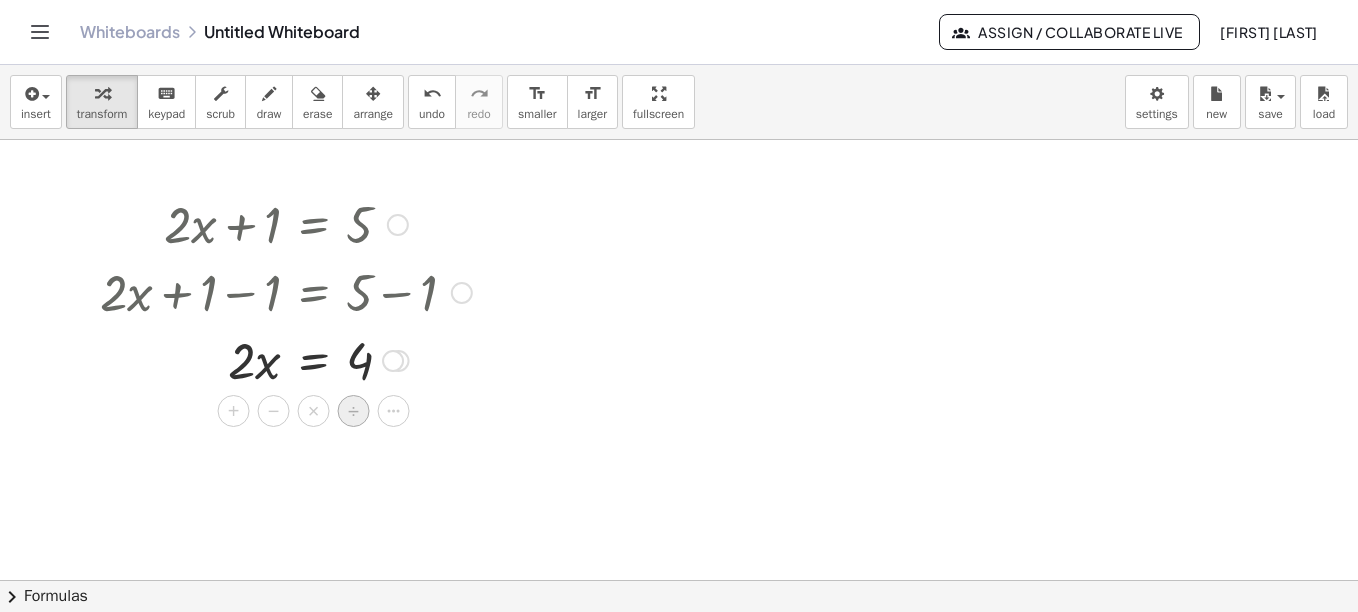 click on "÷" at bounding box center [353, 411] 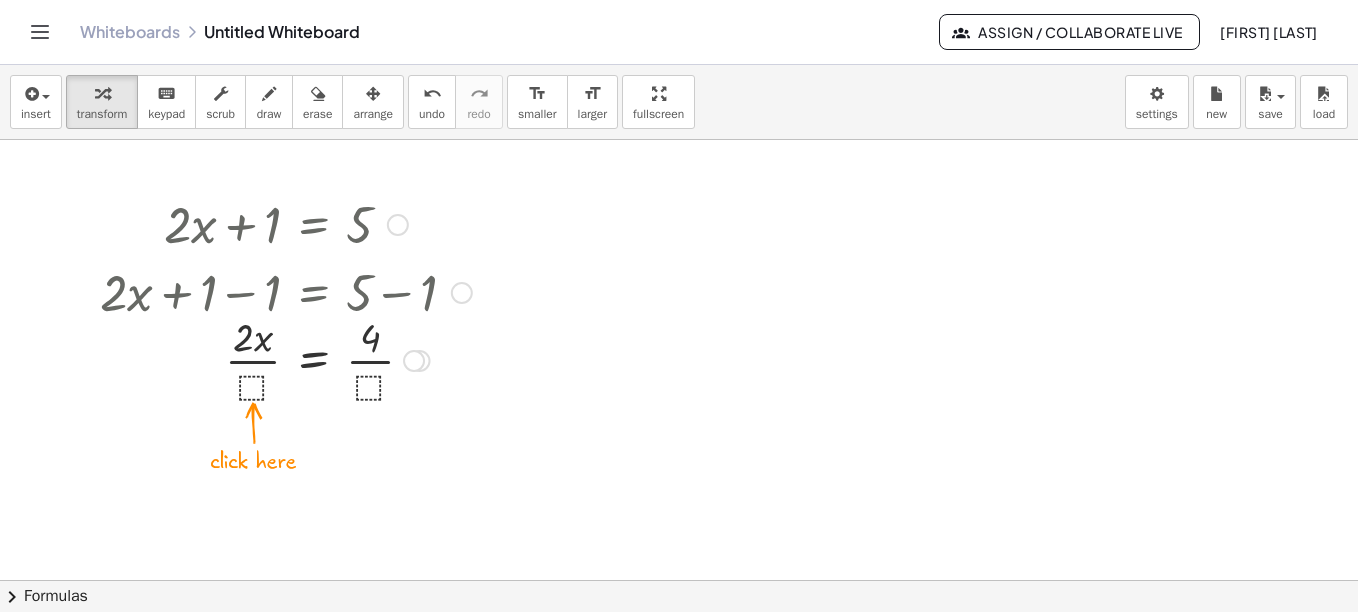 click at bounding box center [286, 359] 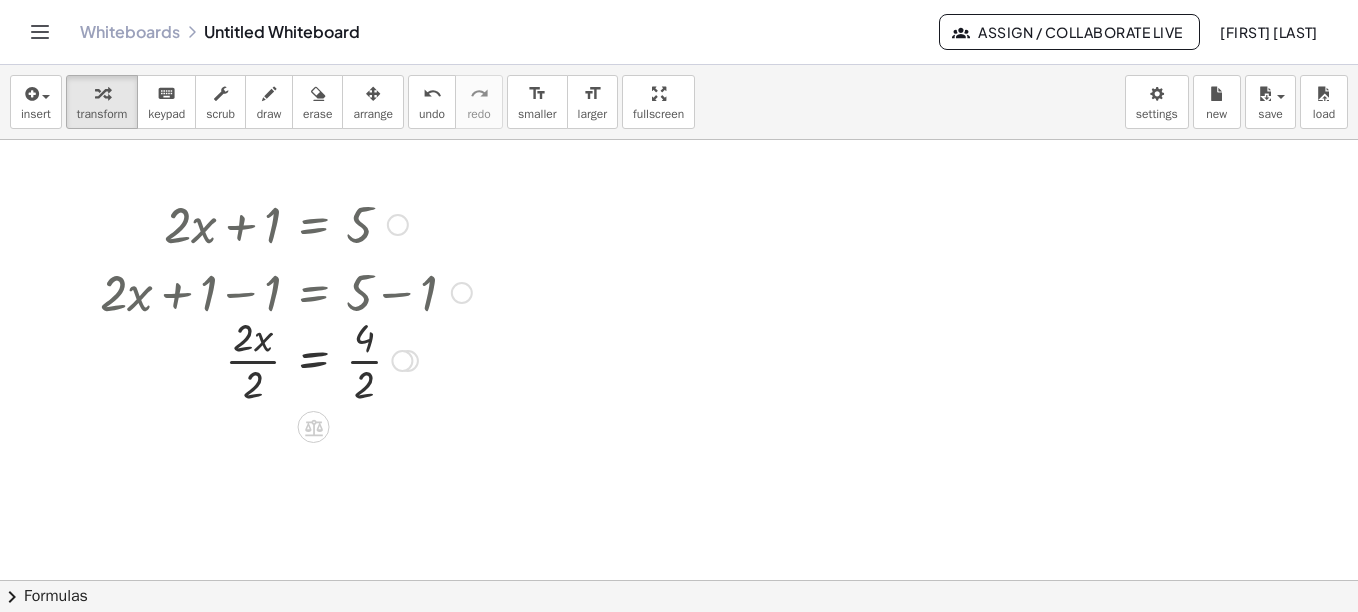 click at bounding box center (286, 359) 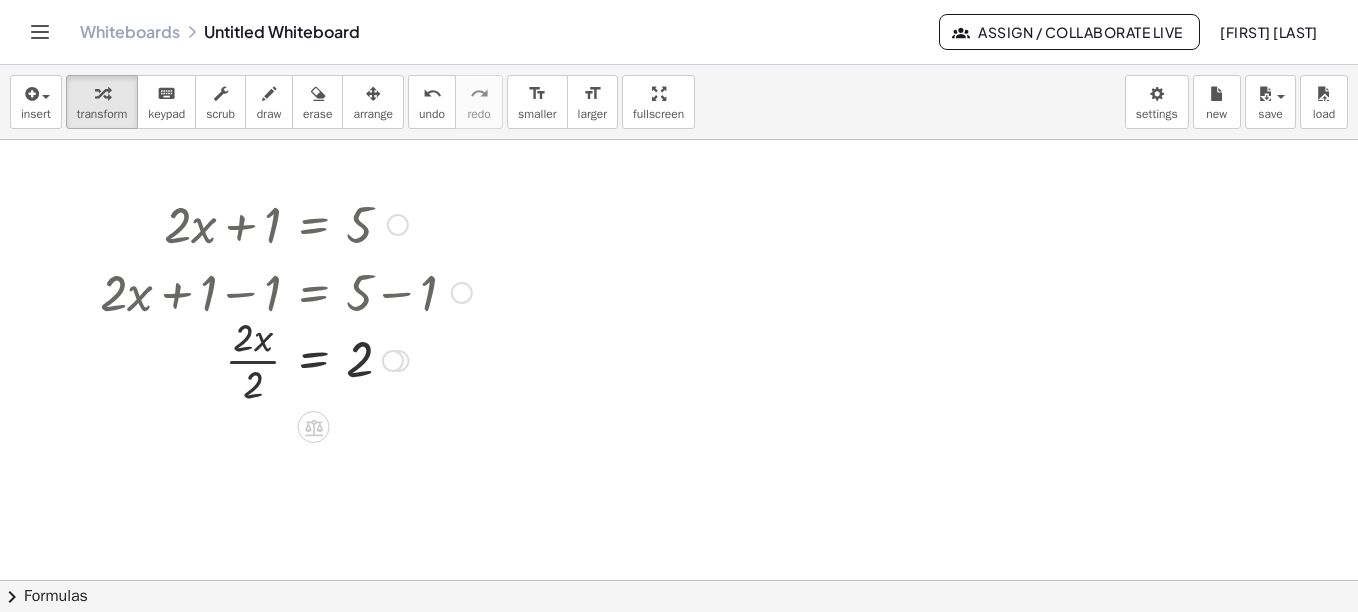 click at bounding box center [286, 359] 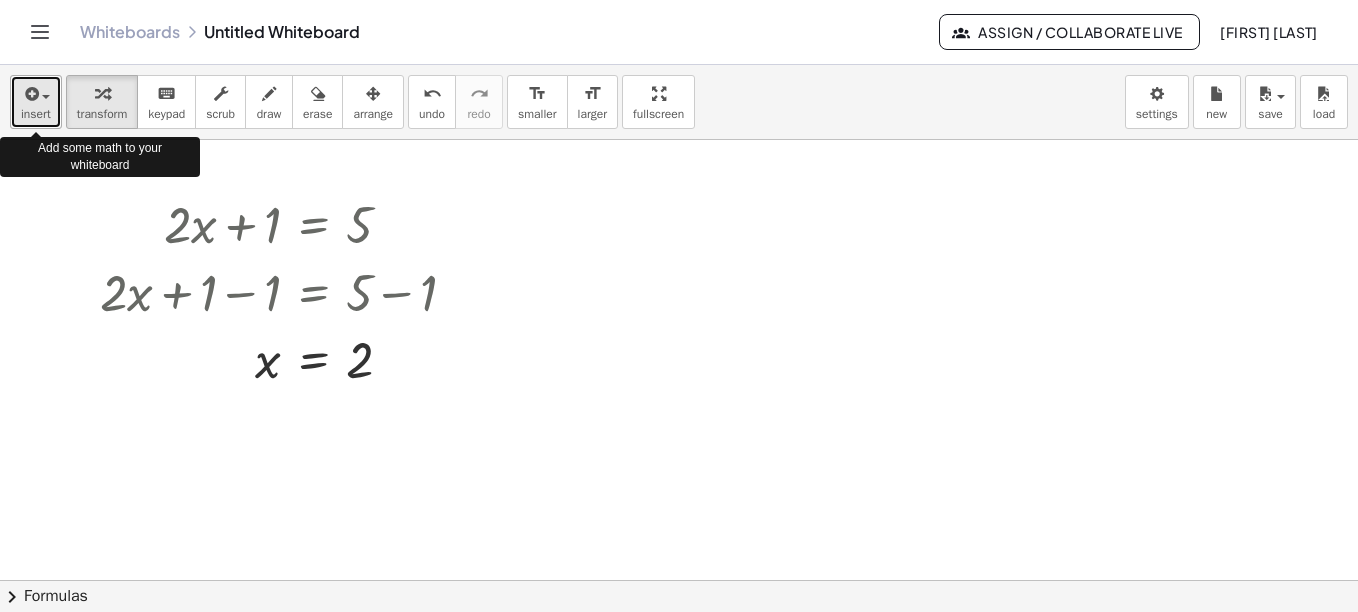 click on "insert" at bounding box center (36, 102) 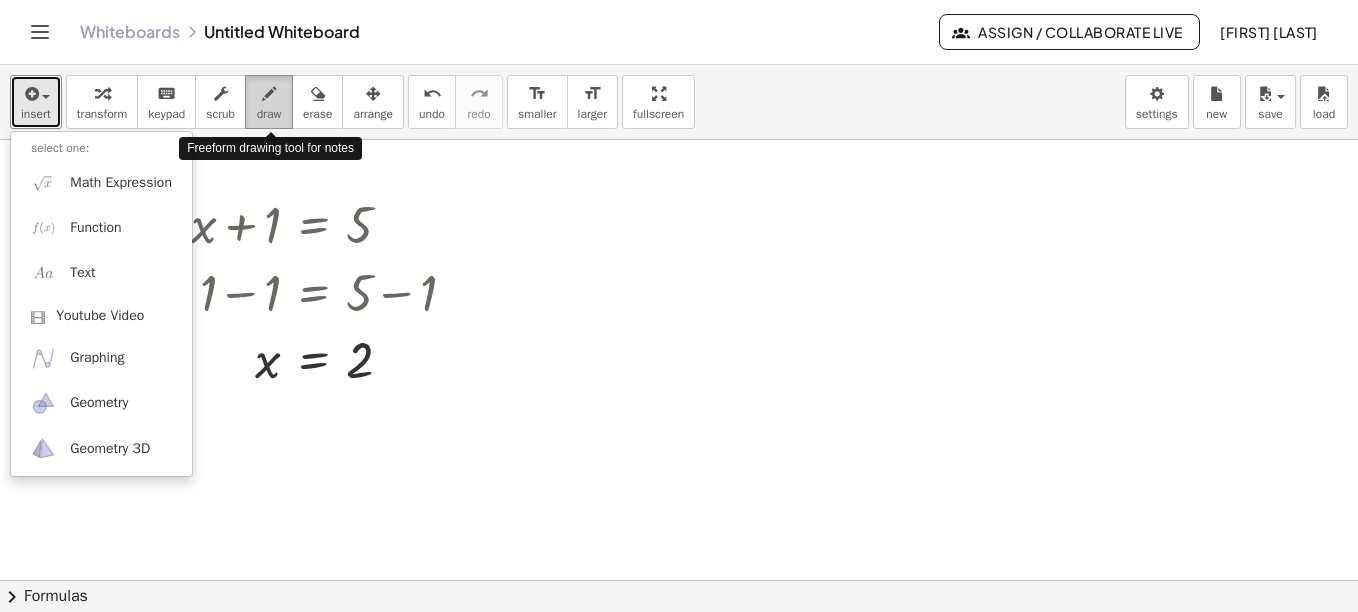 click at bounding box center (269, 94) 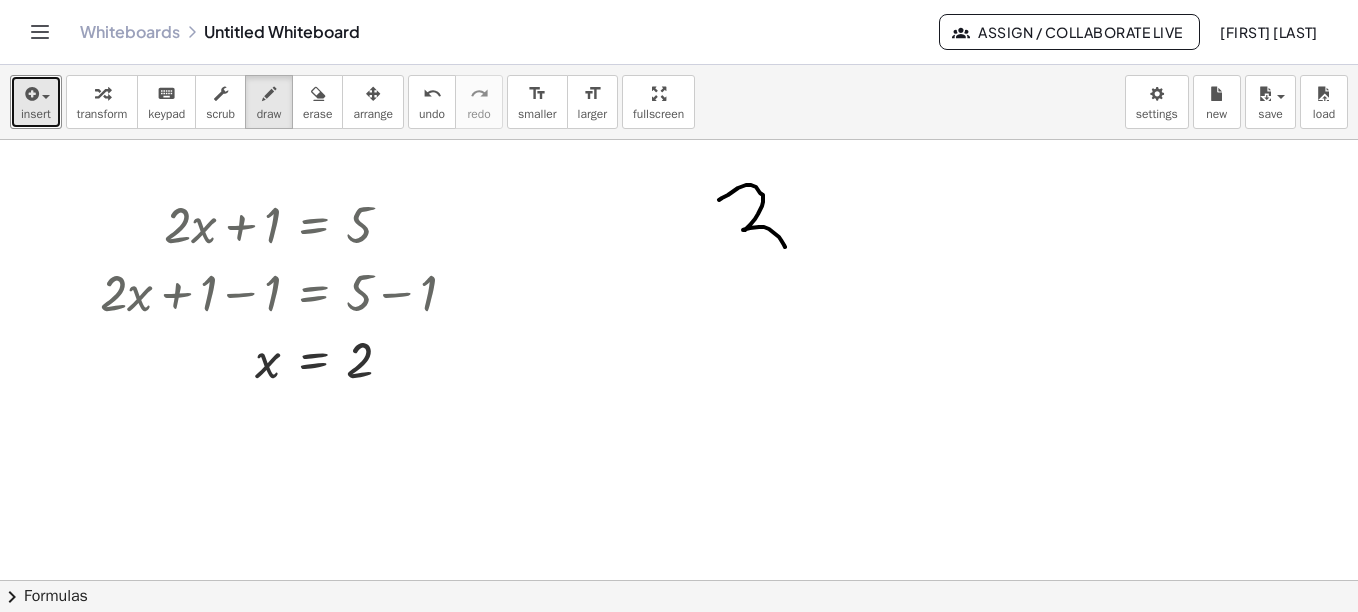 drag, startPoint x: 719, startPoint y: 200, endPoint x: 734, endPoint y: 273, distance: 74.52516 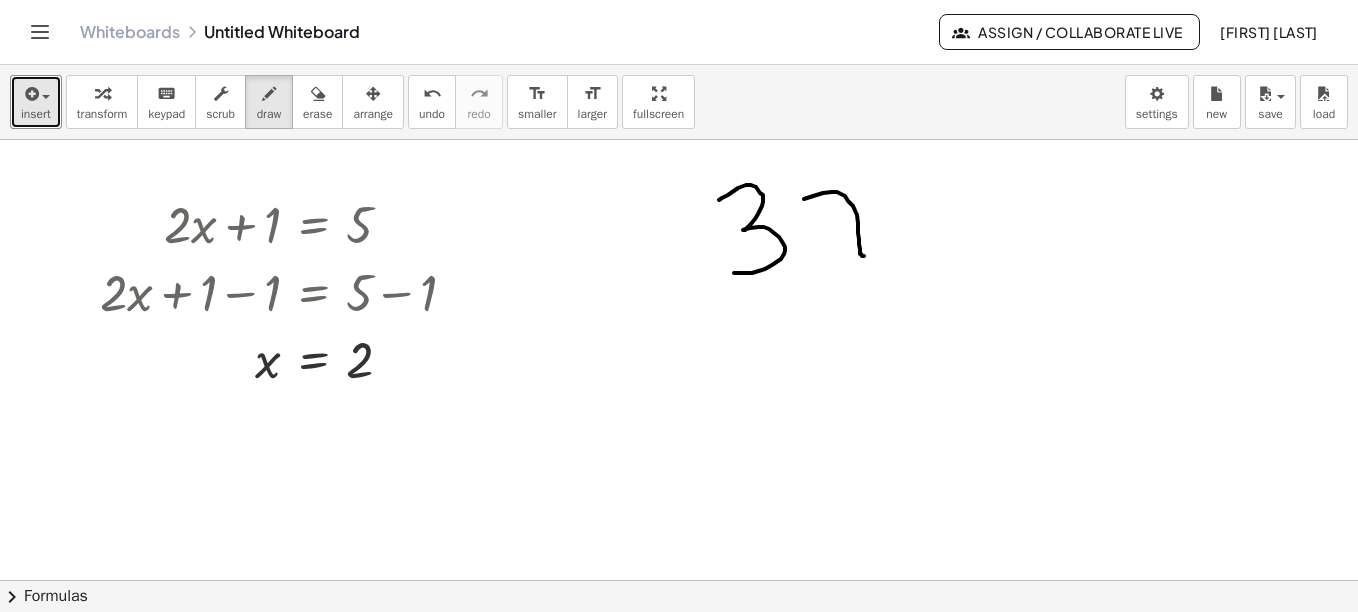 drag, startPoint x: 804, startPoint y: 199, endPoint x: 886, endPoint y: 250, distance: 96.56604 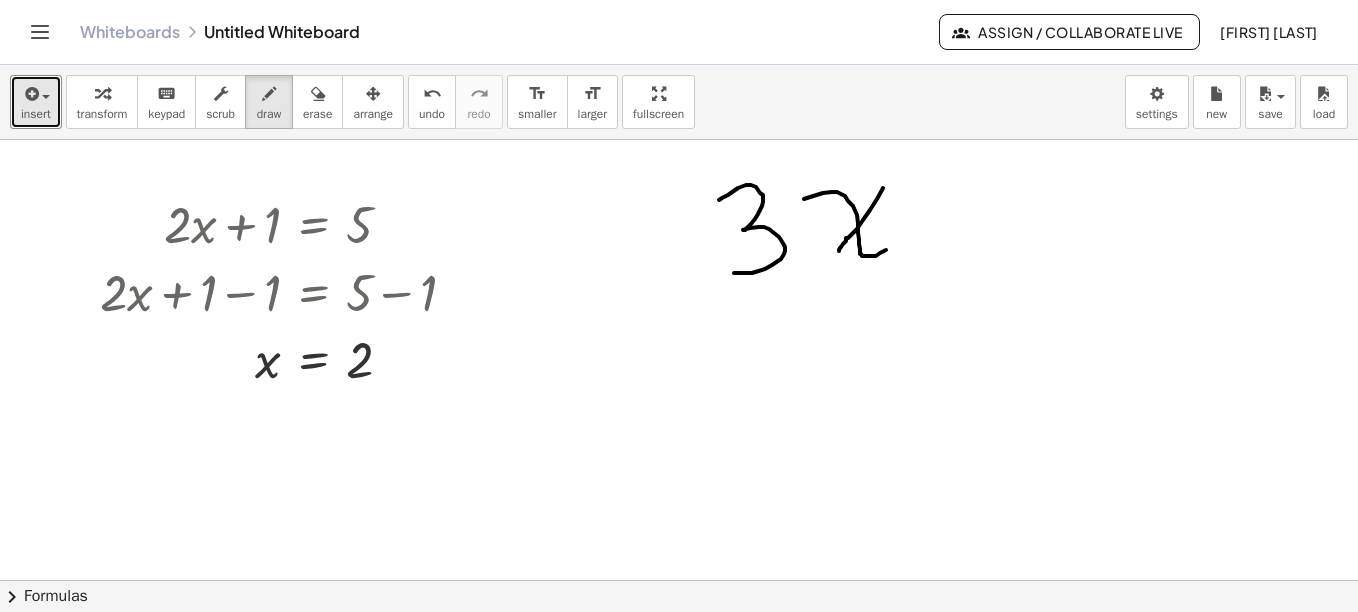 drag, startPoint x: 883, startPoint y: 188, endPoint x: 839, endPoint y: 251, distance: 76.843994 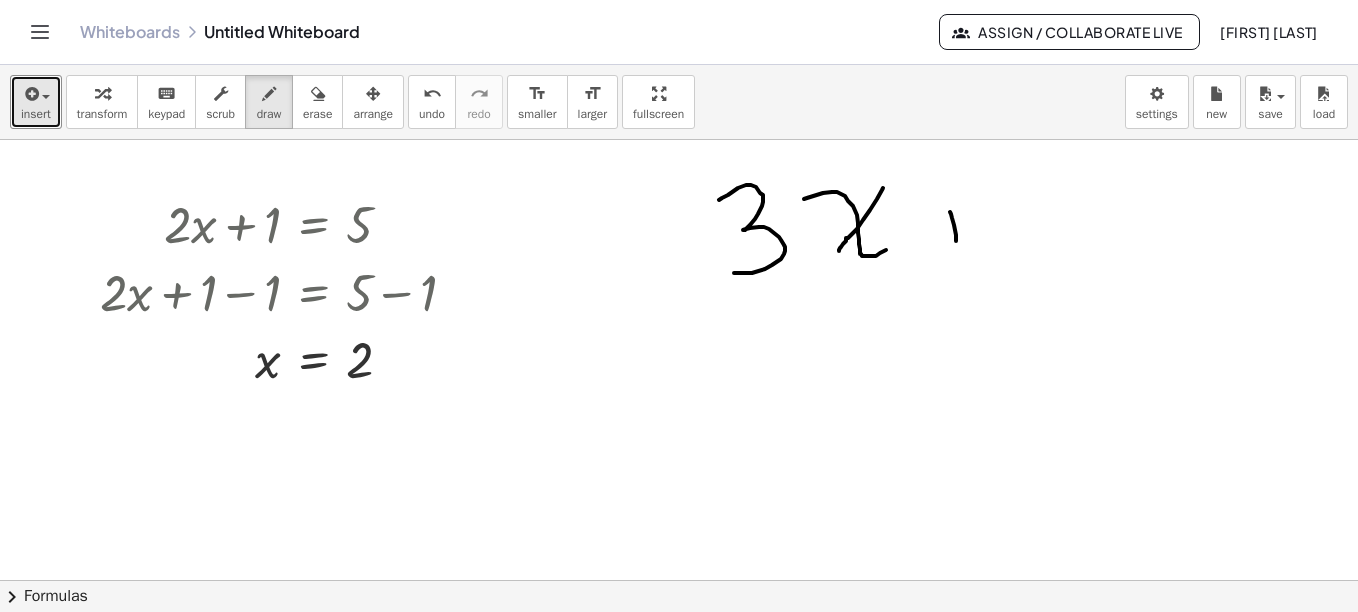 drag, startPoint x: 950, startPoint y: 212, endPoint x: 957, endPoint y: 251, distance: 39.623226 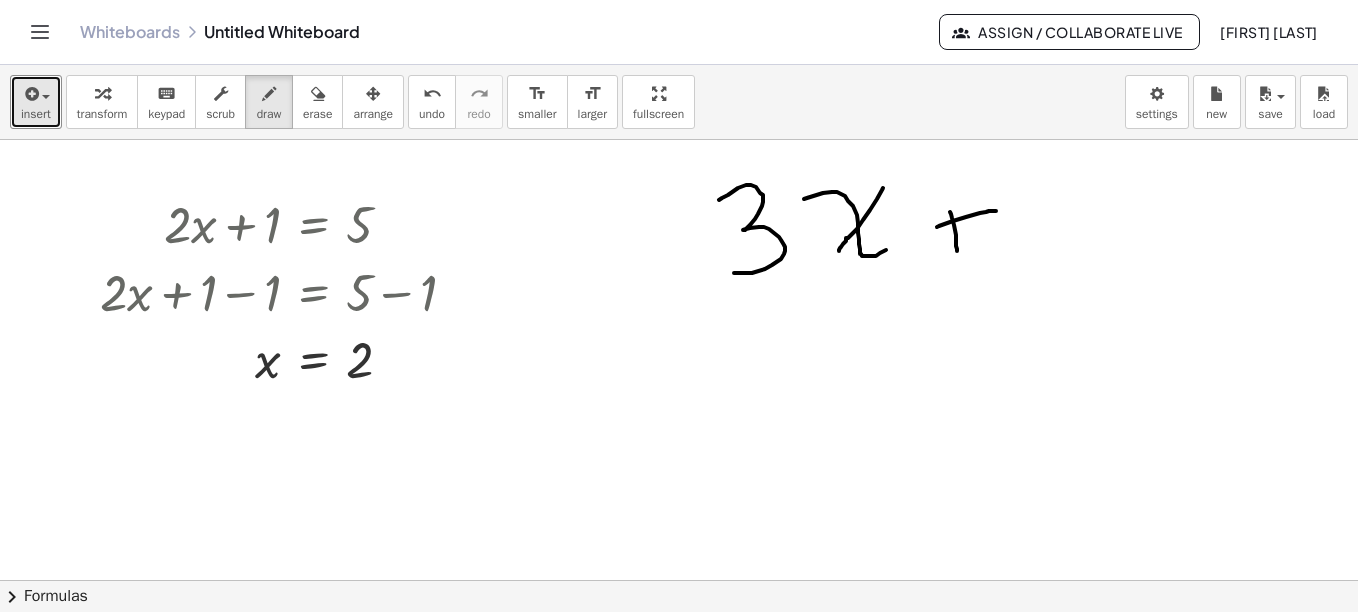 drag, startPoint x: 937, startPoint y: 227, endPoint x: 996, endPoint y: 211, distance: 61.13101 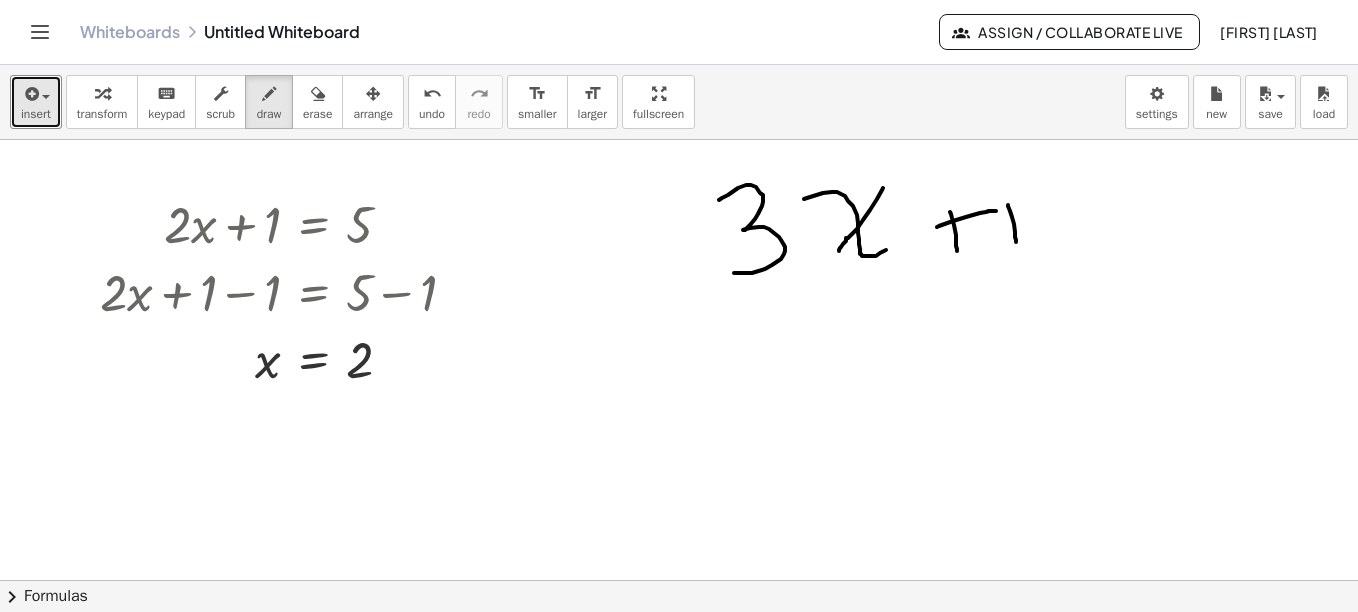 drag, startPoint x: 1008, startPoint y: 205, endPoint x: 1016, endPoint y: 242, distance: 37.85499 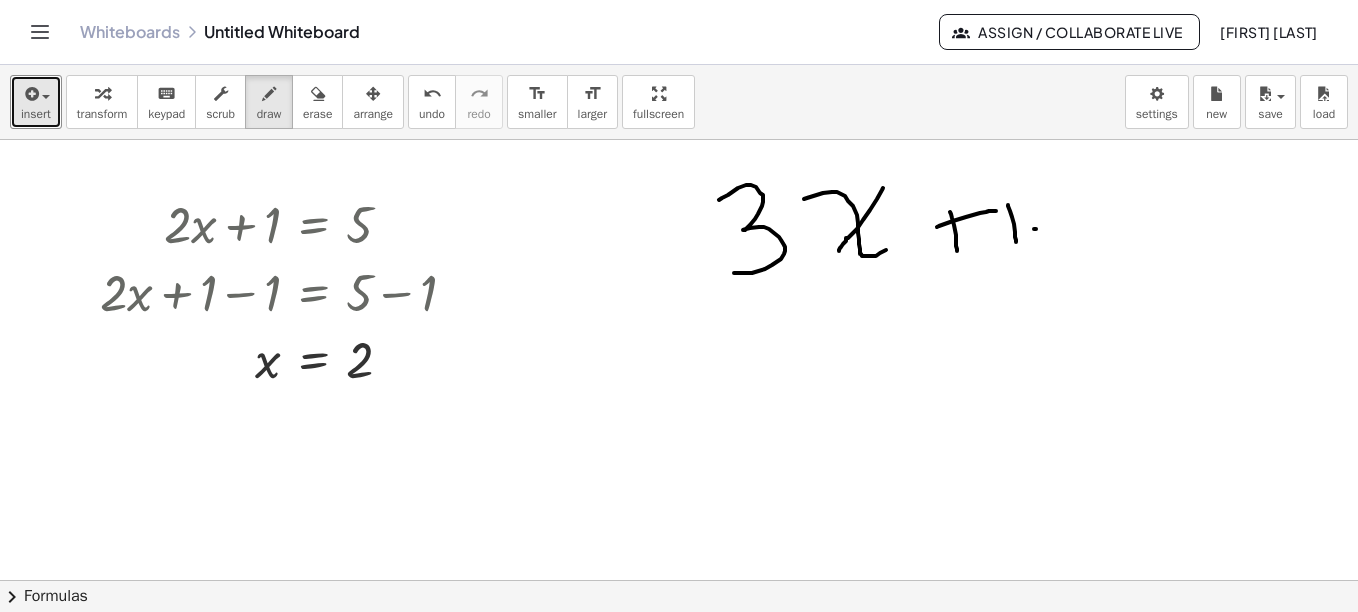 drag, startPoint x: 1034, startPoint y: 229, endPoint x: 1076, endPoint y: 220, distance: 42.953465 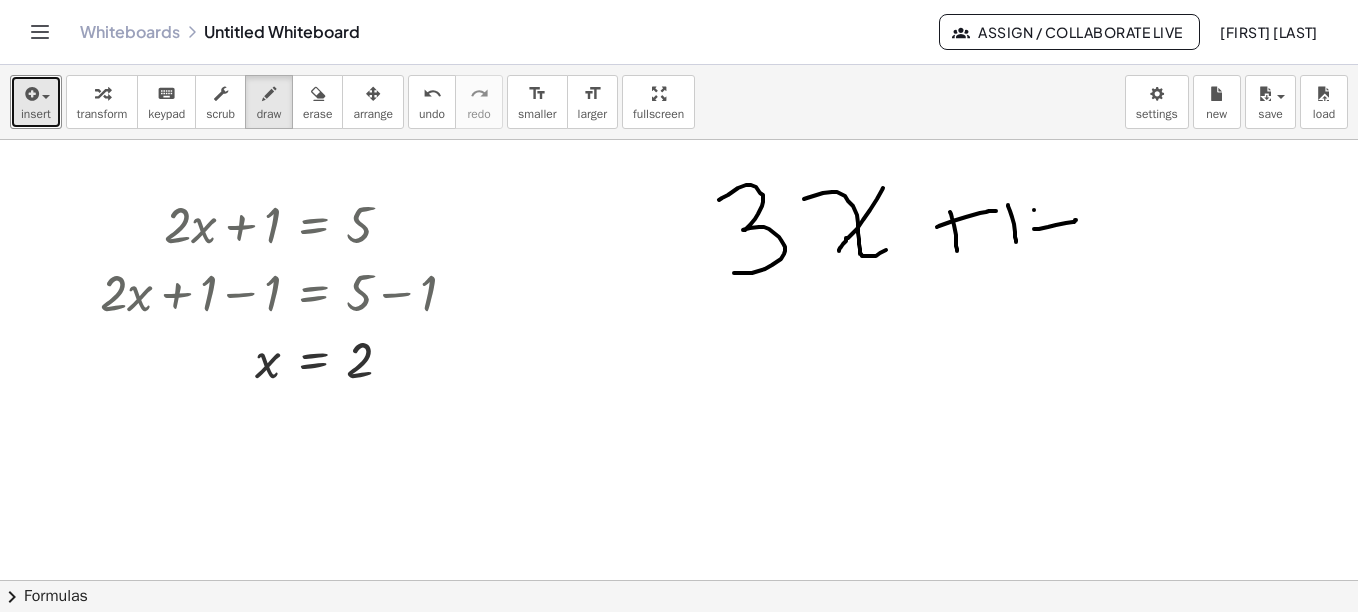 drag, startPoint x: 1034, startPoint y: 210, endPoint x: 1094, endPoint y: 196, distance: 61.611687 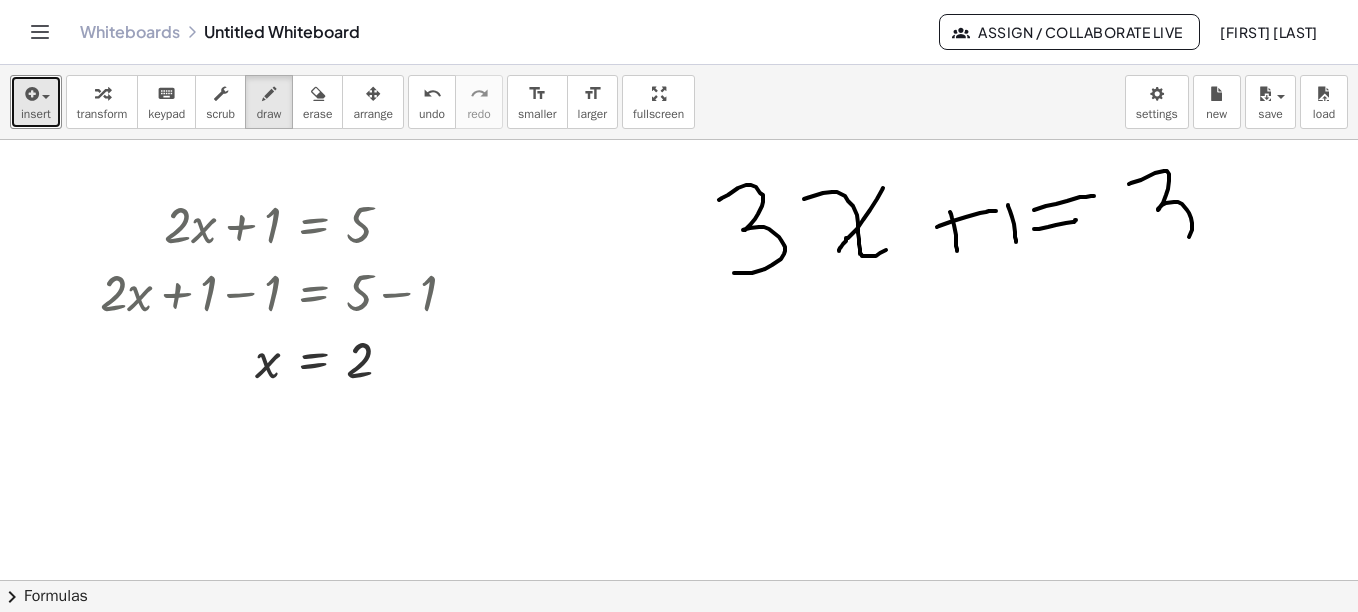 drag, startPoint x: 1129, startPoint y: 184, endPoint x: 1151, endPoint y: 258, distance: 77.201035 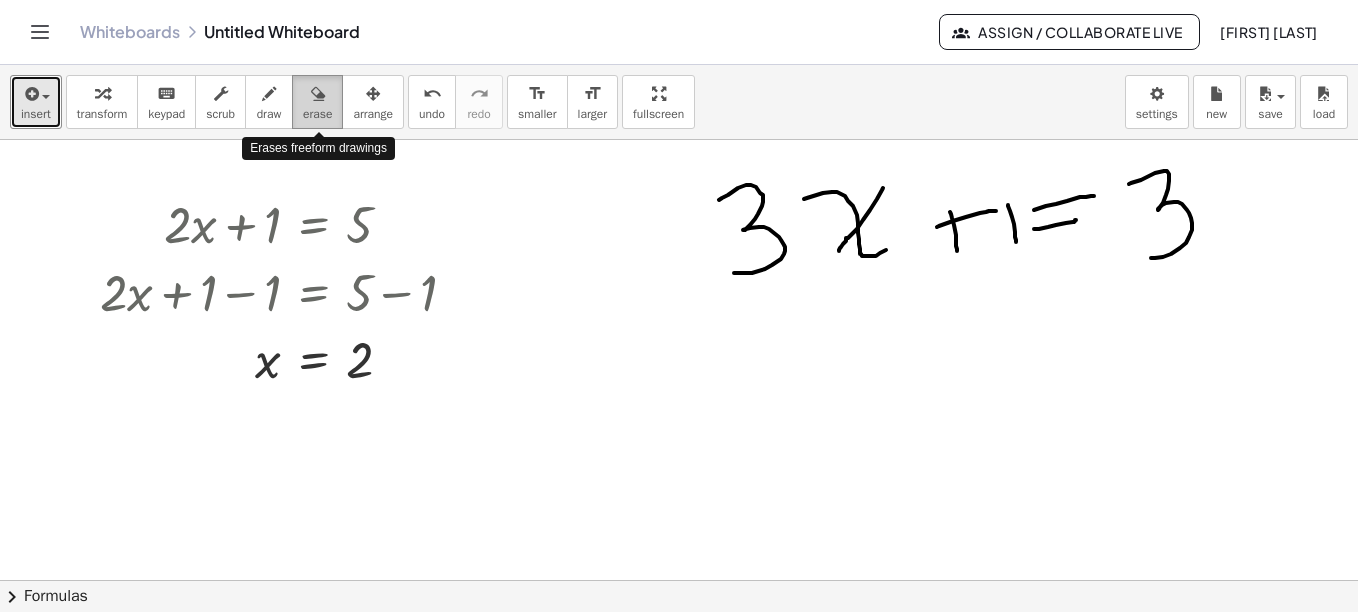click on "erase" at bounding box center (317, 114) 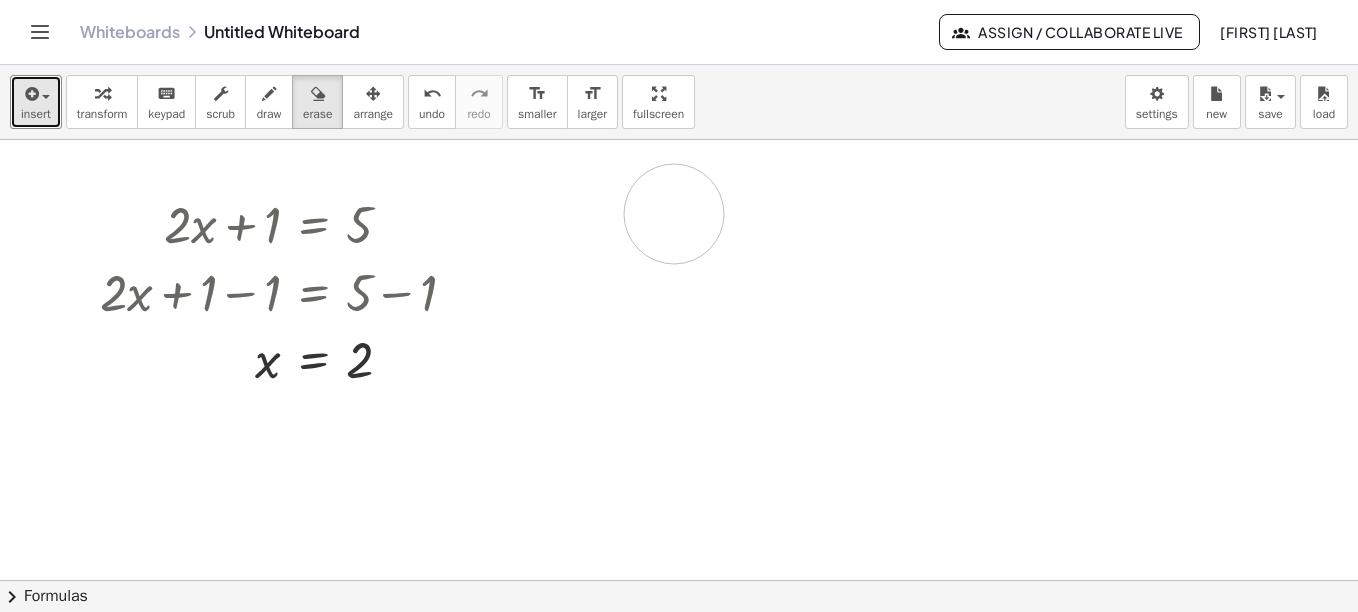 drag, startPoint x: 993, startPoint y: 209, endPoint x: 669, endPoint y: 200, distance: 324.12497 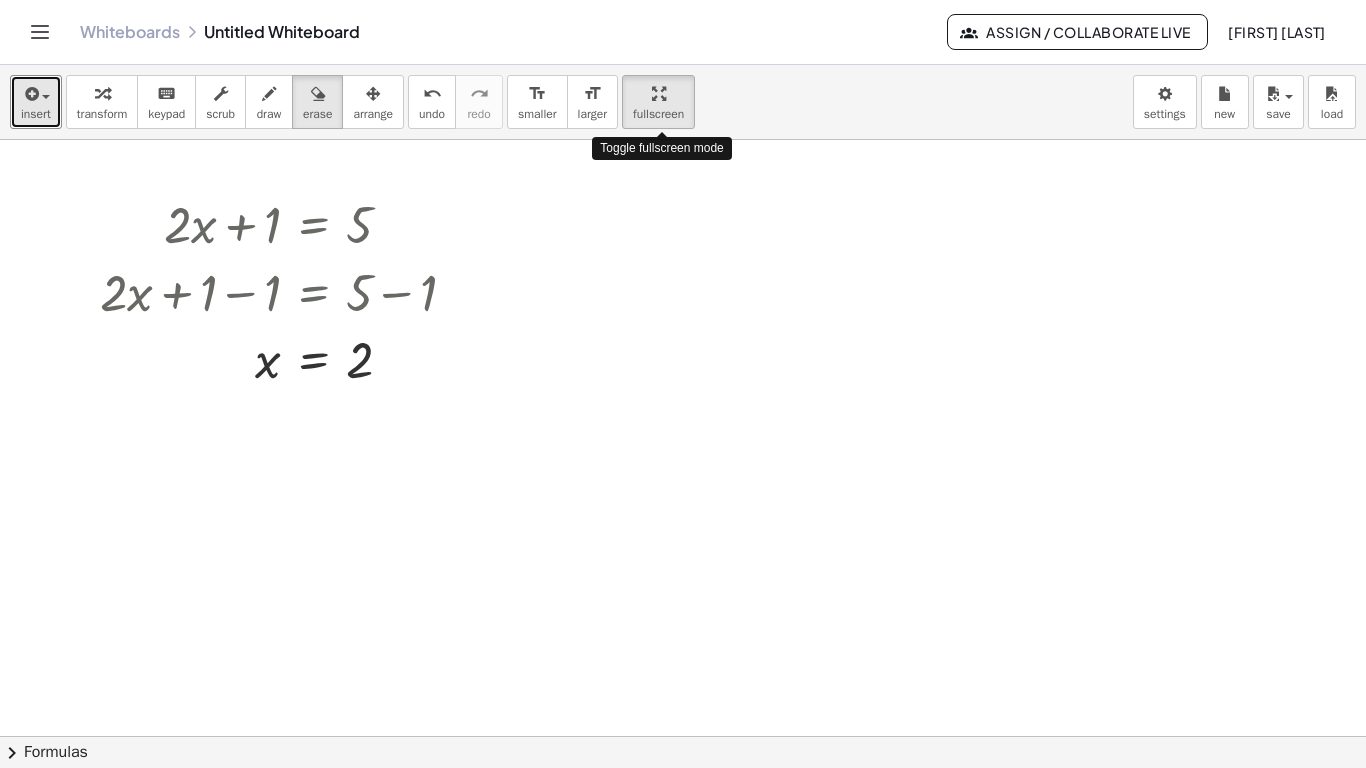 drag, startPoint x: 666, startPoint y: 116, endPoint x: 670, endPoint y: 220, distance: 104.0769 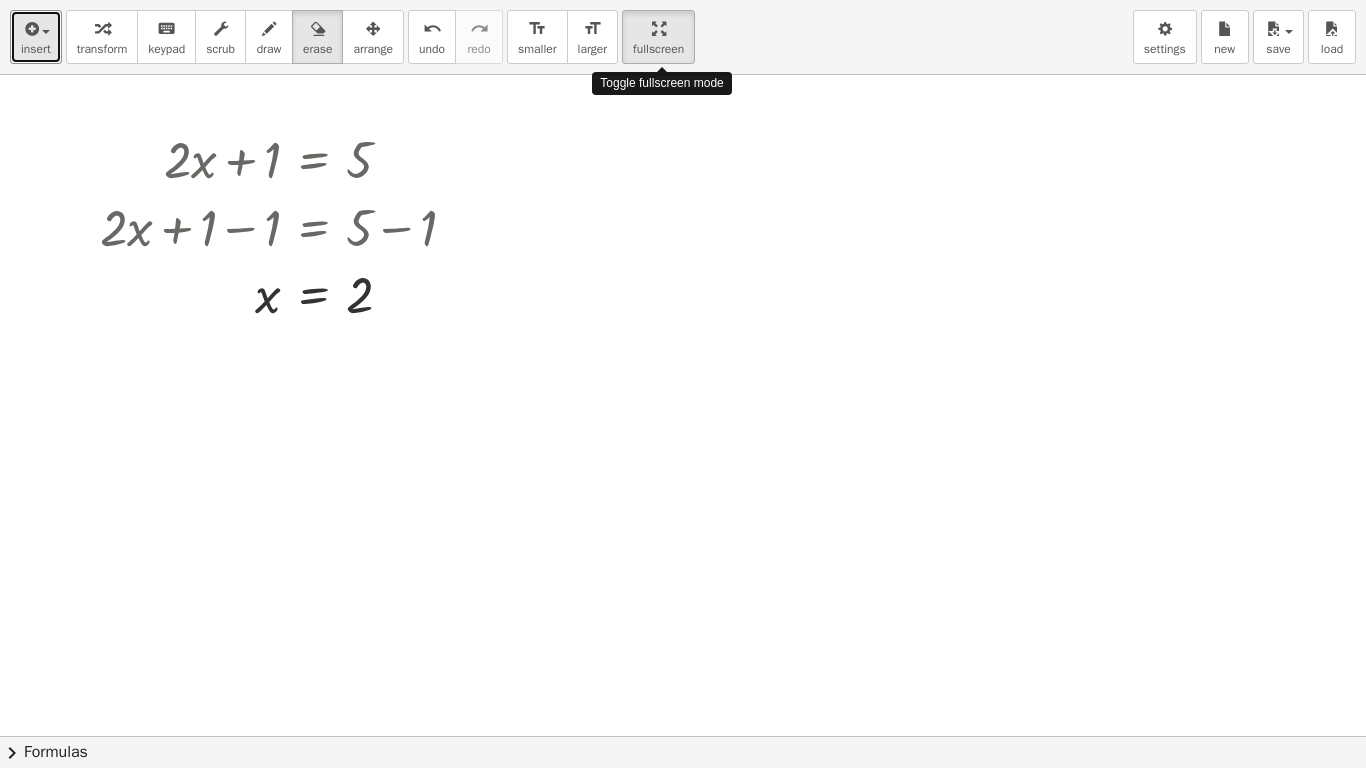 click on "insert select one: Math Expression Function Text Youtube Video Graphing Geometry Geometry 3D transform keyboard keypad scrub erase arrange undo undo redo redo format_size smaller format_size larger fullscreen load   save new settings Toggle fullscreen mode + · 2 · x + 1 = 5 + · 2 · x + 1 − 1 = + 5 − 1 + · 2 · x + 0 = + 5 − 1 · 2 · x = + 5 − 1 · 2 · x = 4 · 2 · x · ⬚ = · 4 · ⬚ · 2 · x · 2 = · 4 · 2 · 2 · x · 2 = 2 x = 2 Transform line Copy line as LaTeX Copy derivation as LaTeX Expand new lines: On × chevron_right  Formulas
Drag one side of a formula onto a highlighted expression on the canvas to apply it.
Quadratic Formula
+ · a · x 2 + · b · x + c = 0
⇔
x = · ( − b ± 2 √ ( + b 2 − · 4 · a · c ) ) · 2 · a
+ x 2 + · p · x + q = 0
x" at bounding box center (683, 384) 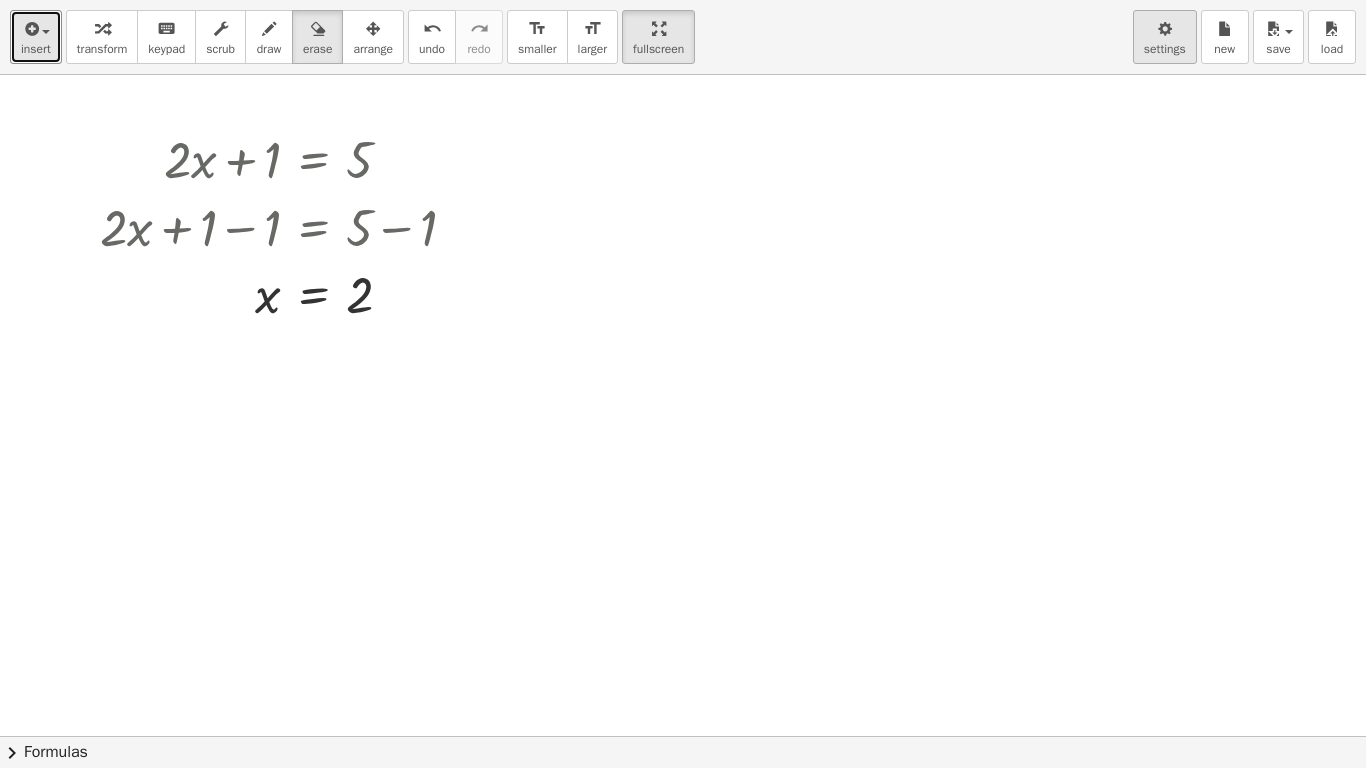 click on "settings" at bounding box center (1165, 49) 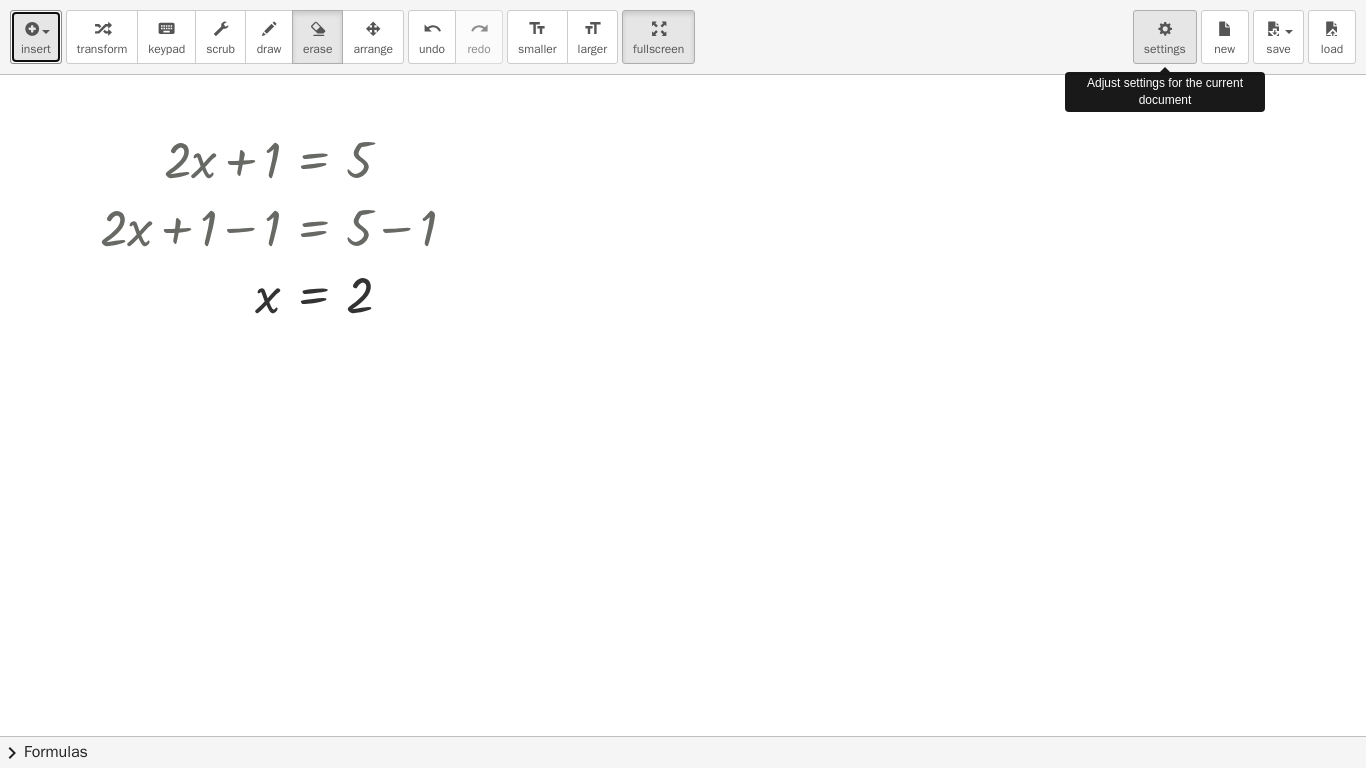 click at bounding box center [1165, 29] 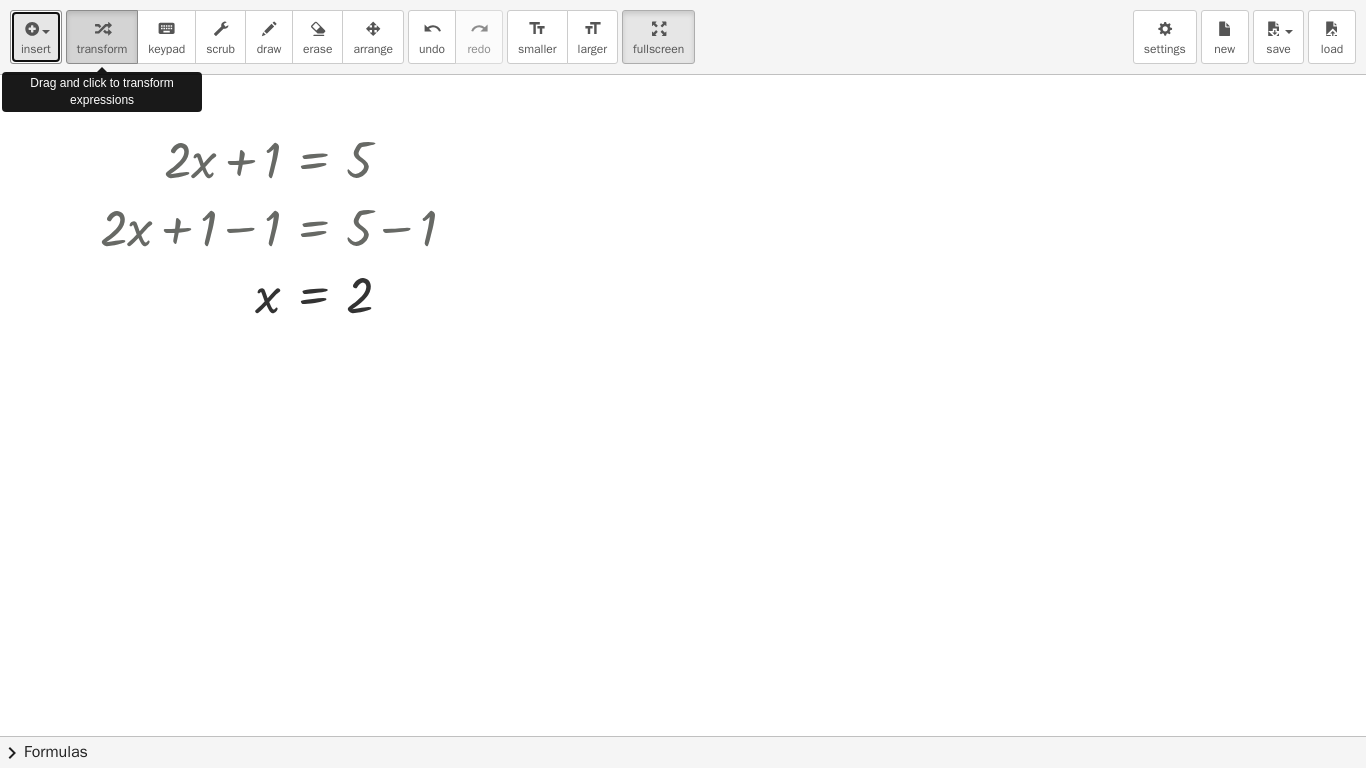 click at bounding box center [102, 29] 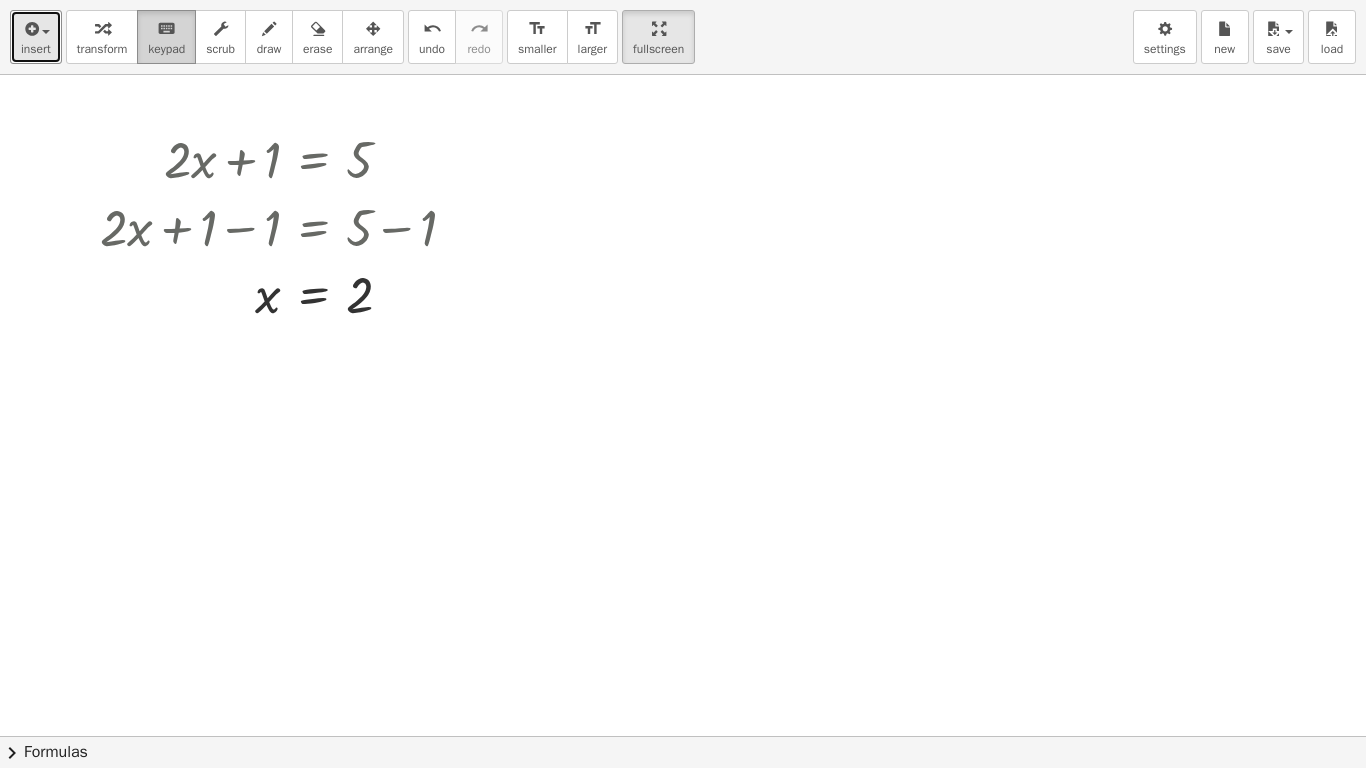 click on "keyboard keypad" at bounding box center (166, 37) 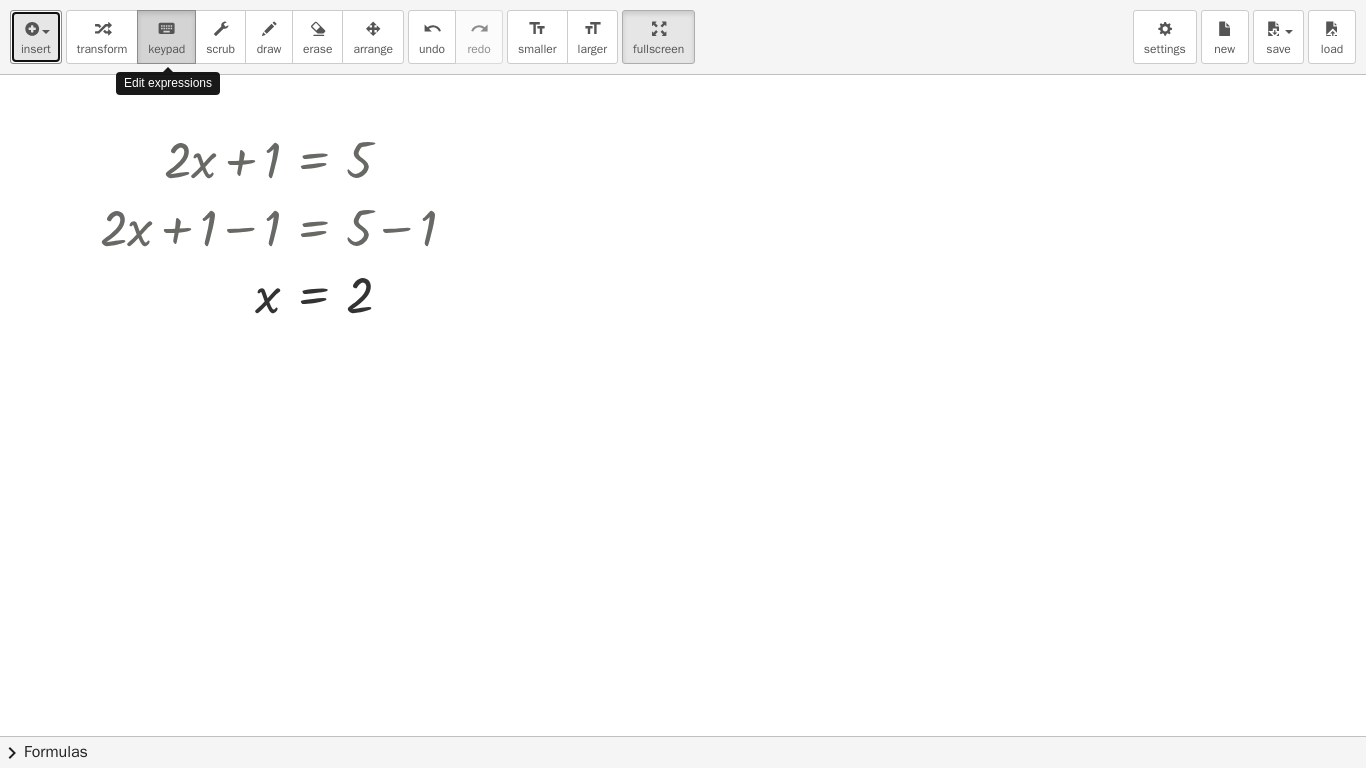 click on "keyboard keypad" at bounding box center [166, 37] 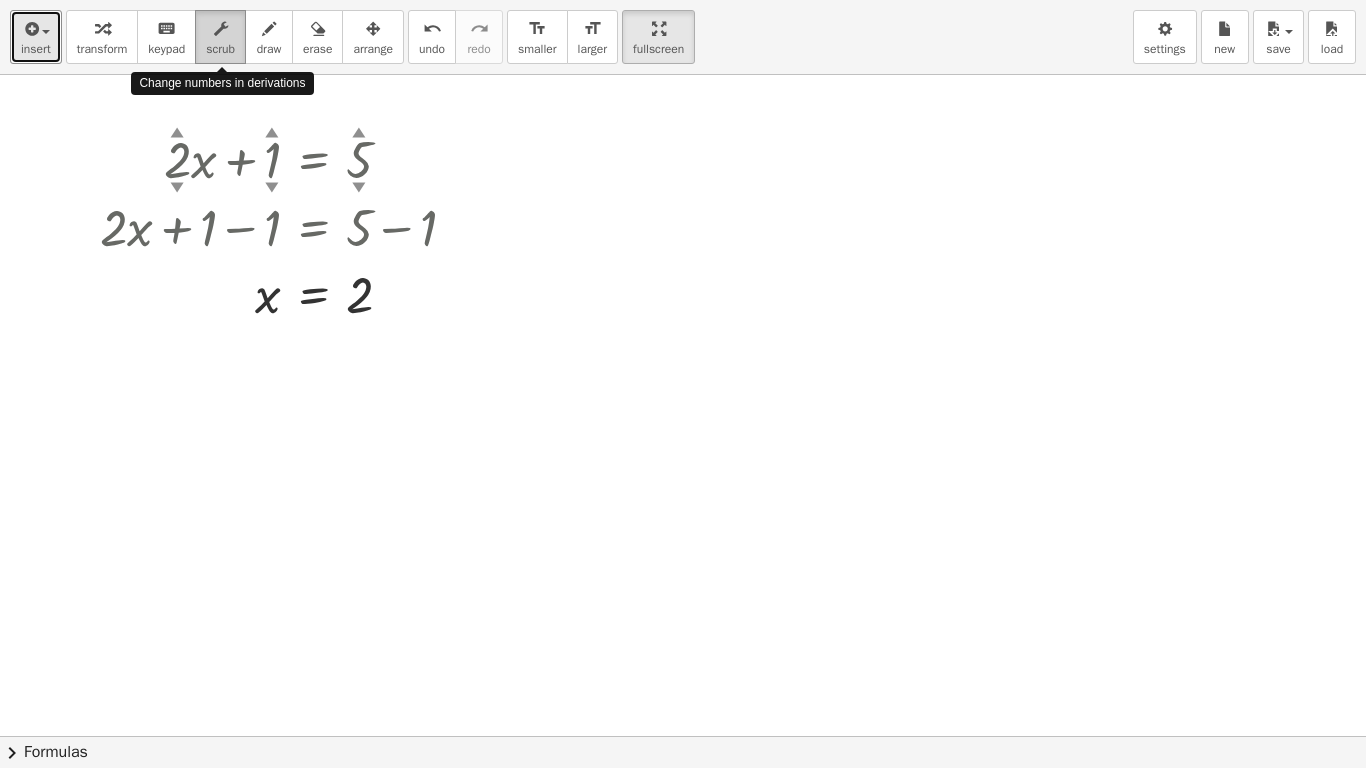click at bounding box center (221, 29) 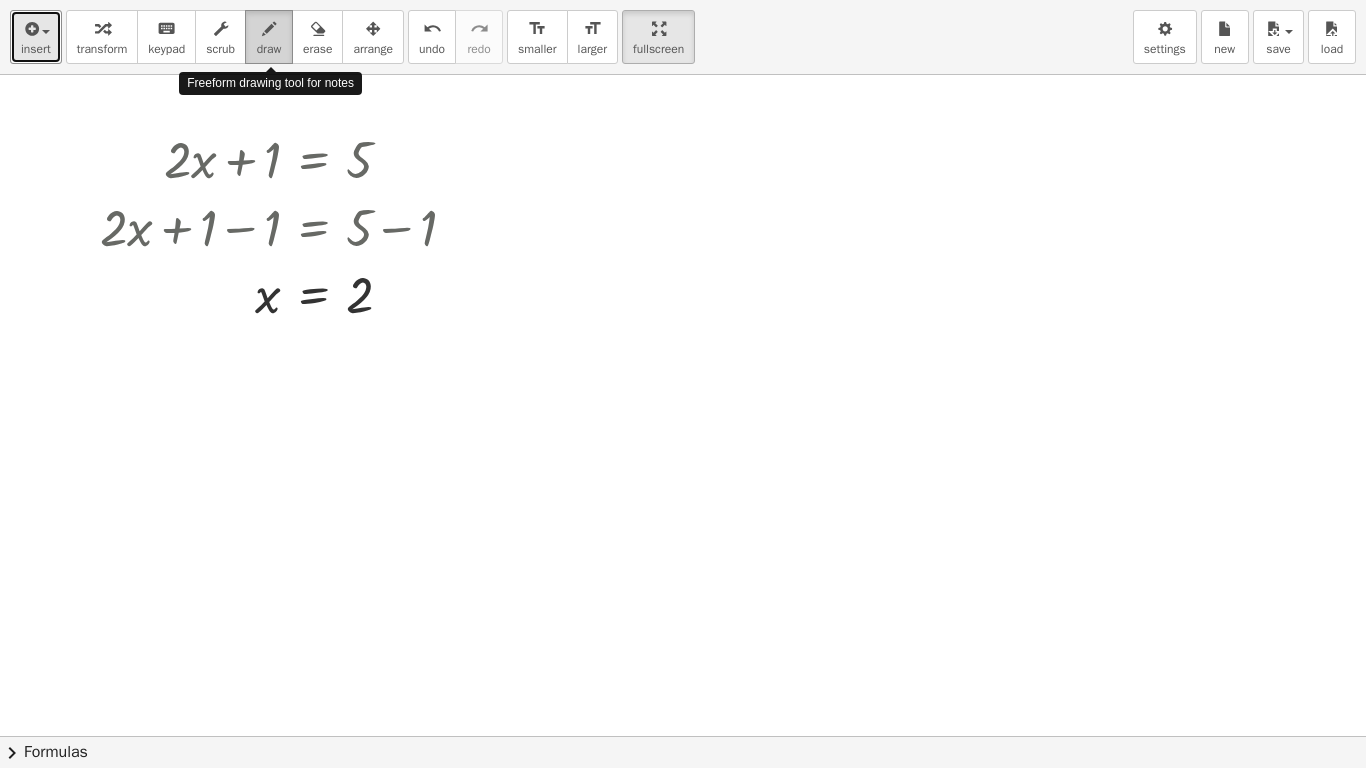 click at bounding box center (269, 29) 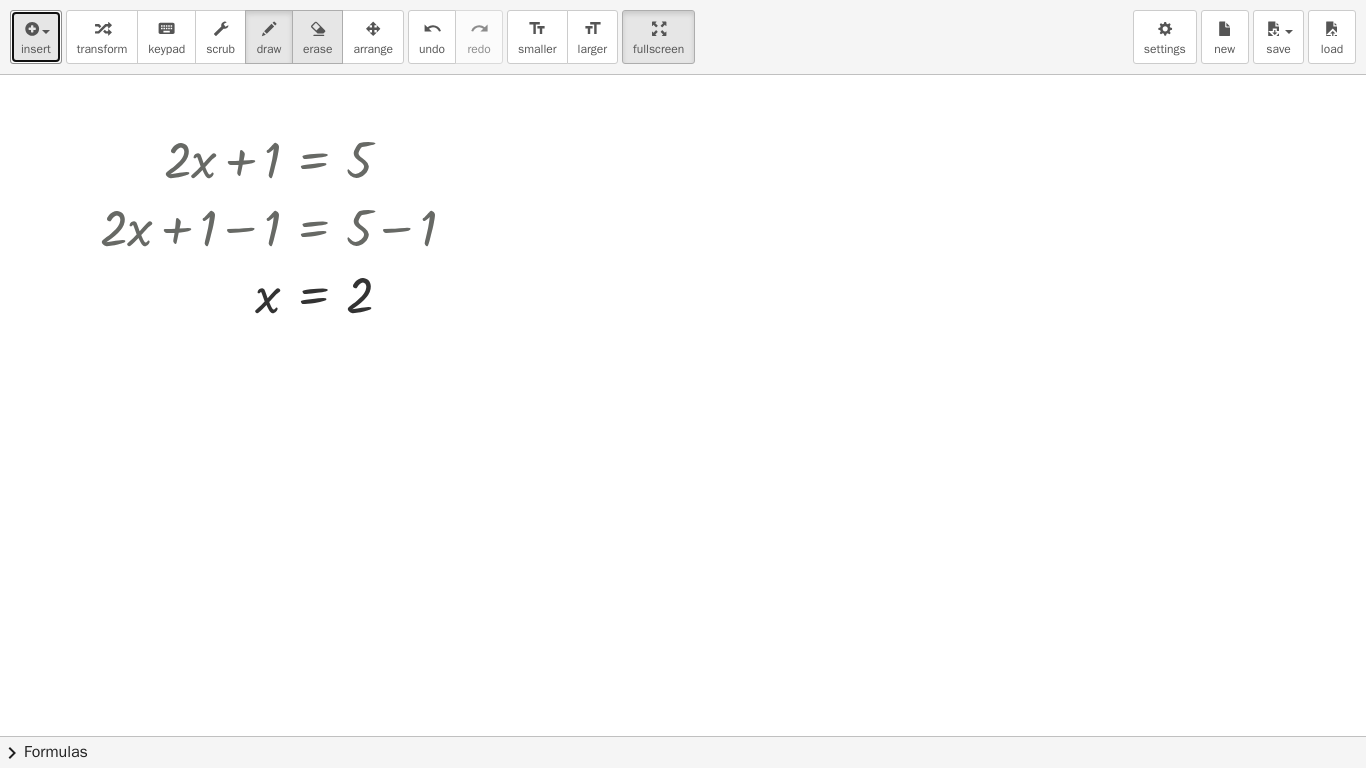 click at bounding box center [318, 29] 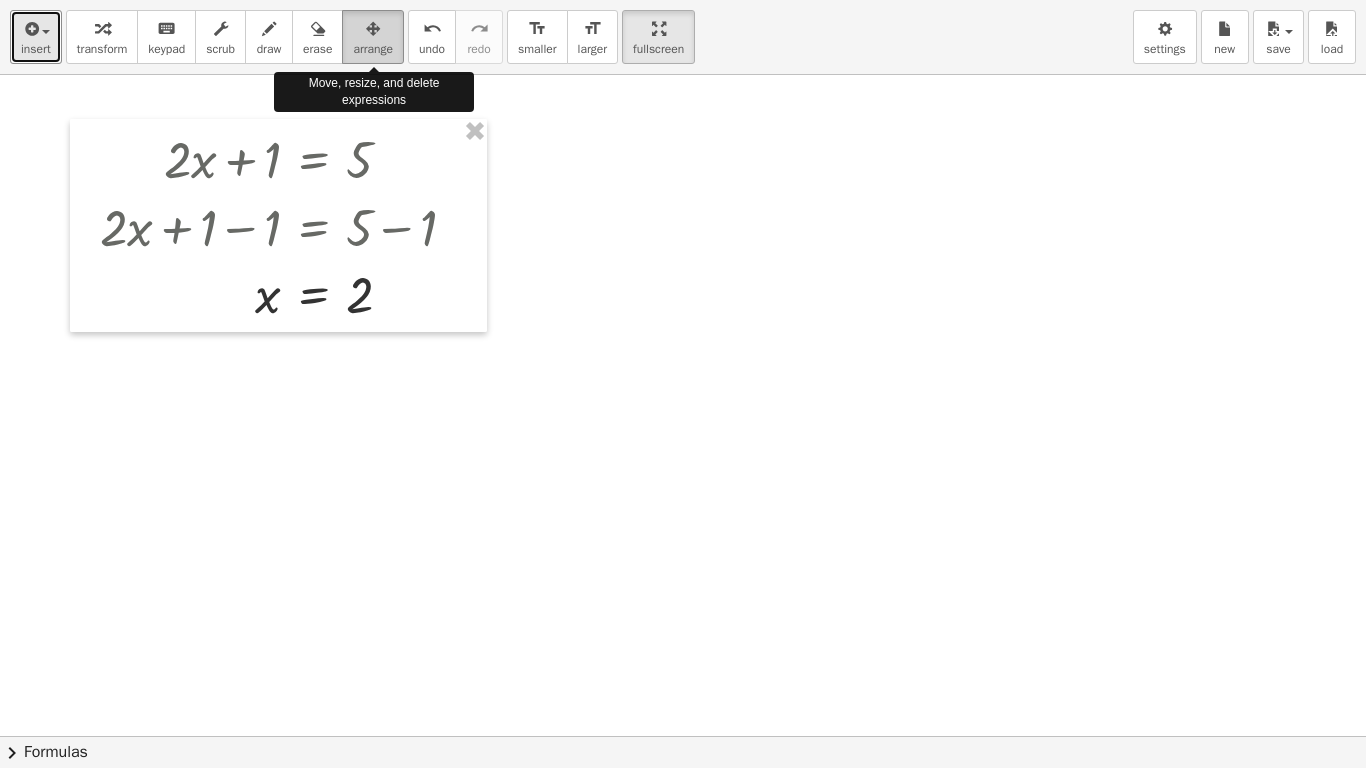 click at bounding box center (373, 28) 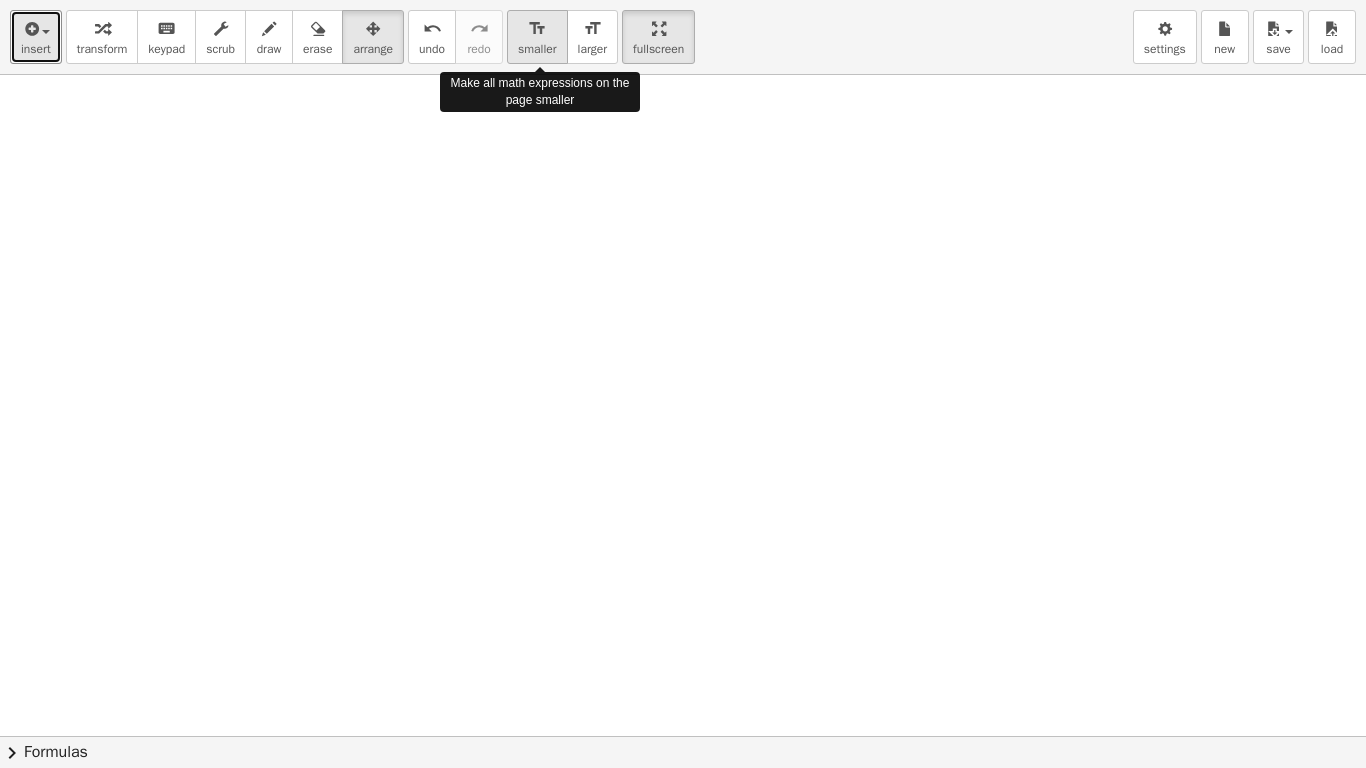 click on "format_size" at bounding box center [537, 28] 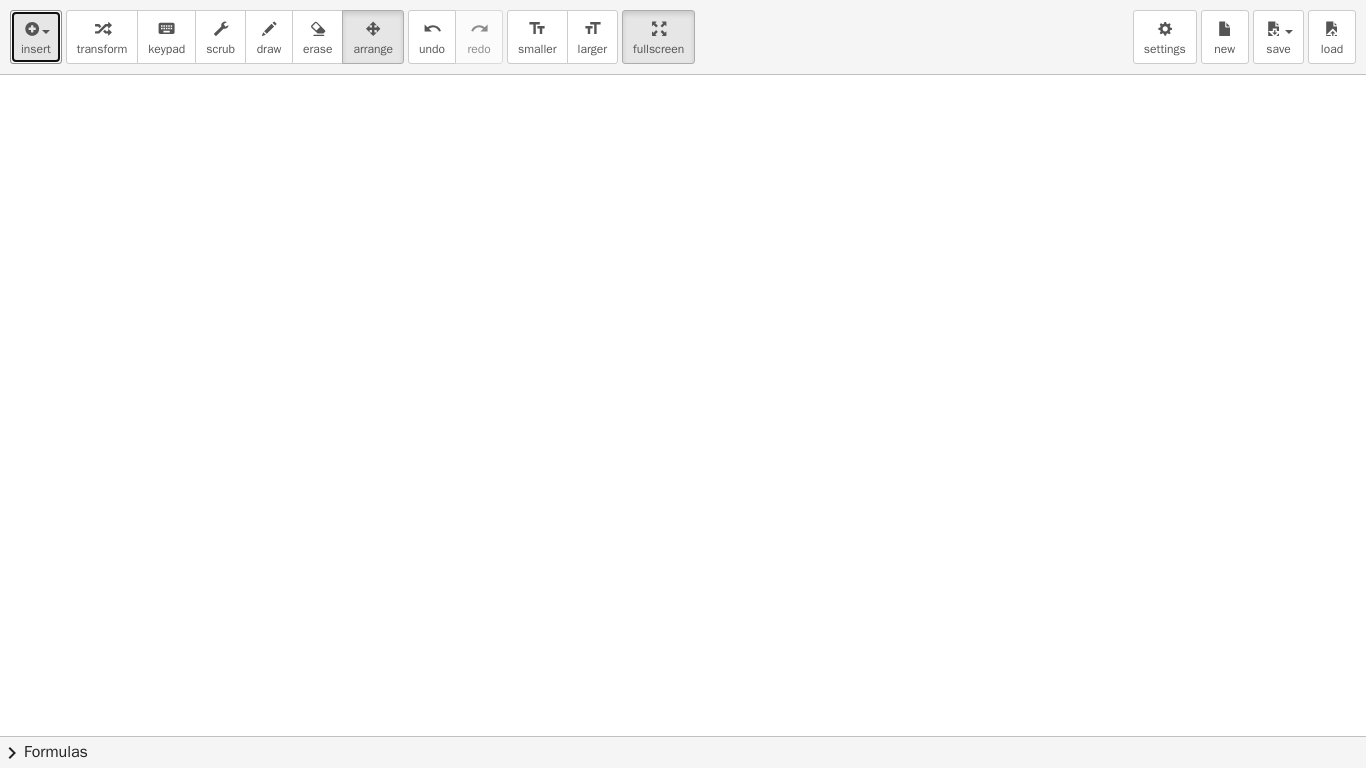 click at bounding box center (683, 668) 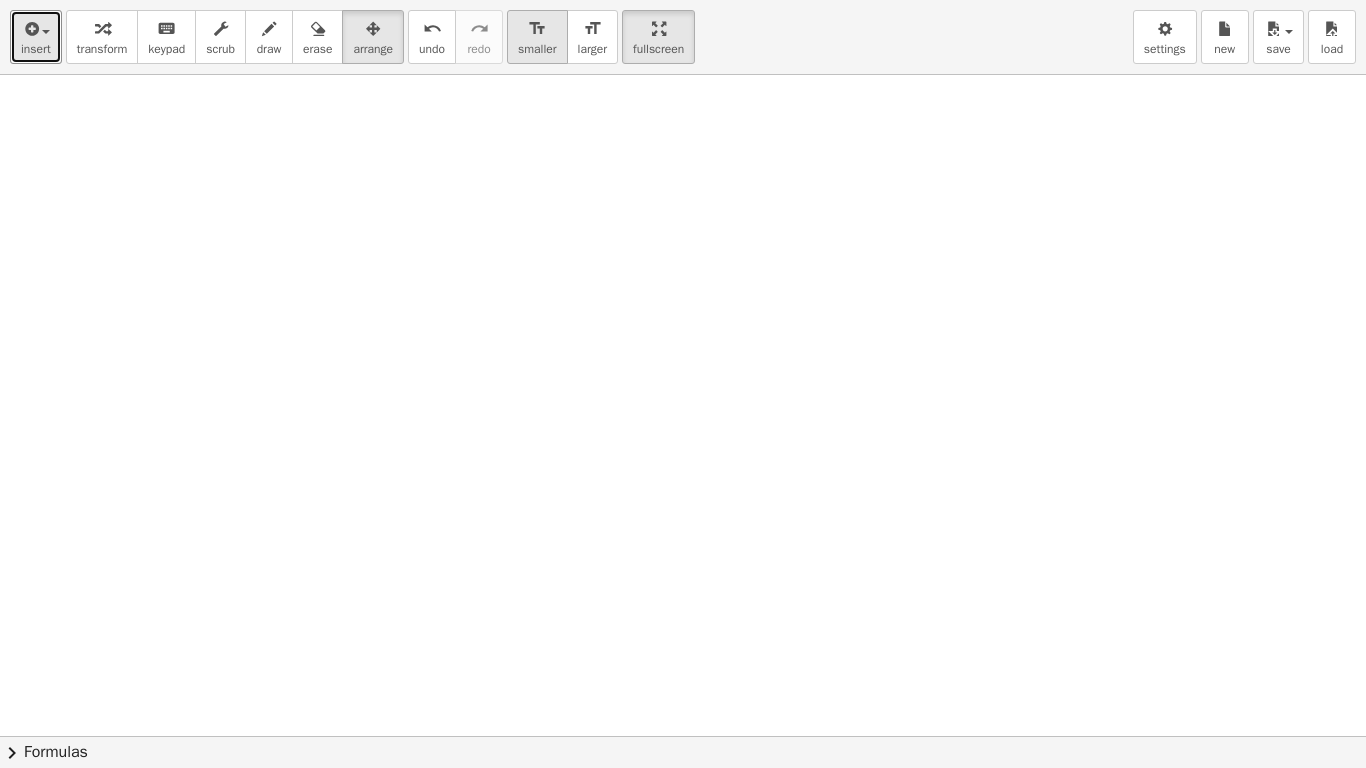 click on "smaller" at bounding box center (537, 49) 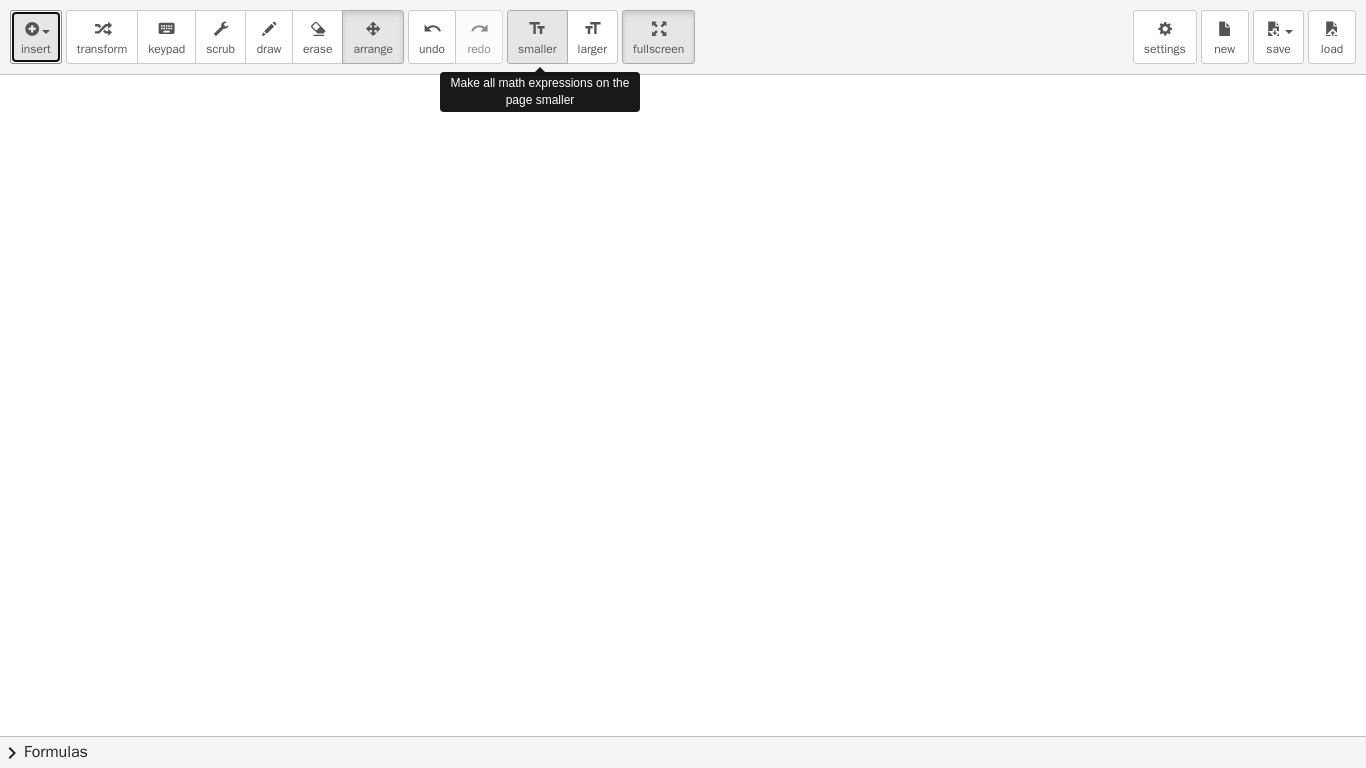 click on "smaller" at bounding box center [537, 49] 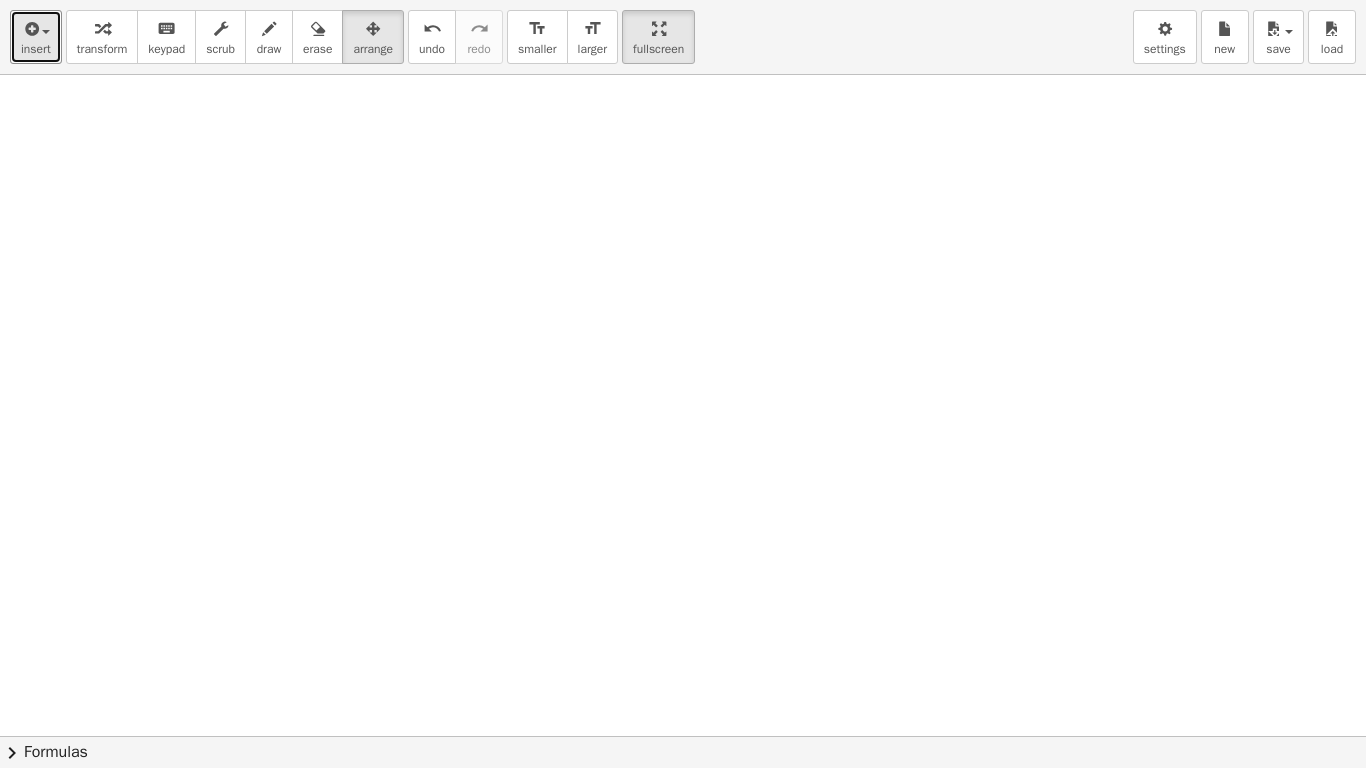 click at bounding box center (683, 668) 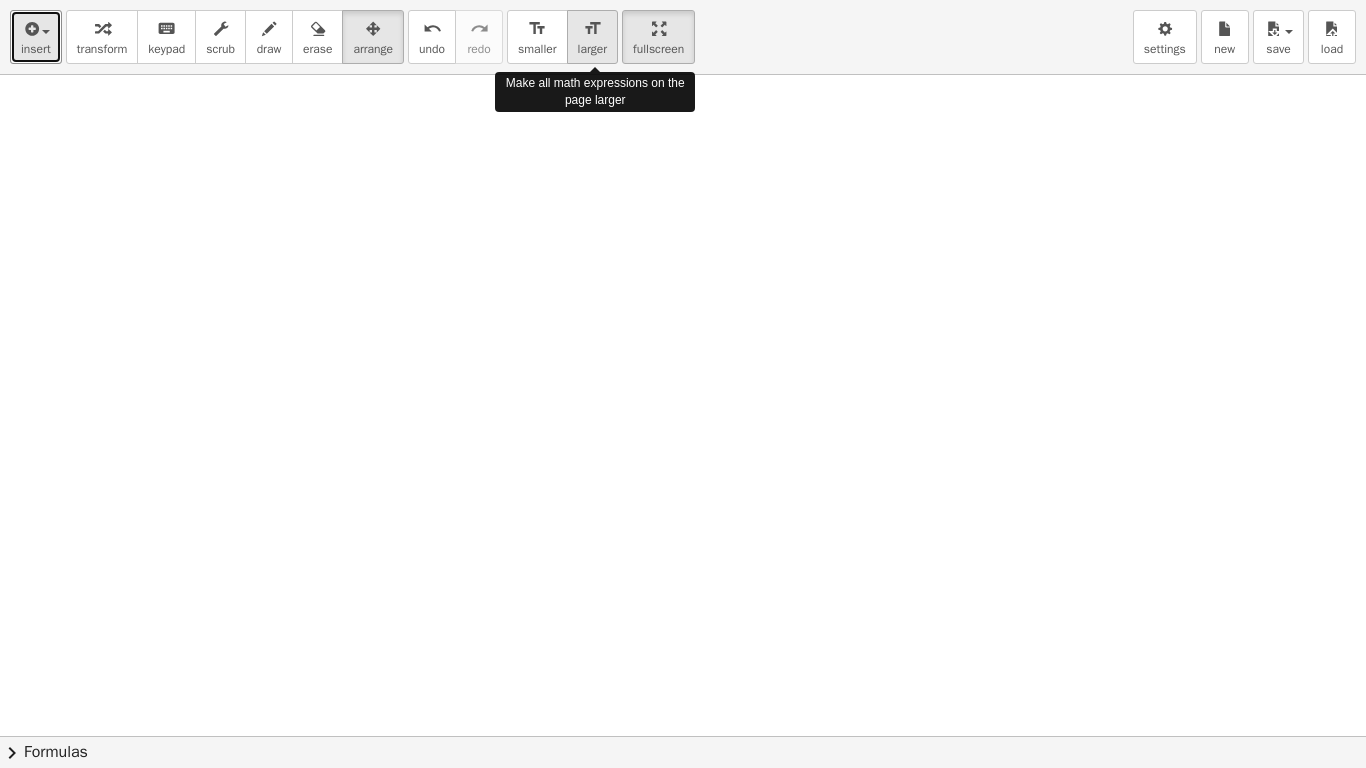 click on "format_size" at bounding box center [592, 29] 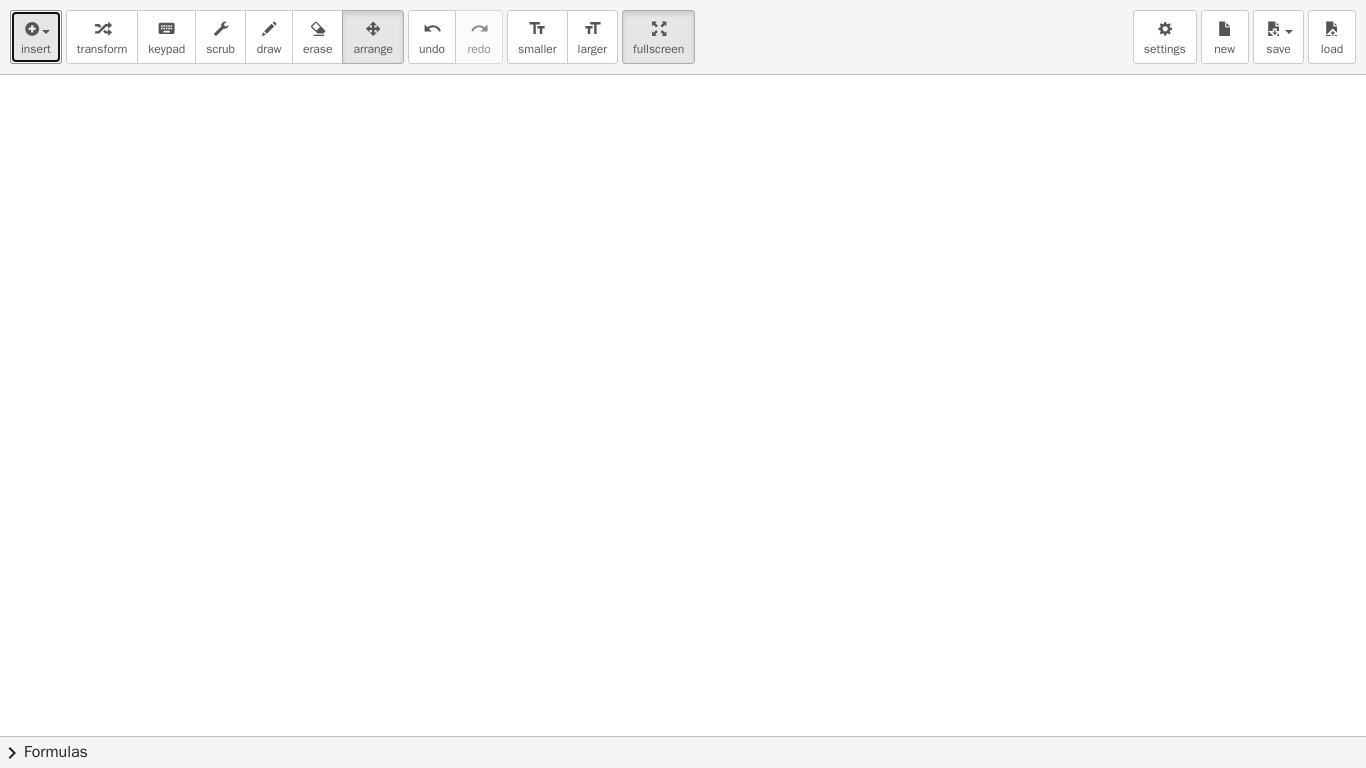 click at bounding box center [683, 668] 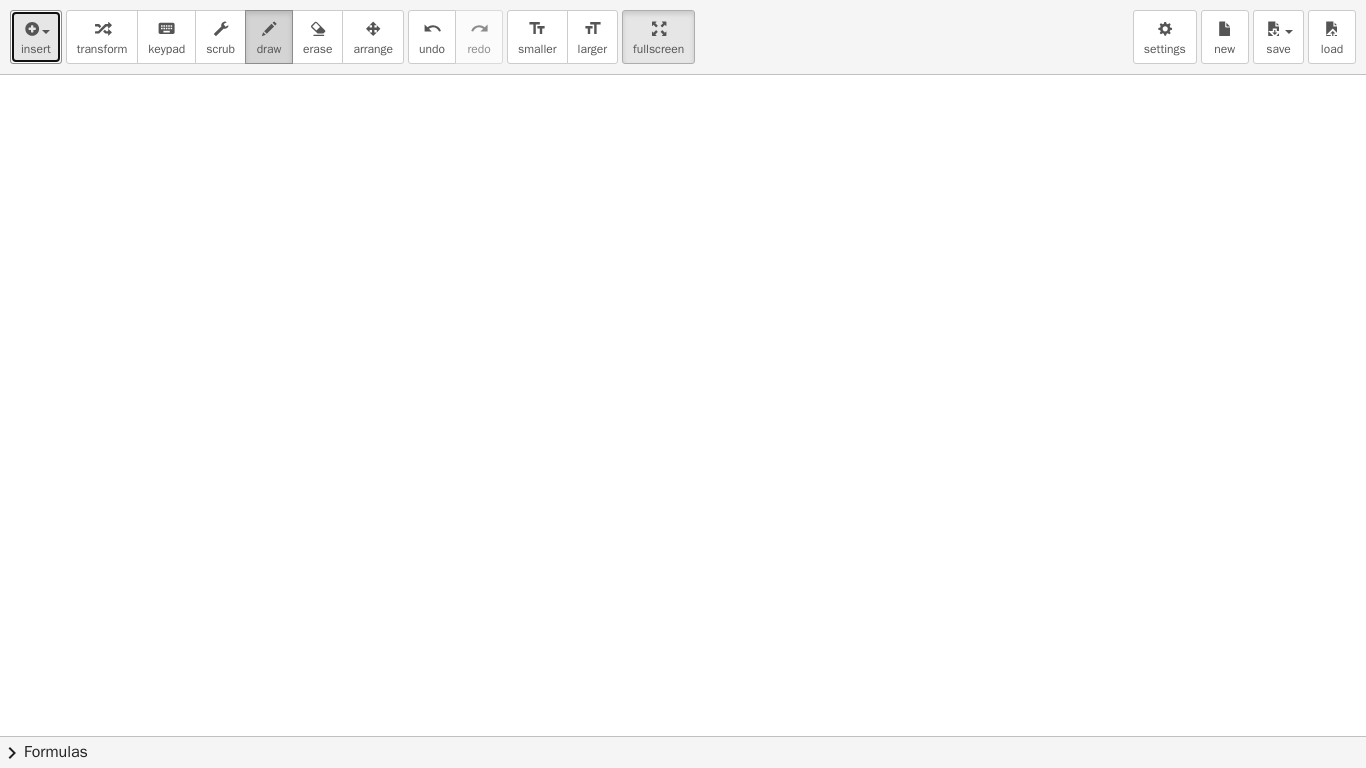 click at bounding box center (269, 29) 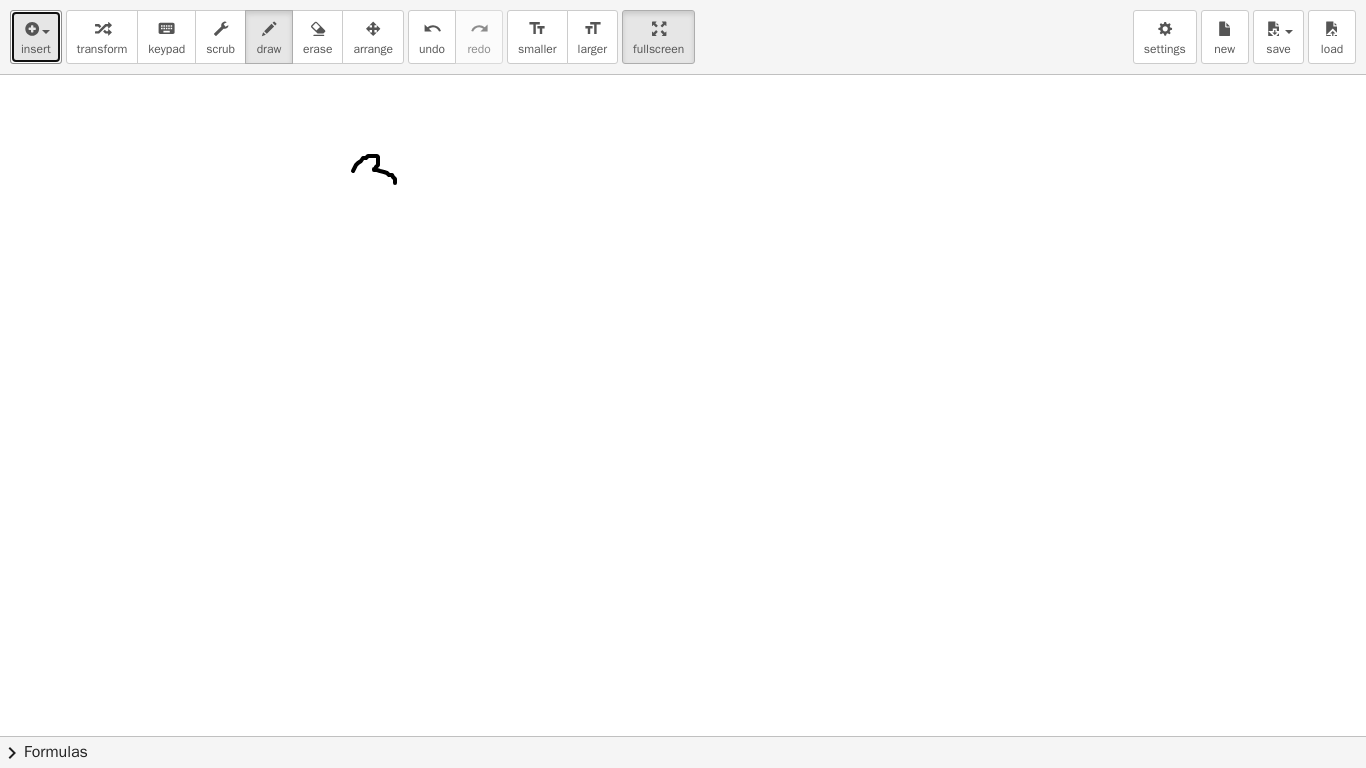 drag, startPoint x: 353, startPoint y: 171, endPoint x: 365, endPoint y: 193, distance: 25.059929 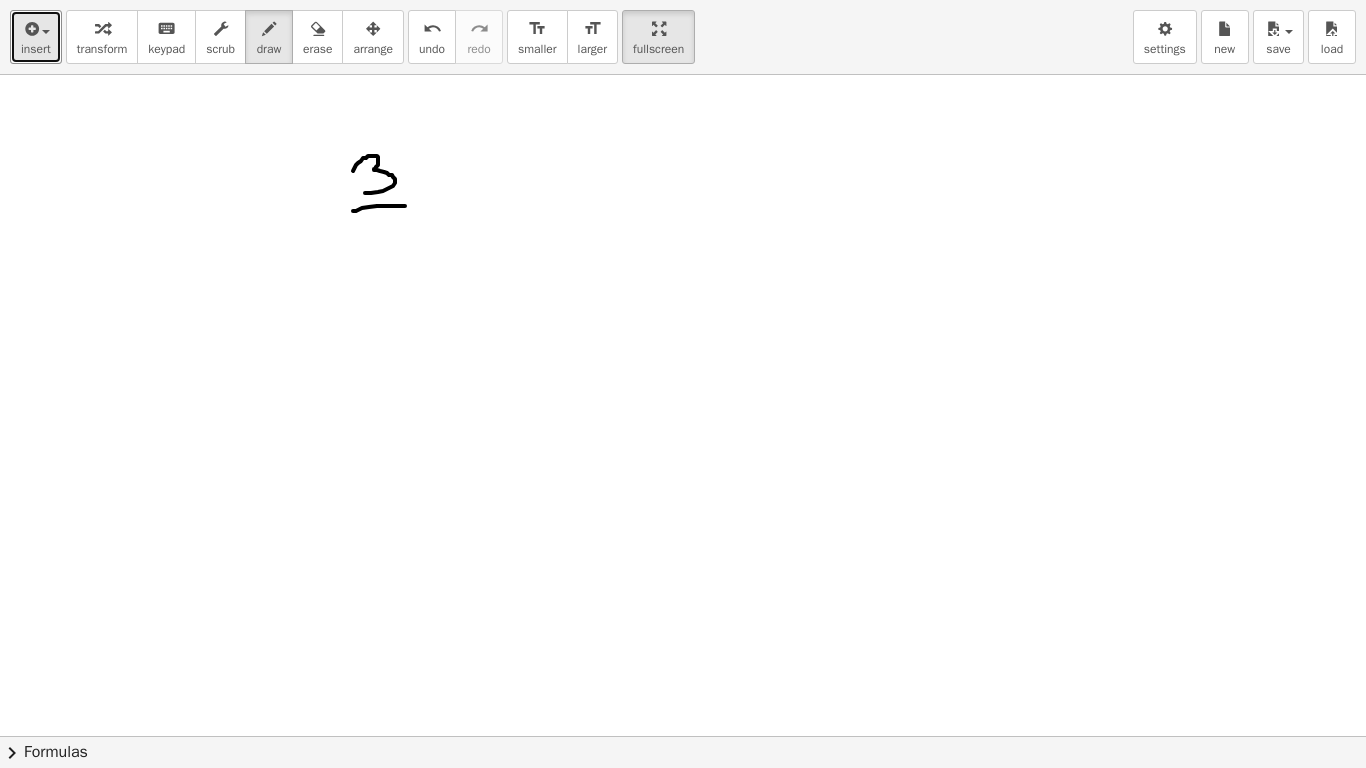 drag, startPoint x: 353, startPoint y: 211, endPoint x: 405, endPoint y: 206, distance: 52.23983 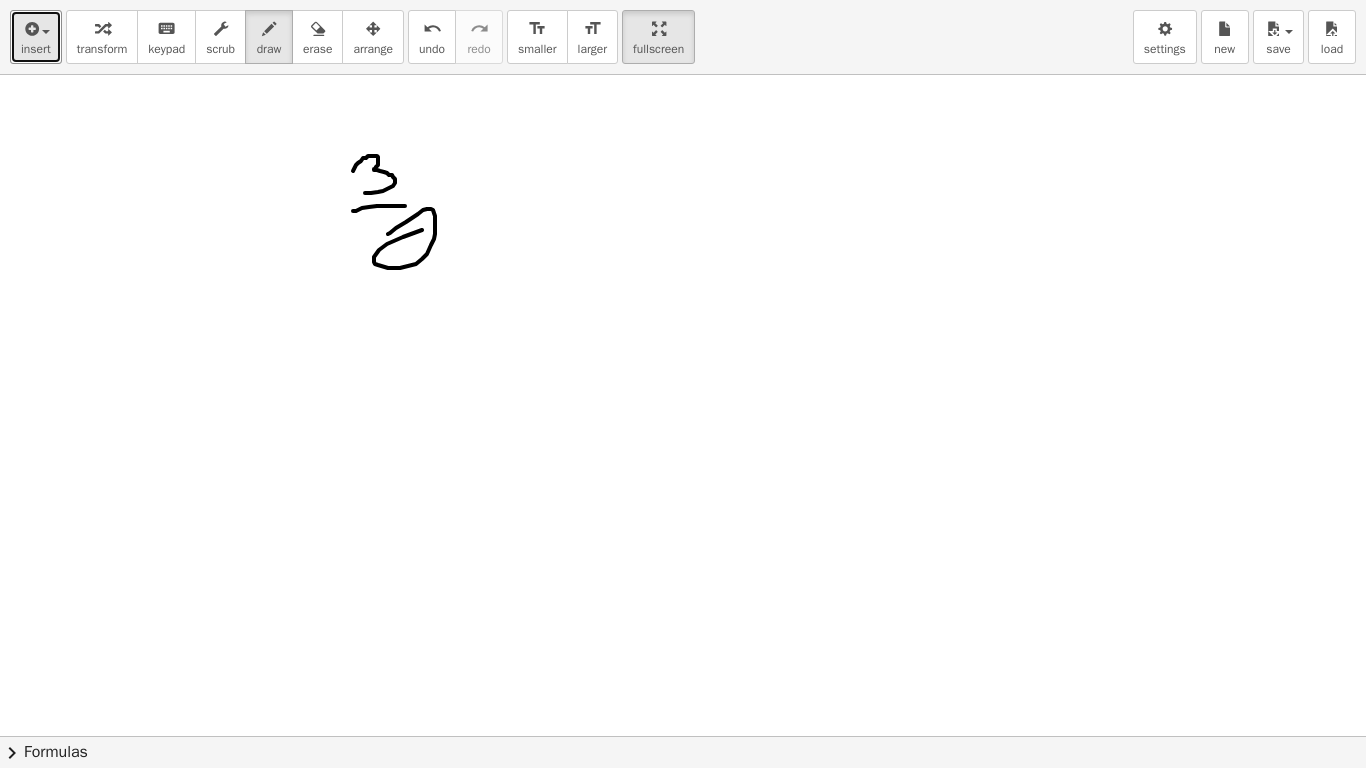 drag, startPoint x: 388, startPoint y: 234, endPoint x: 449, endPoint y: 226, distance: 61.522354 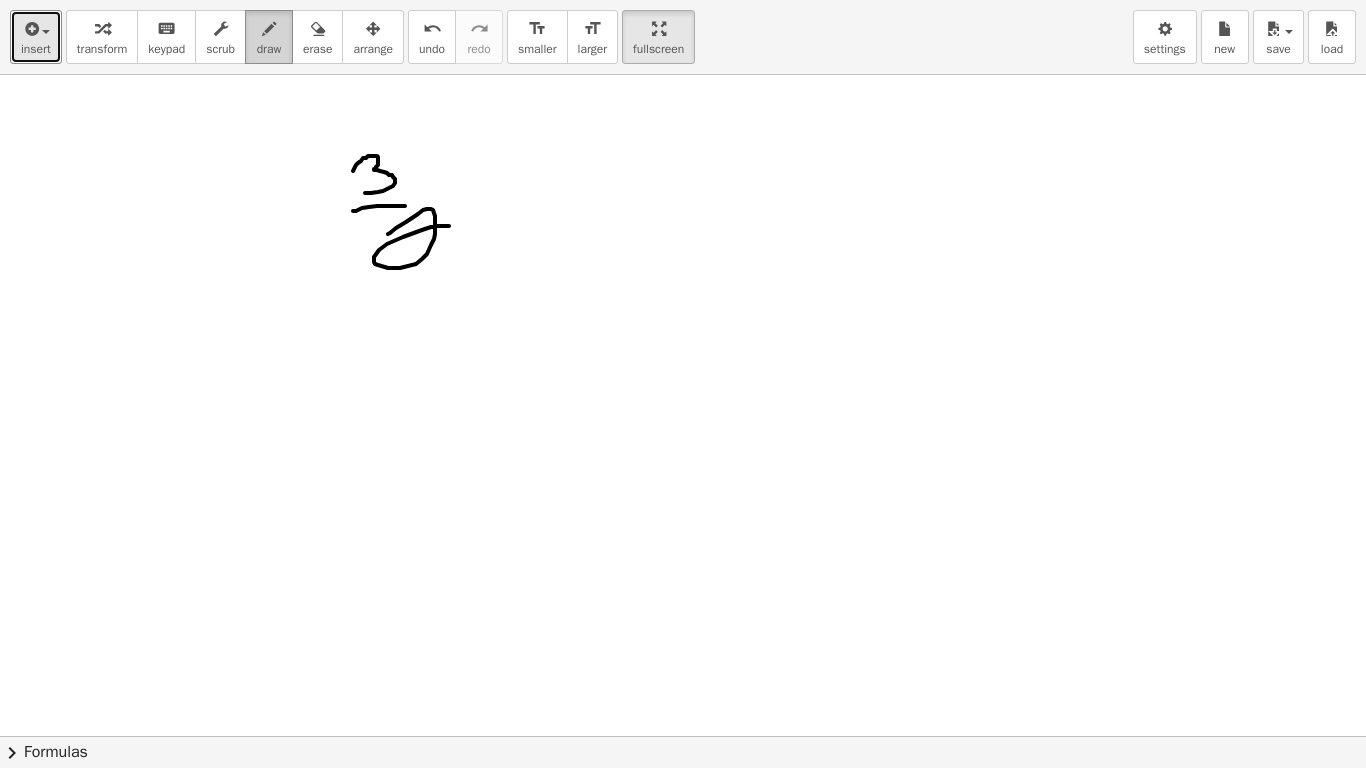 click on "draw" at bounding box center (269, 49) 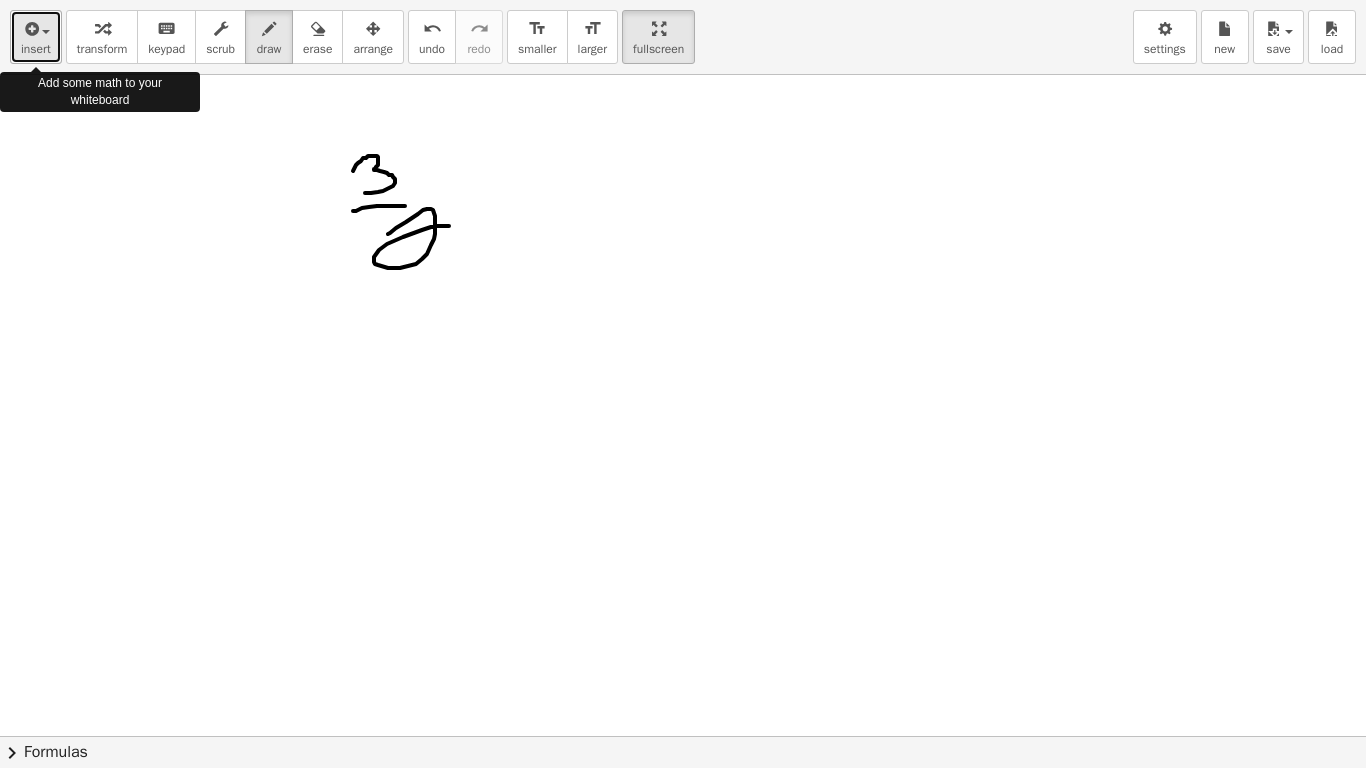 click on "insert" at bounding box center [36, 37] 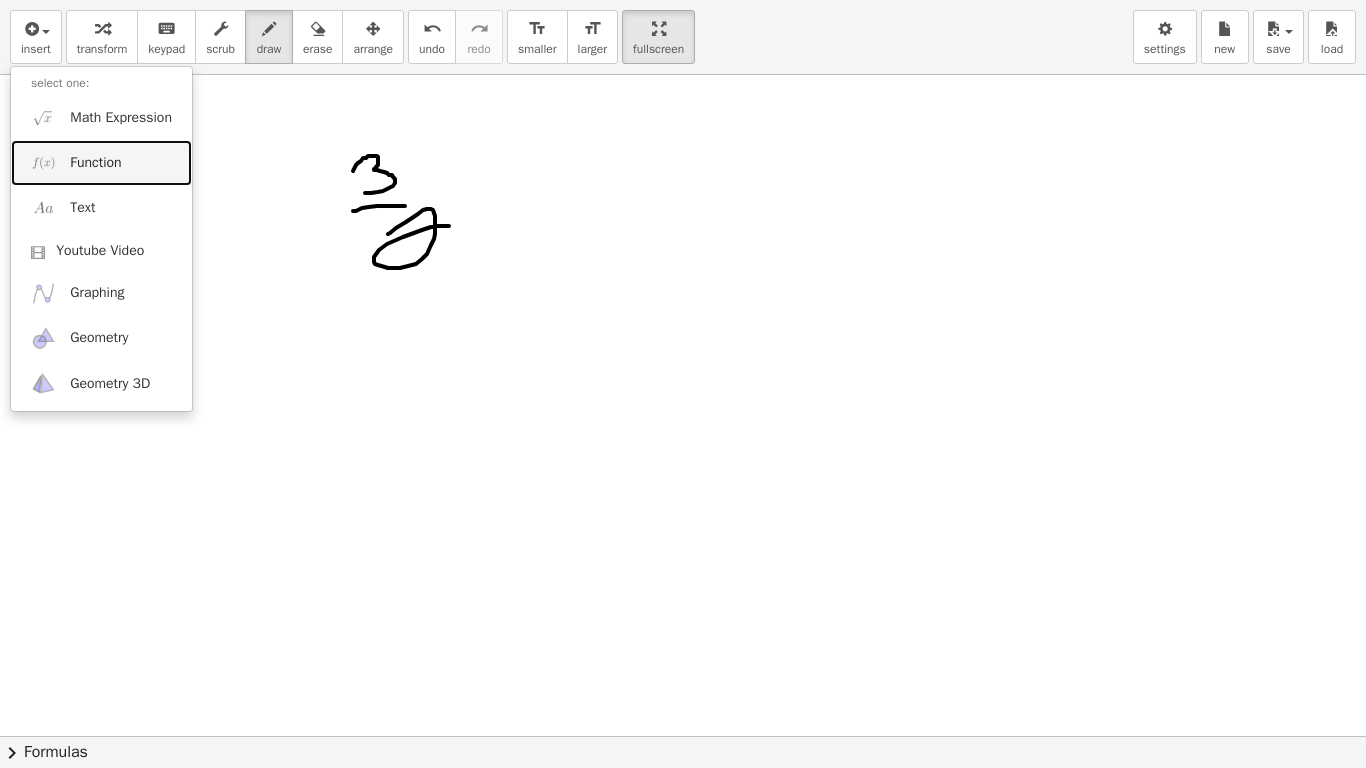 click on "Function" at bounding box center (95, 163) 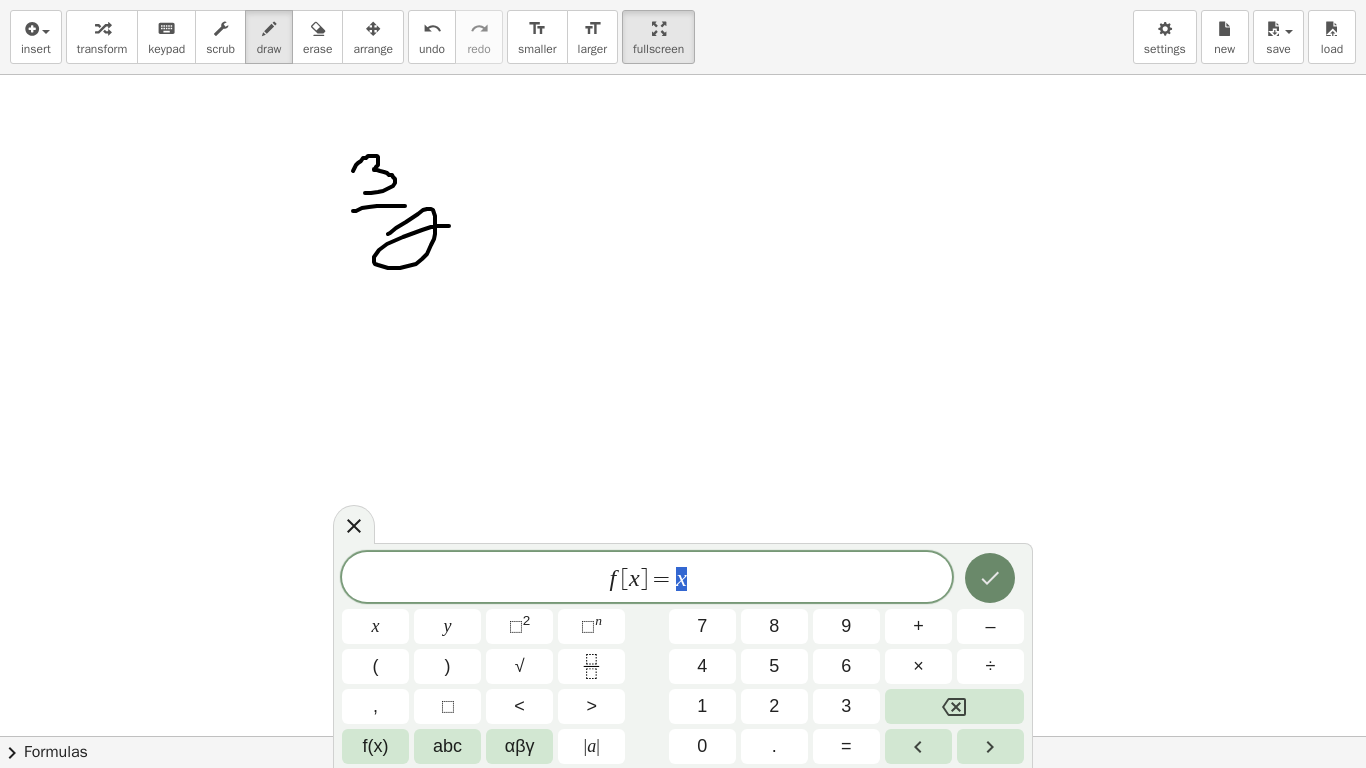 click 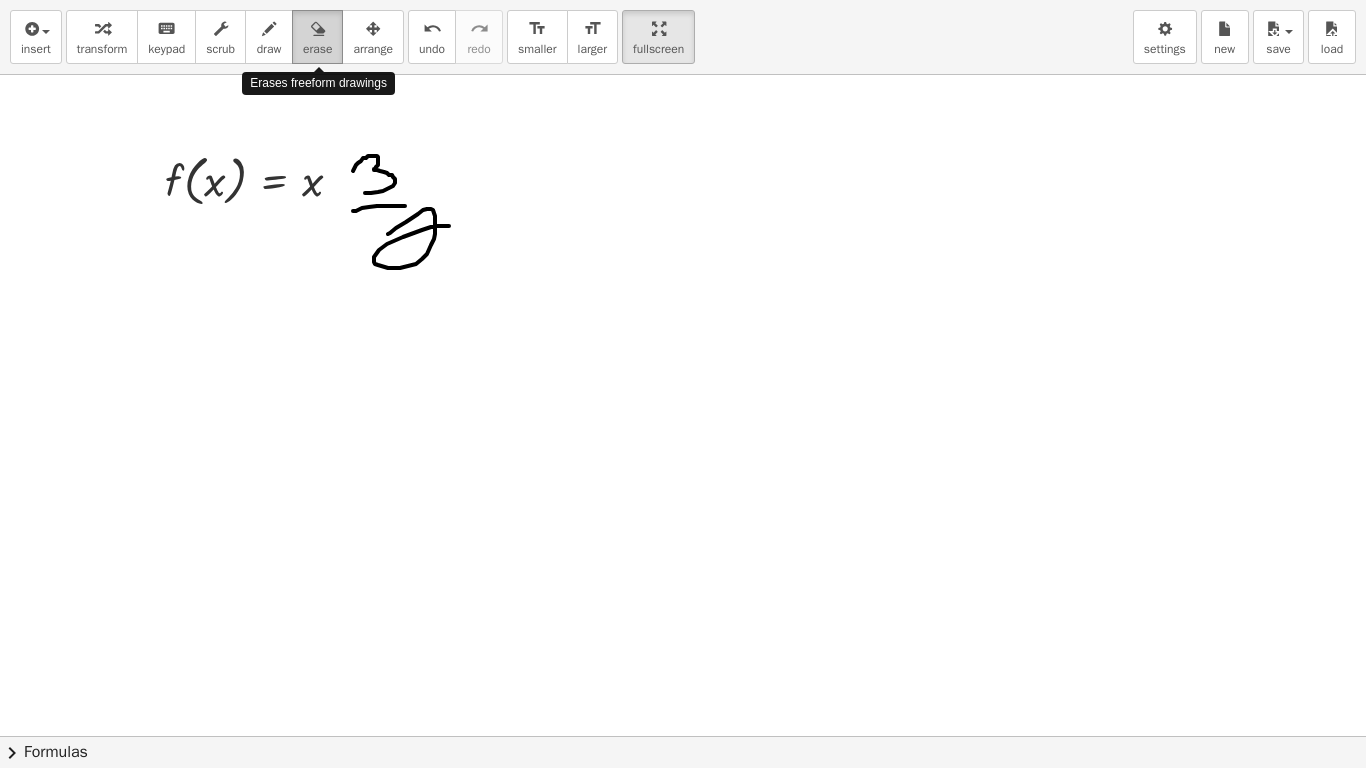 click on "erase" at bounding box center [317, 37] 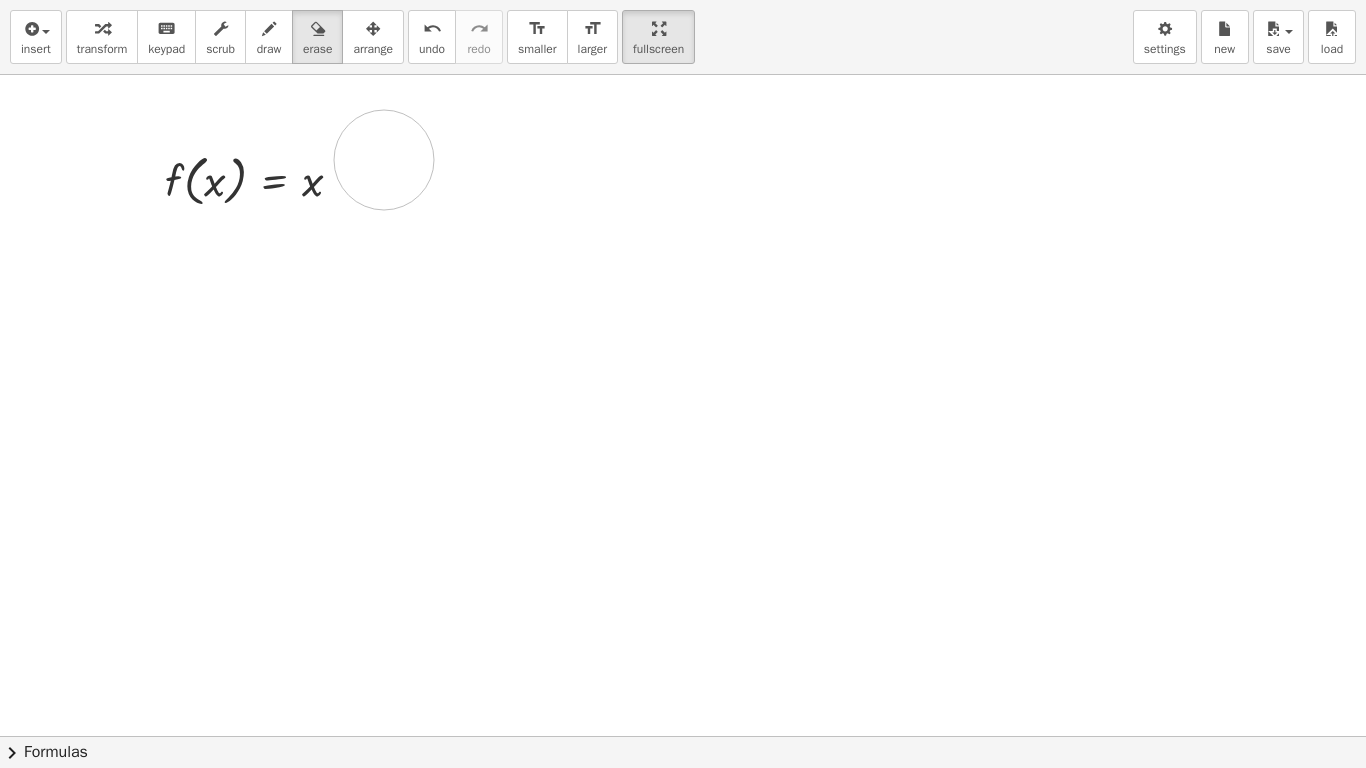 drag, startPoint x: 459, startPoint y: 214, endPoint x: 382, endPoint y: 159, distance: 94.62558 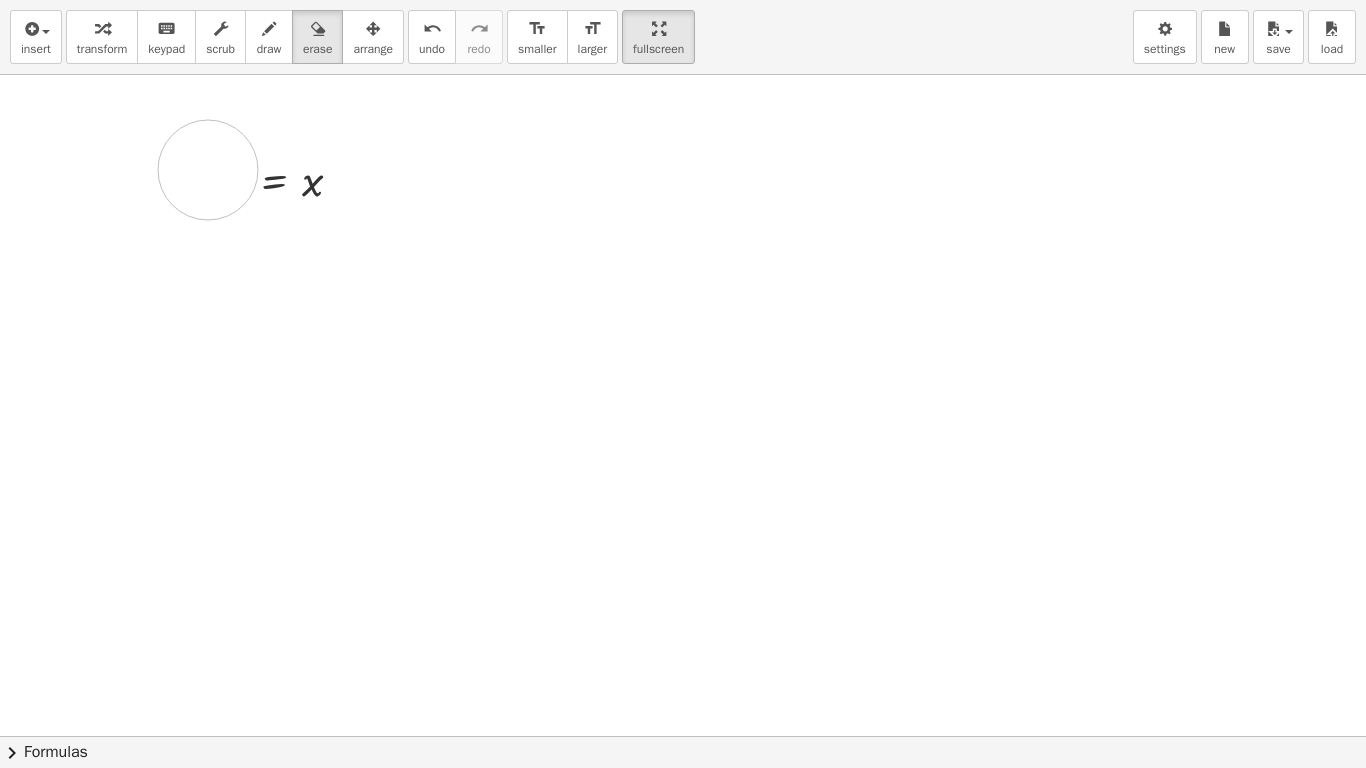 click at bounding box center (683, 668) 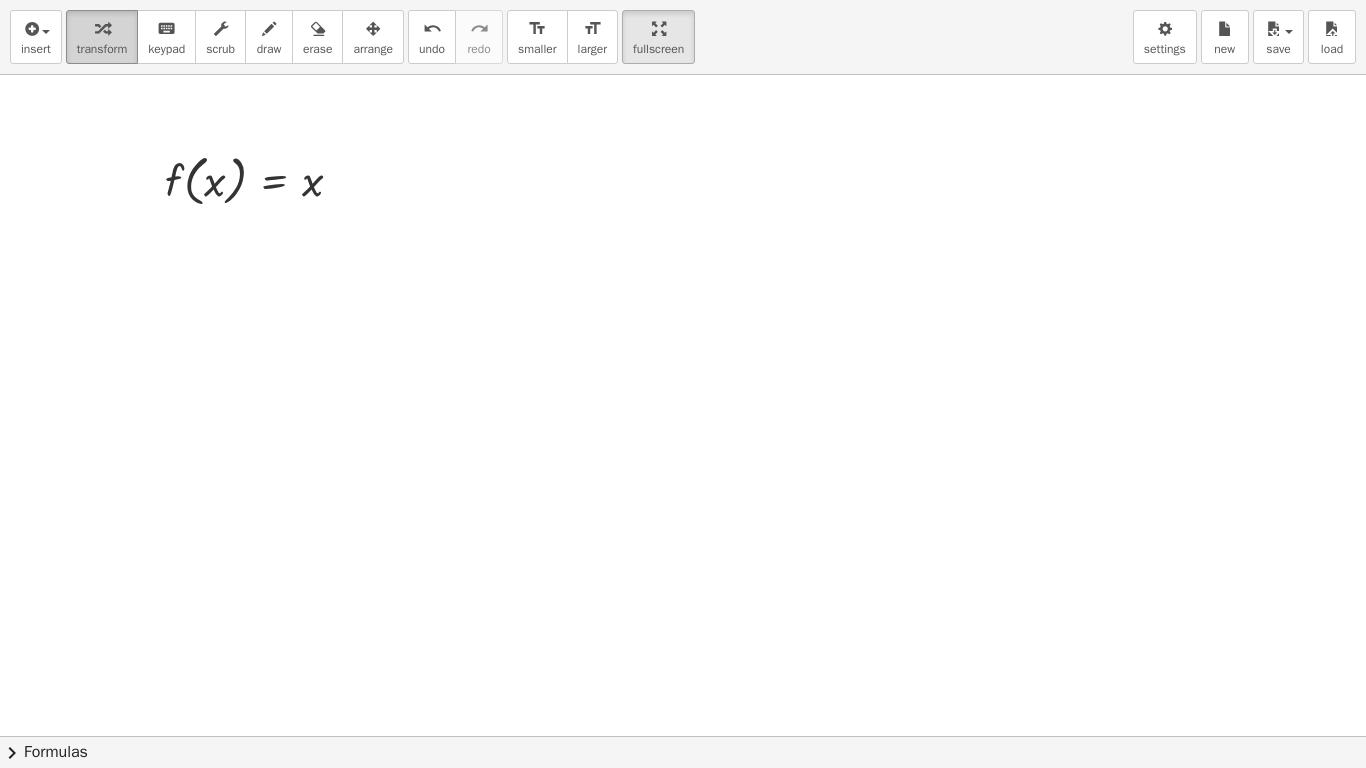 click on "transform" at bounding box center (102, 49) 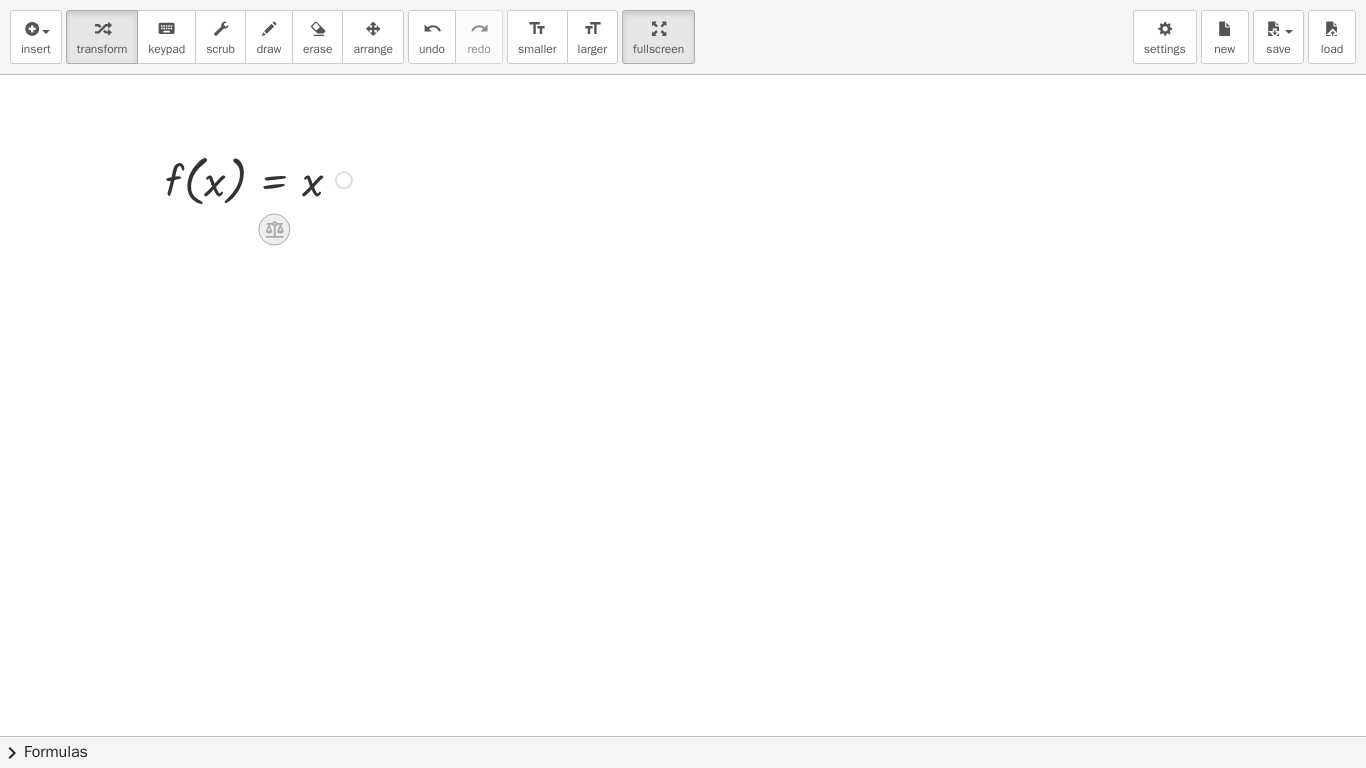 click at bounding box center [274, 229] 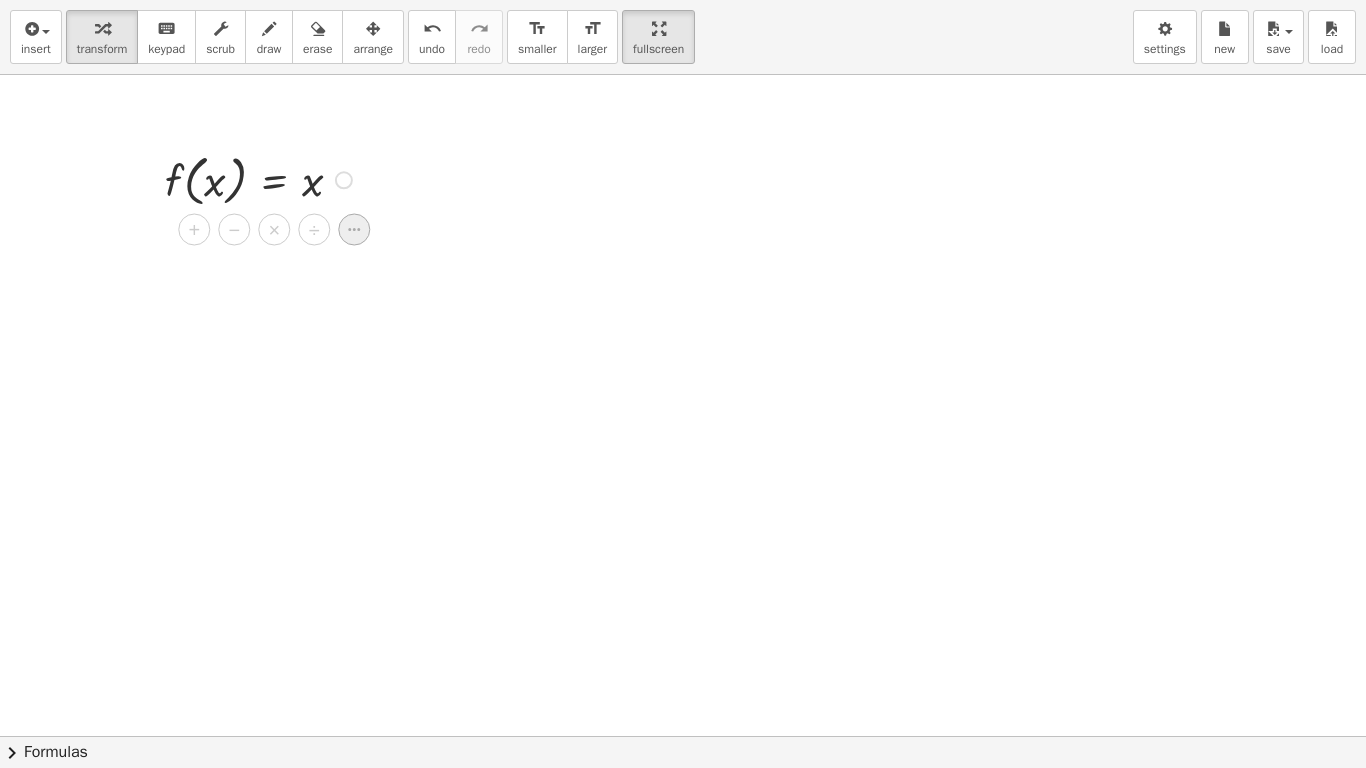 click at bounding box center [354, 229] 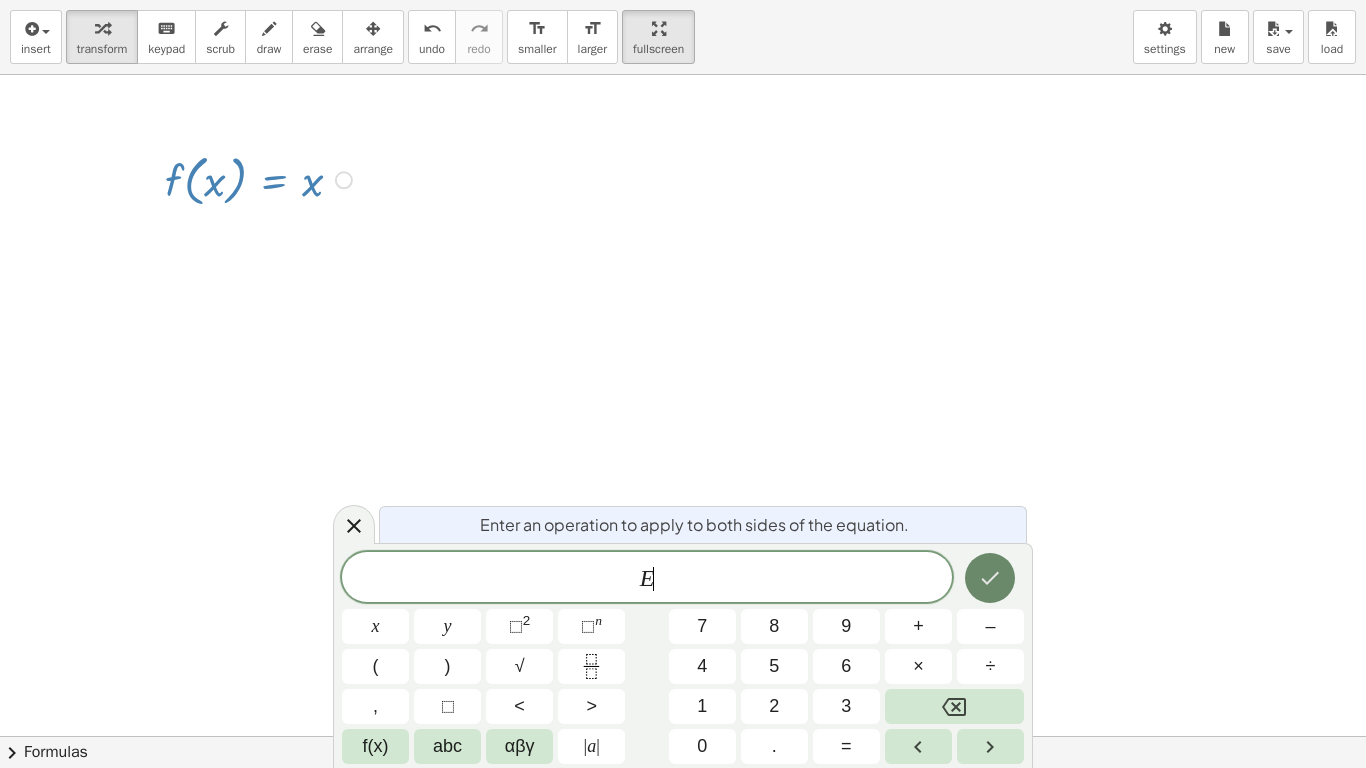 click 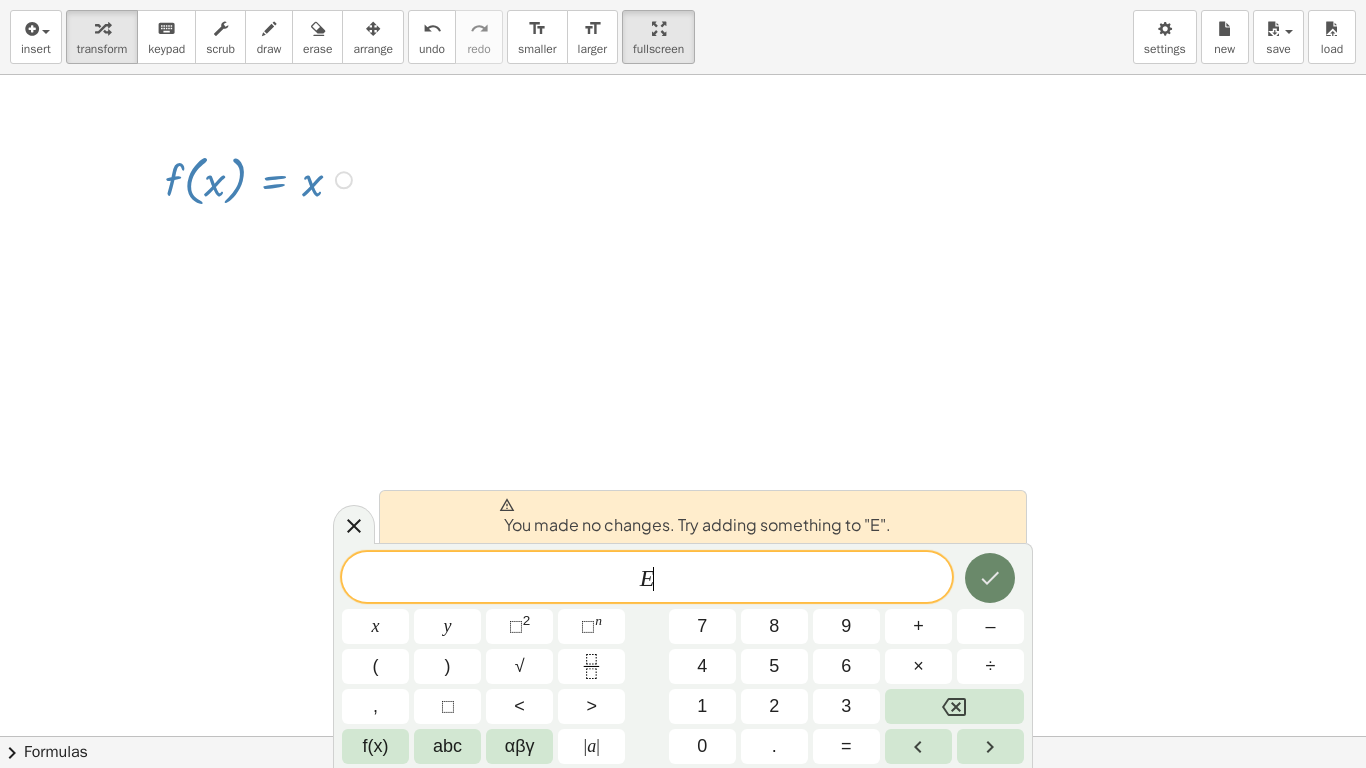 click 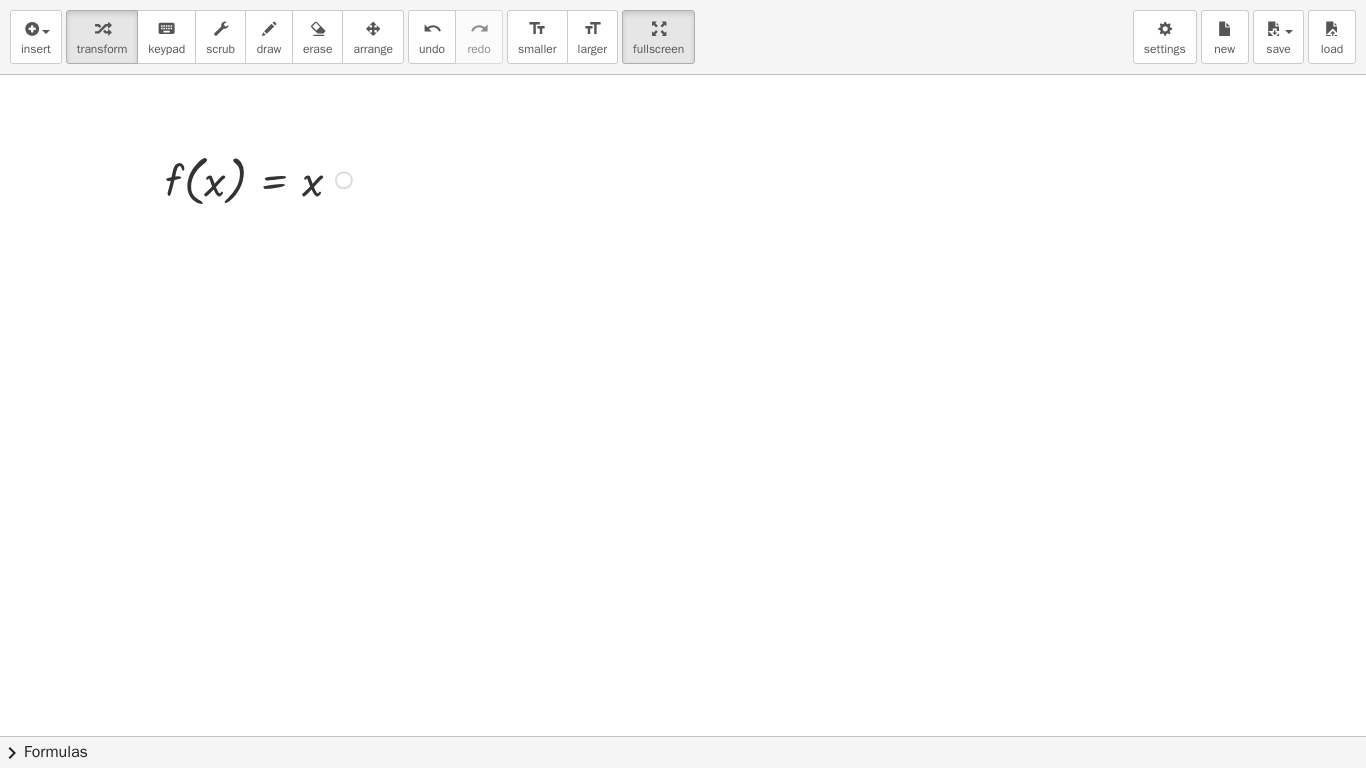 click at bounding box center [344, 180] 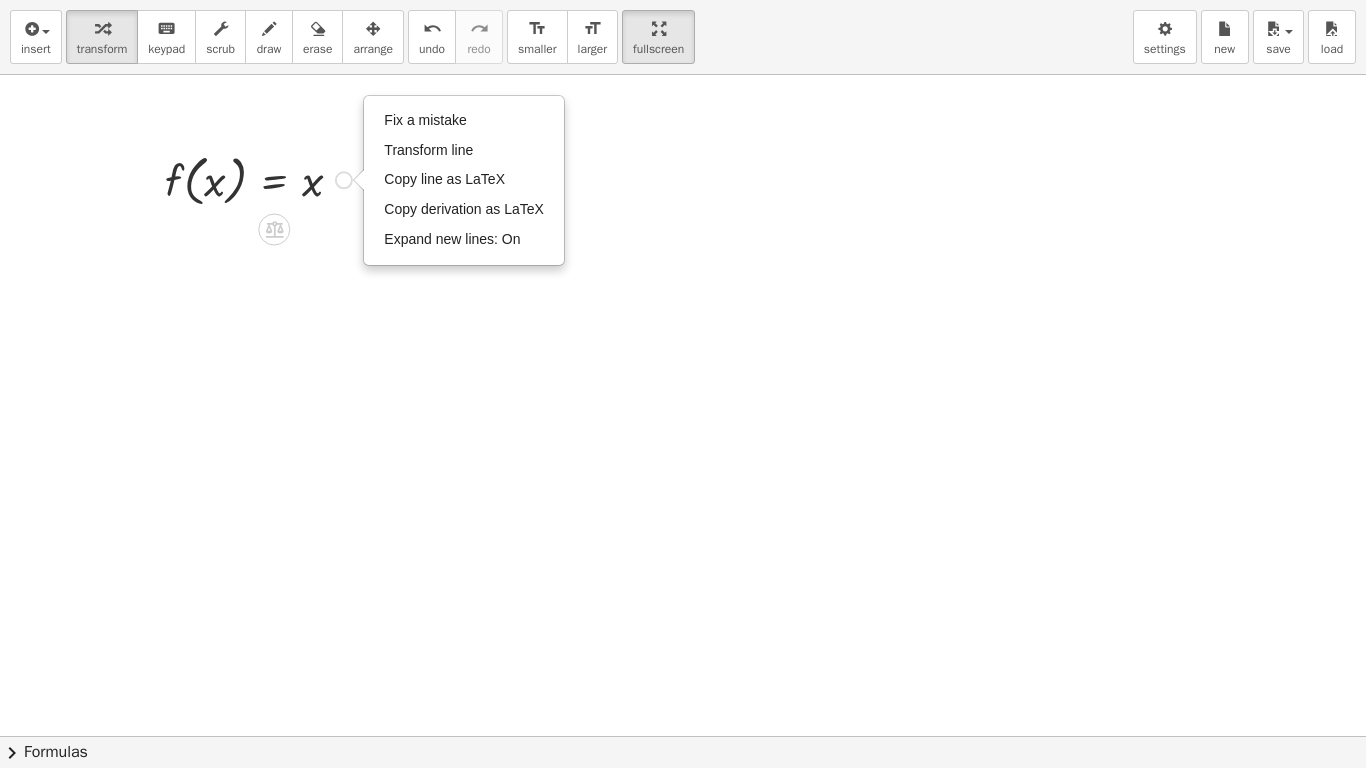 click on "Fix a mistake Transform line Copy line as LaTeX Copy derivation as LaTeX Expand new lines: On" at bounding box center (344, 180) 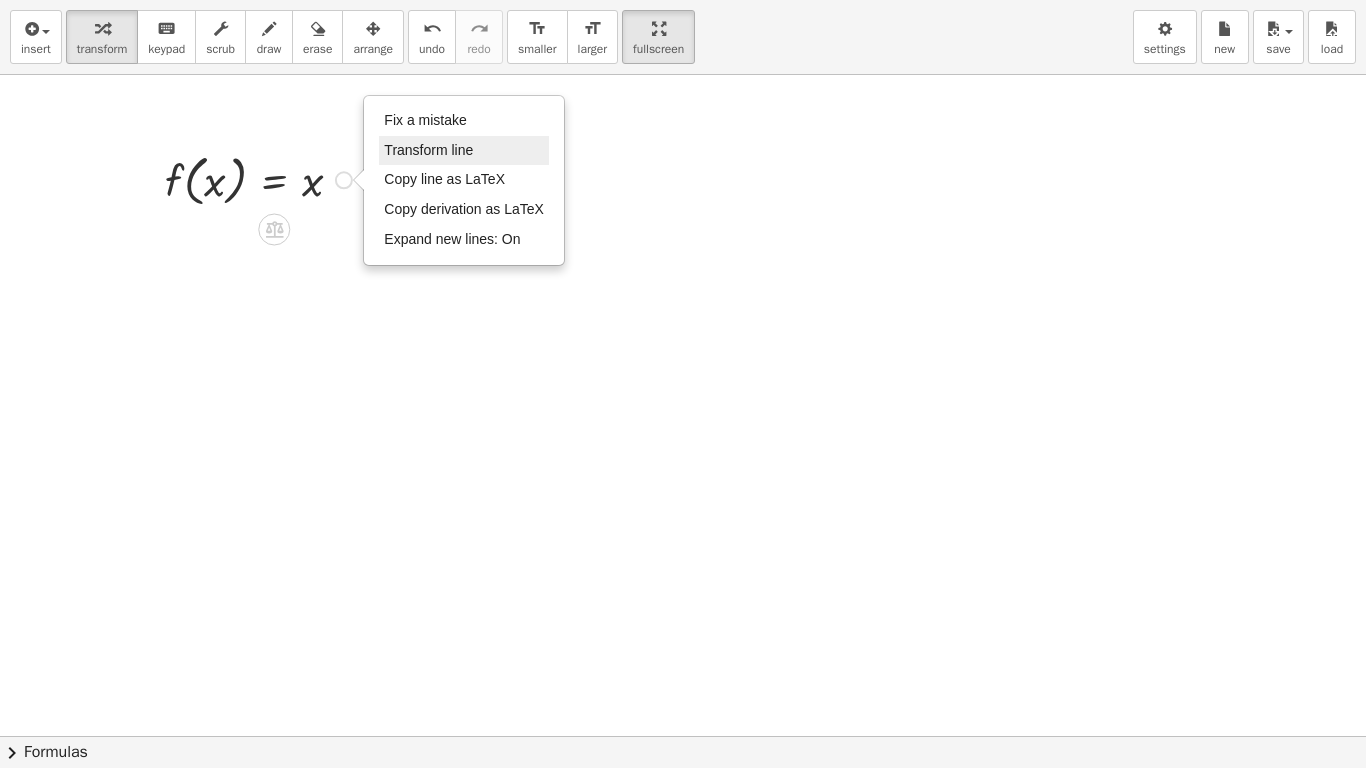 click on "Transform line" at bounding box center [428, 150] 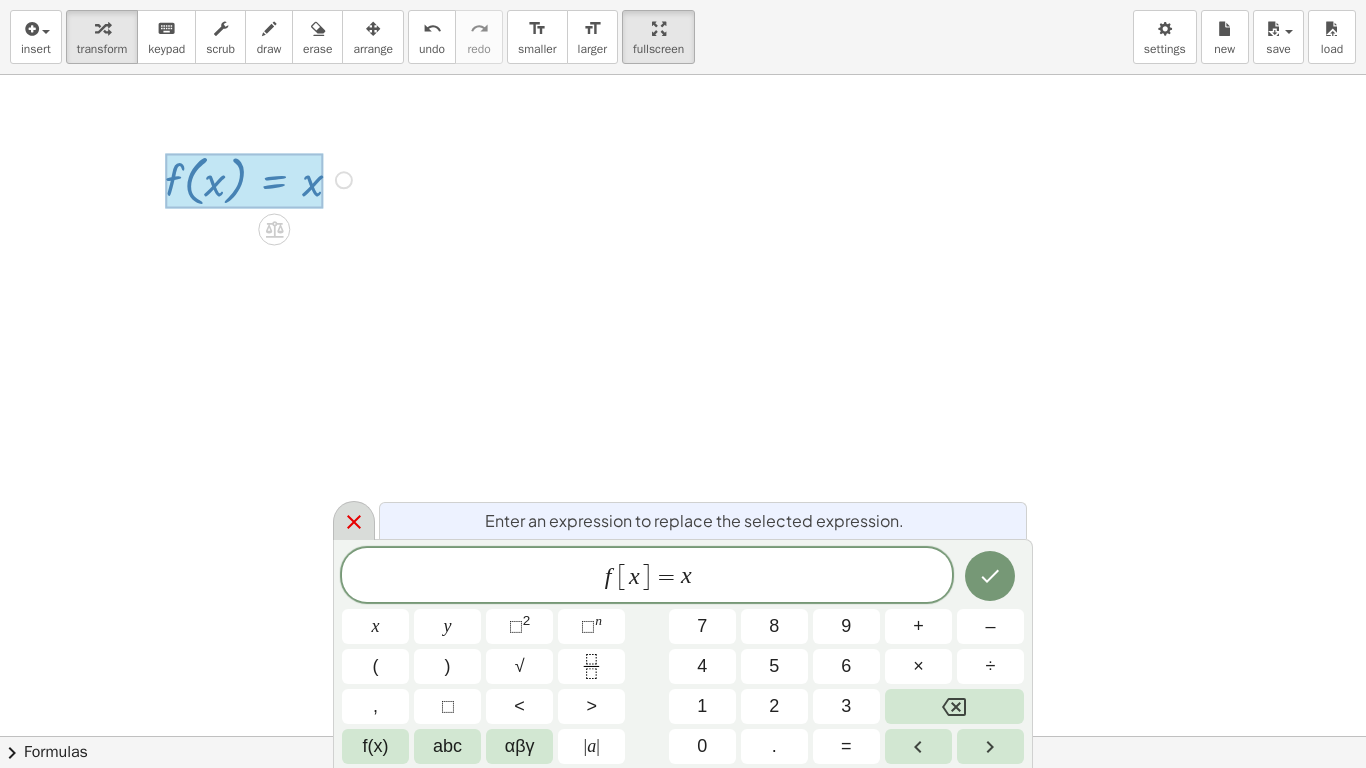 click 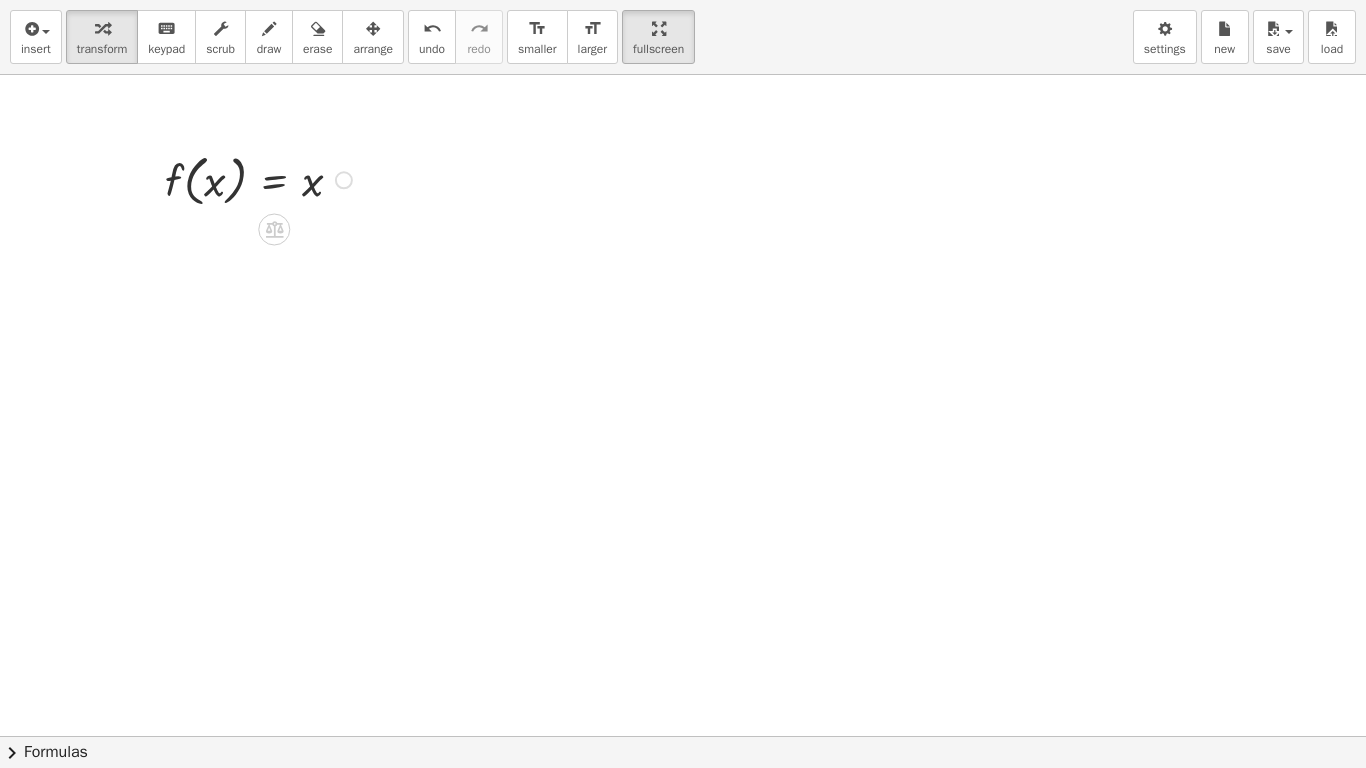 click at bounding box center (683, 668) 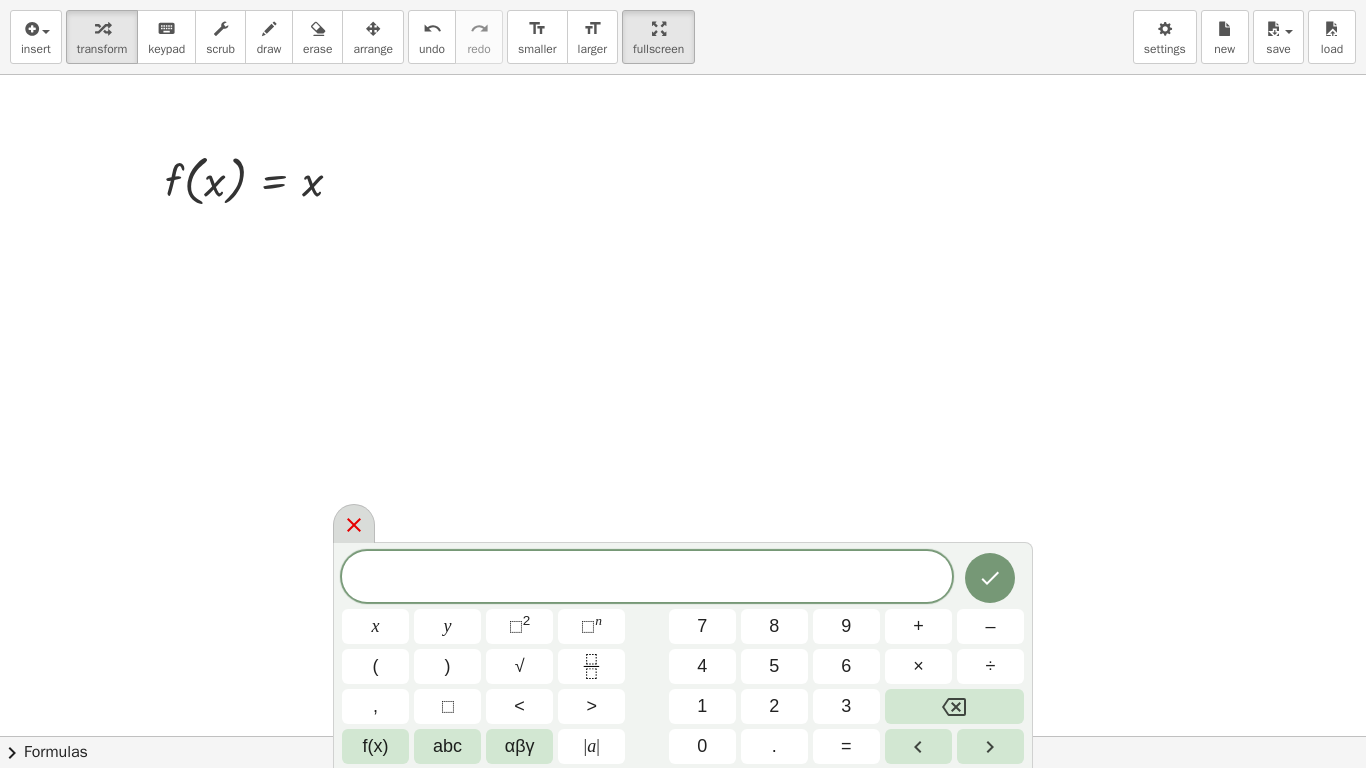click 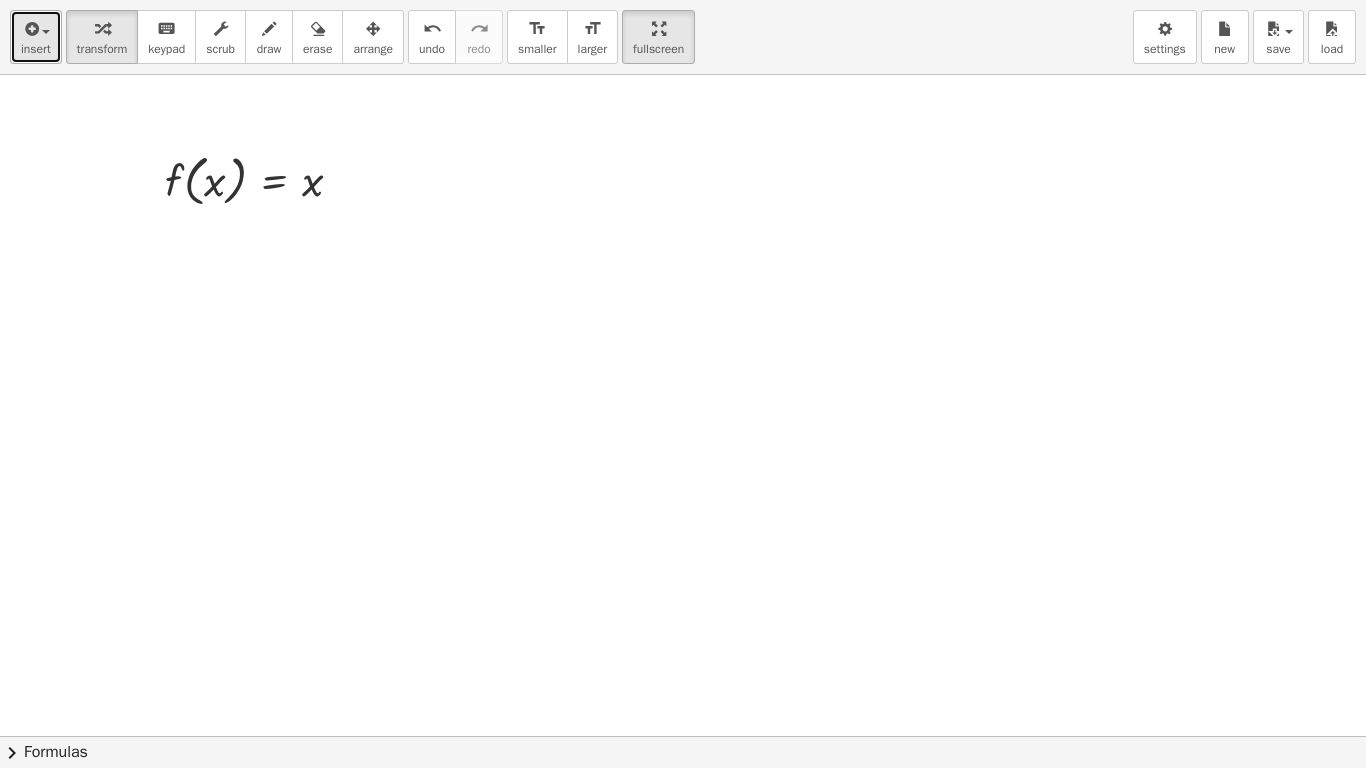 click at bounding box center (41, 31) 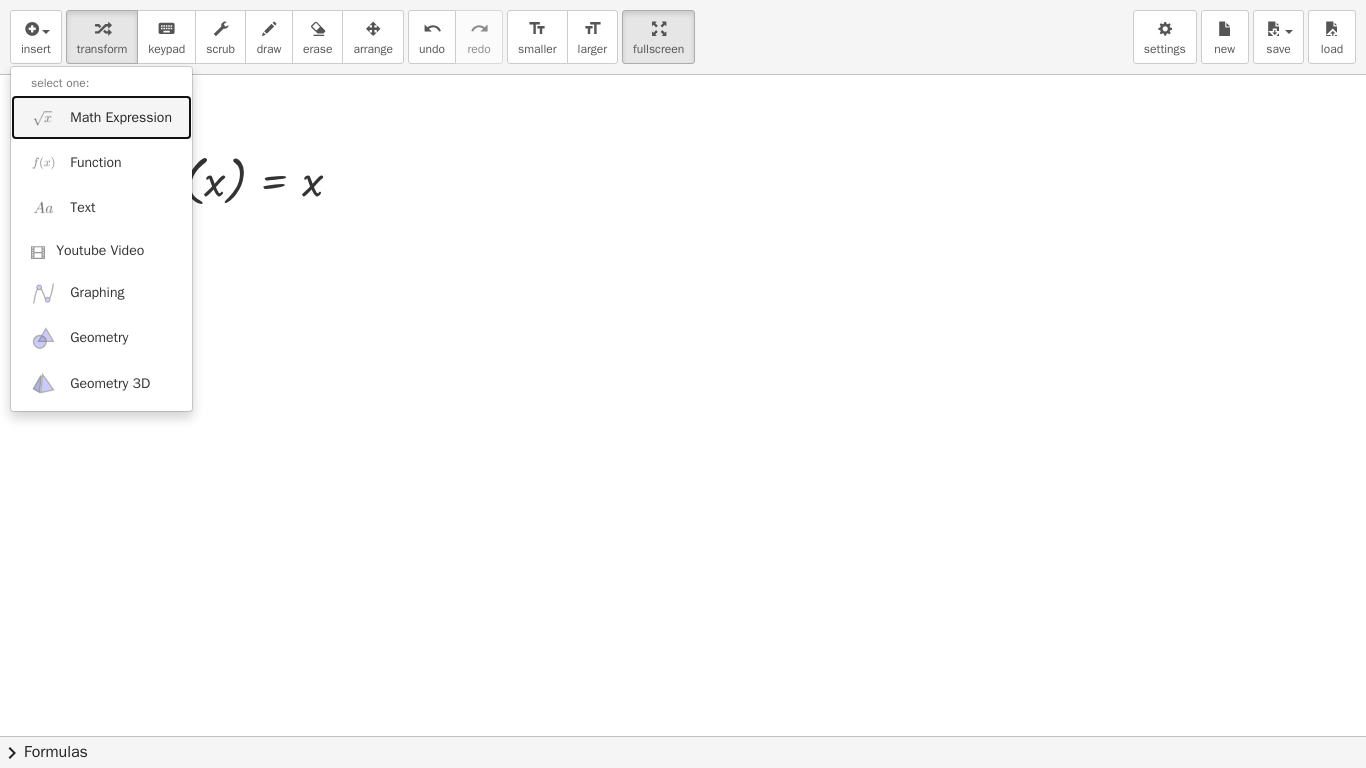 click on "Math Expression" at bounding box center [121, 118] 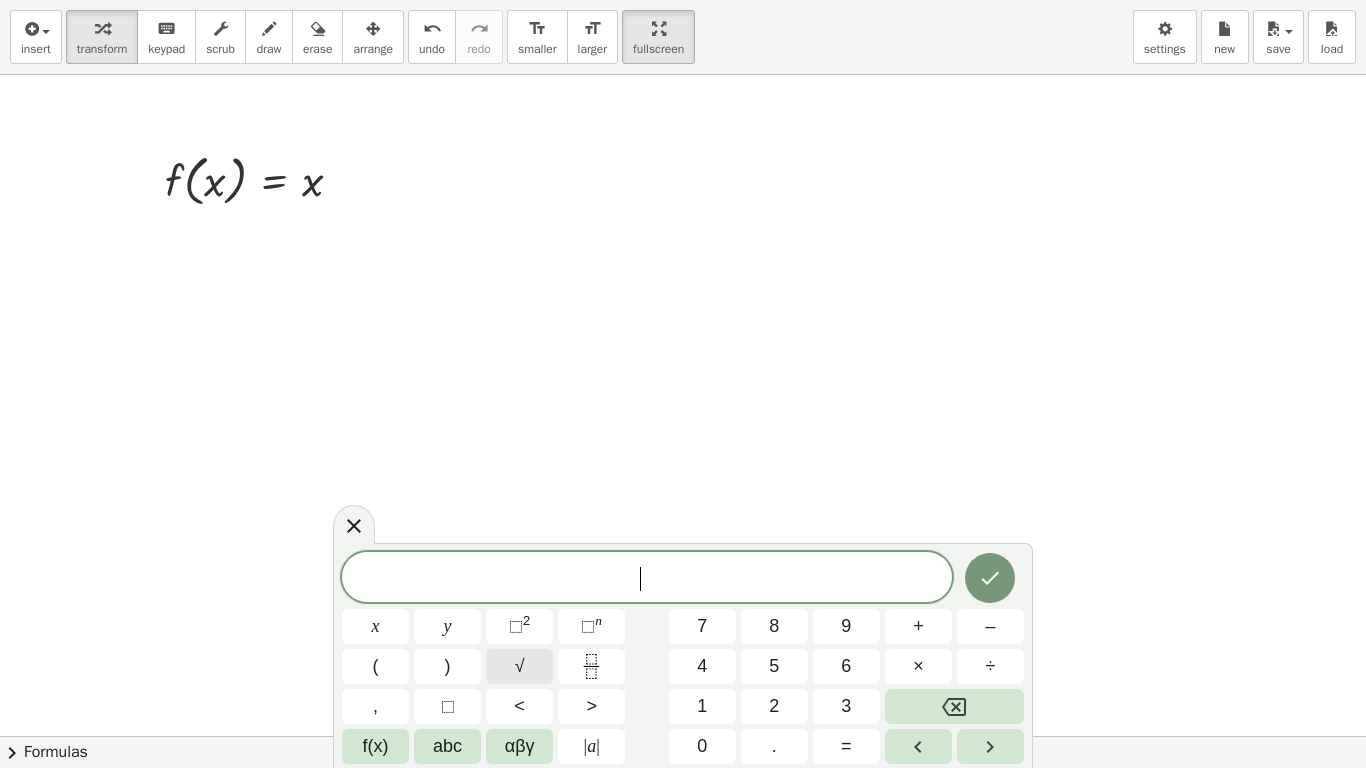 click on "√" at bounding box center [520, 666] 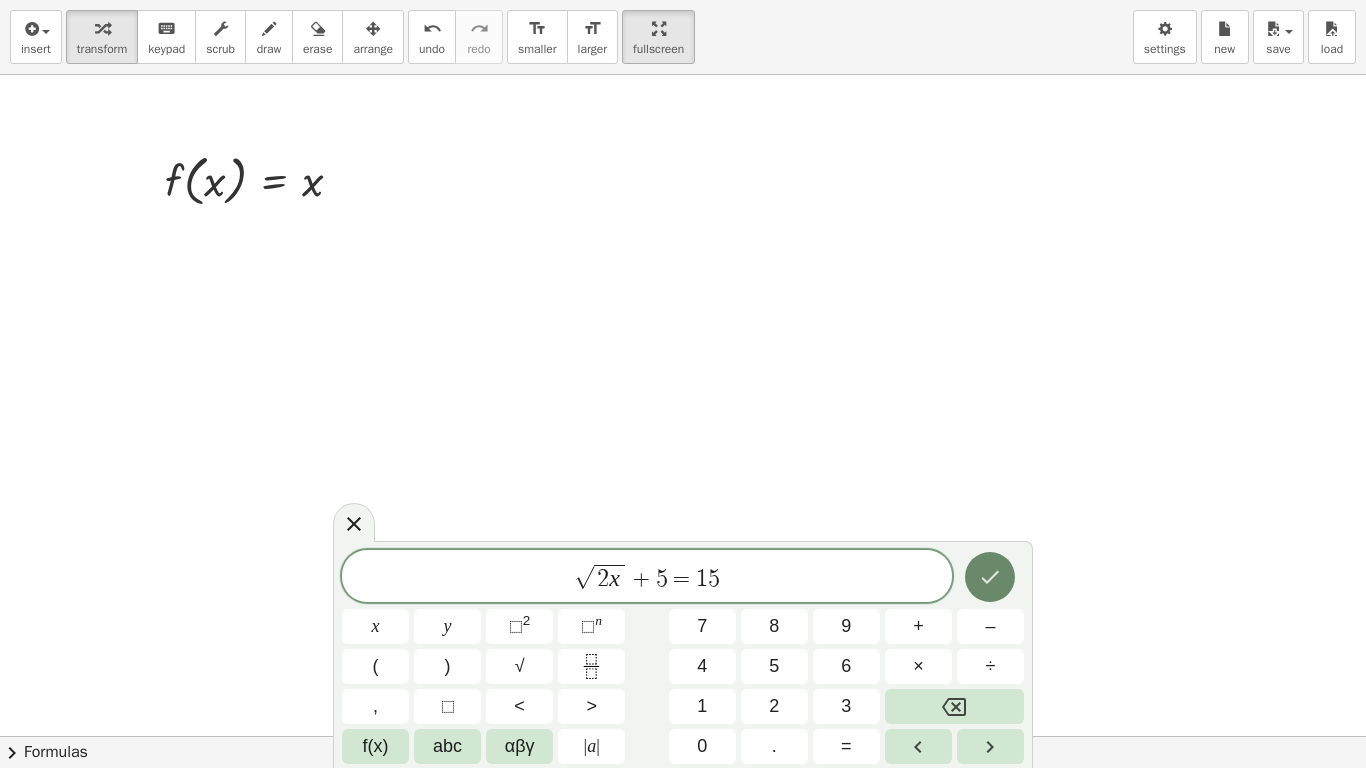 click 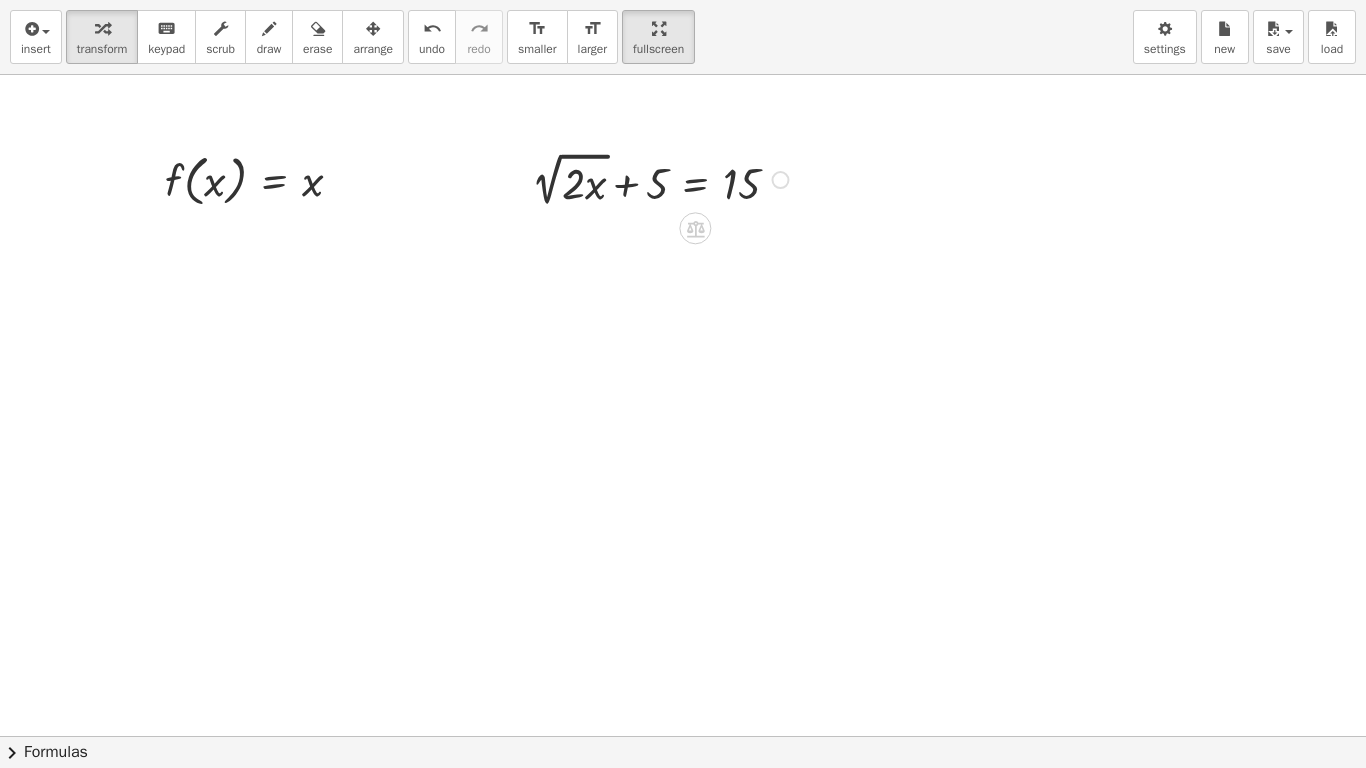 click at bounding box center [663, 178] 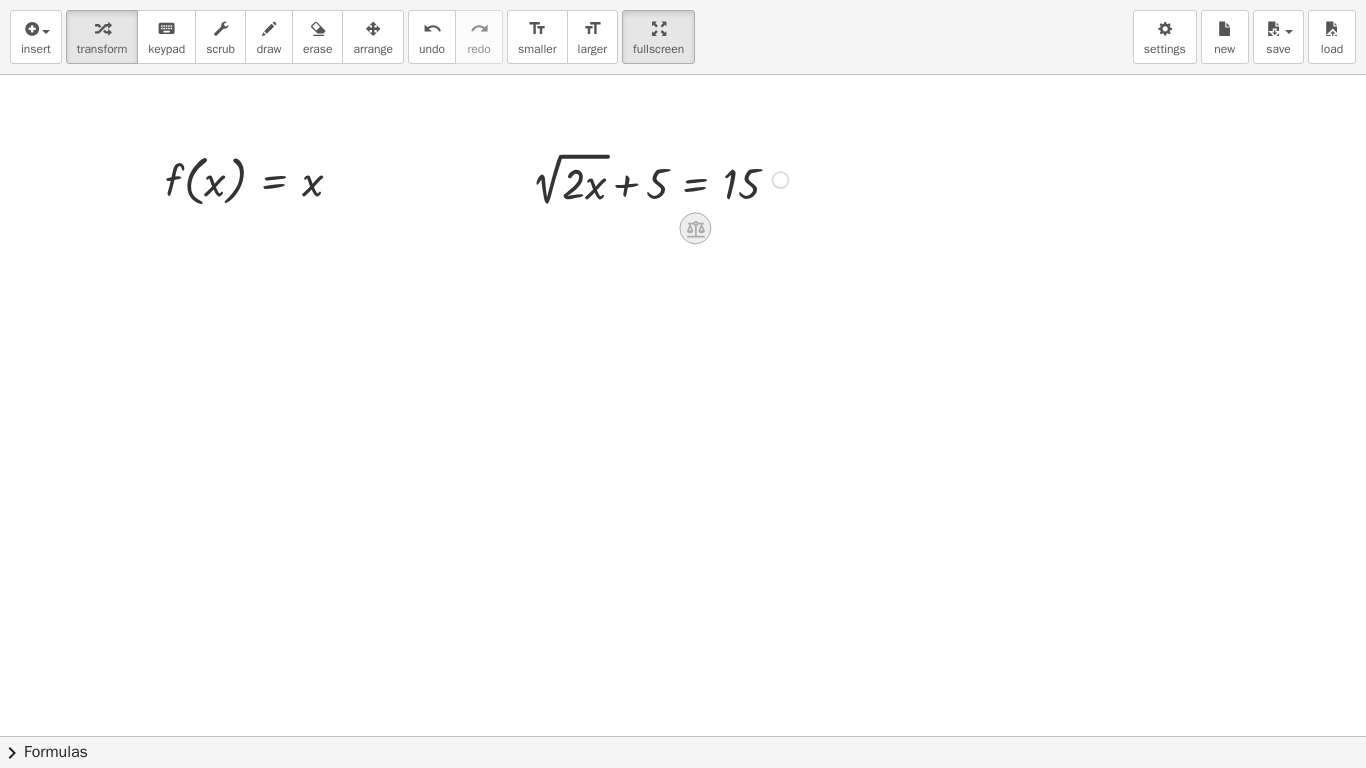 click 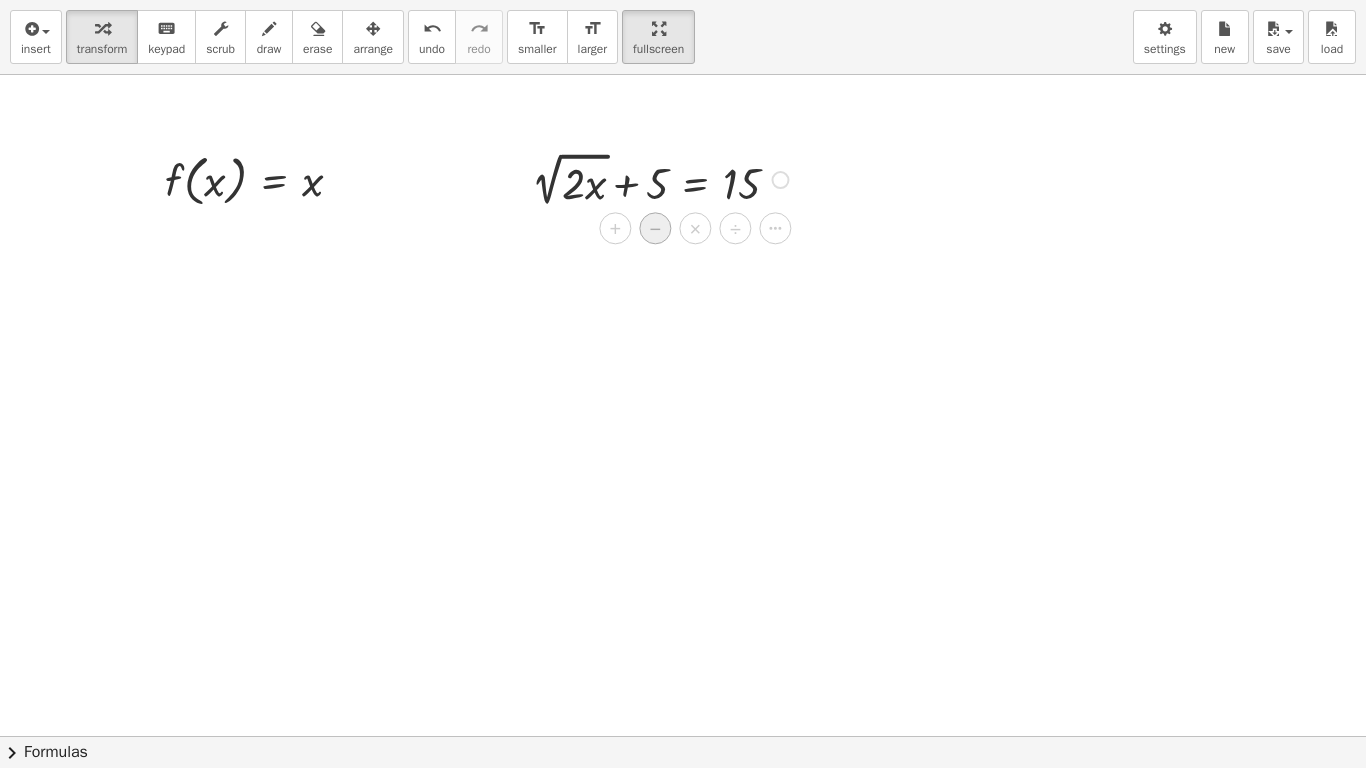 click on "−" at bounding box center (656, 229) 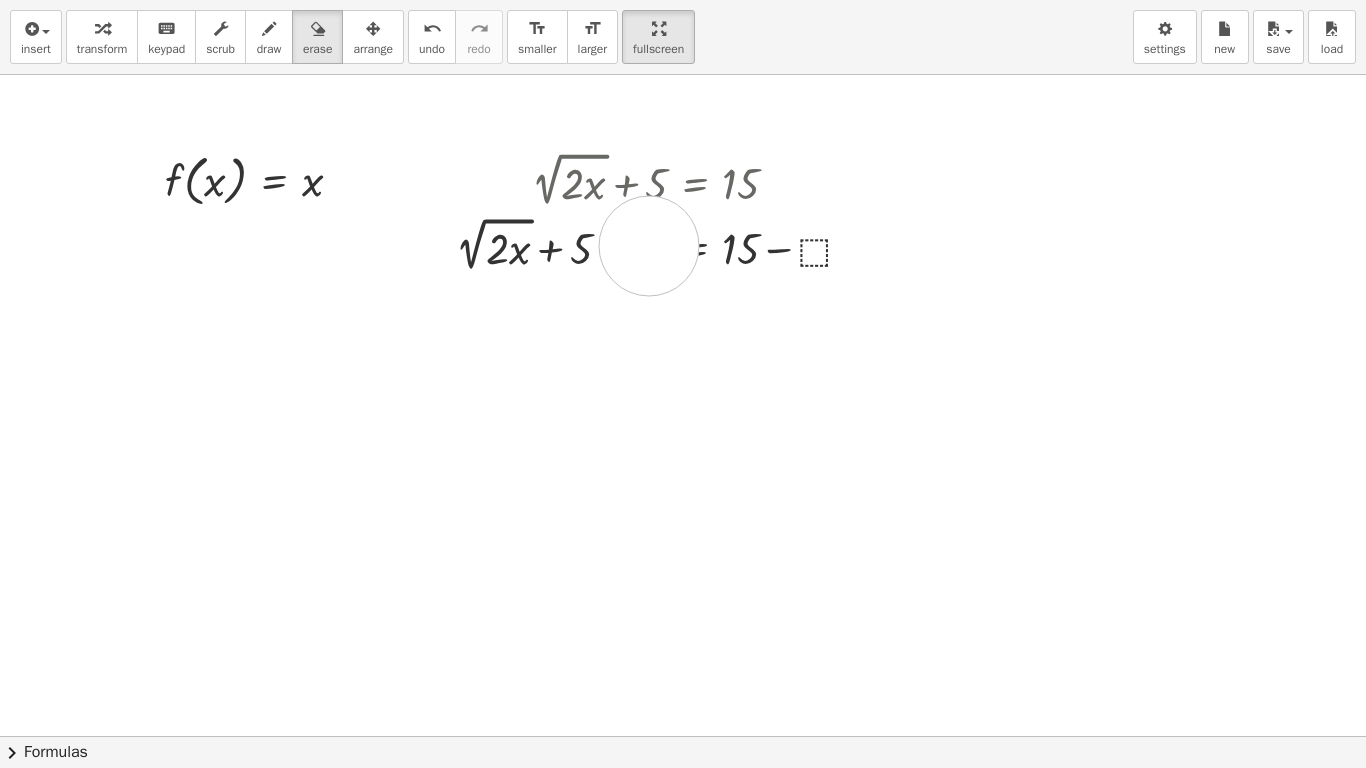 click at bounding box center [683, 668] 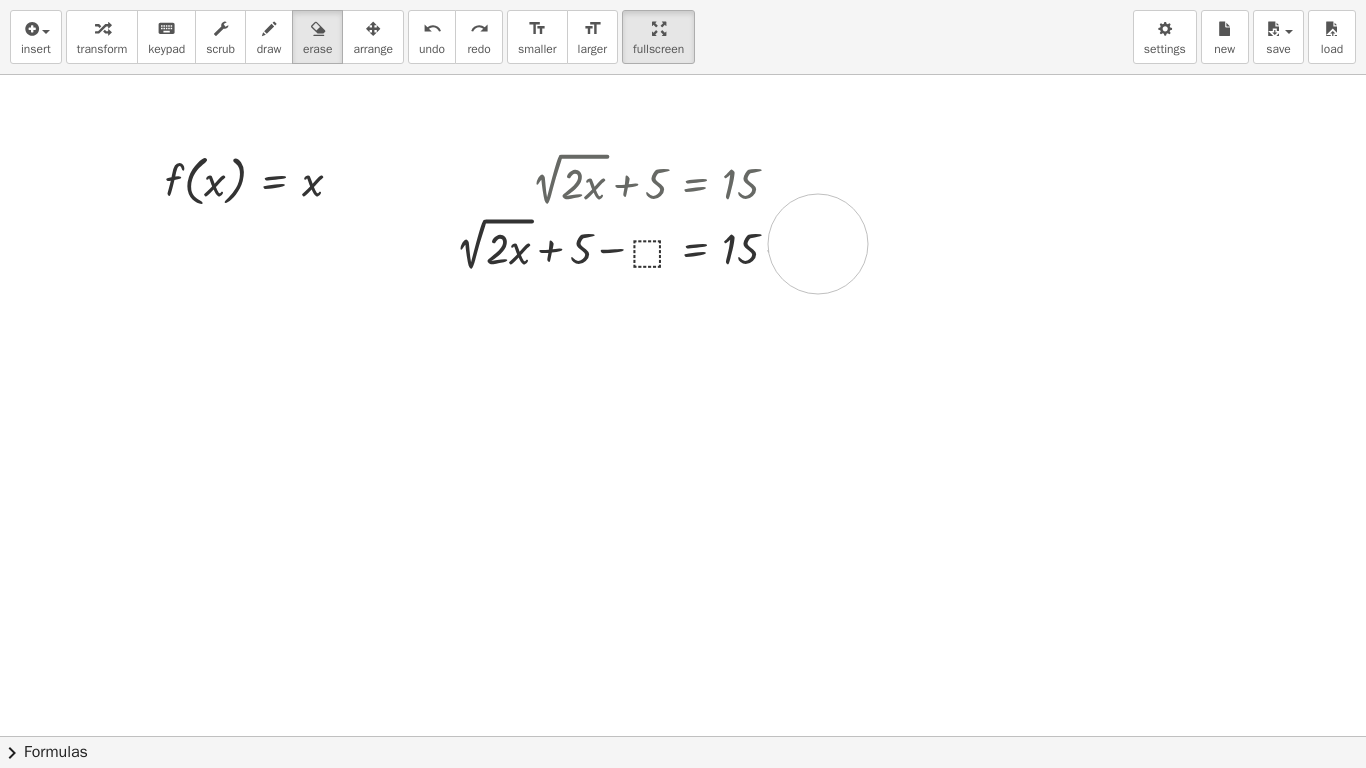 click at bounding box center (683, 668) 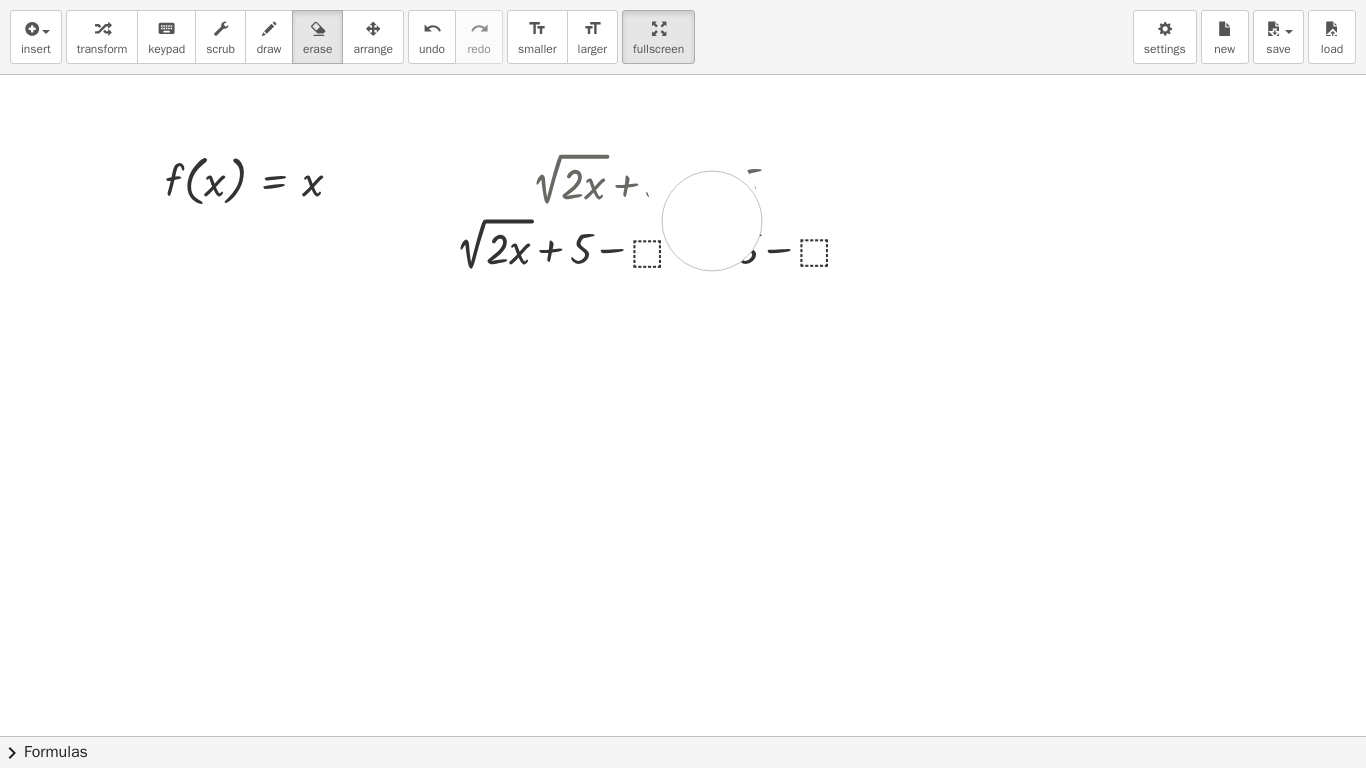 drag, startPoint x: 695, startPoint y: 177, endPoint x: 705, endPoint y: 249, distance: 72.691124 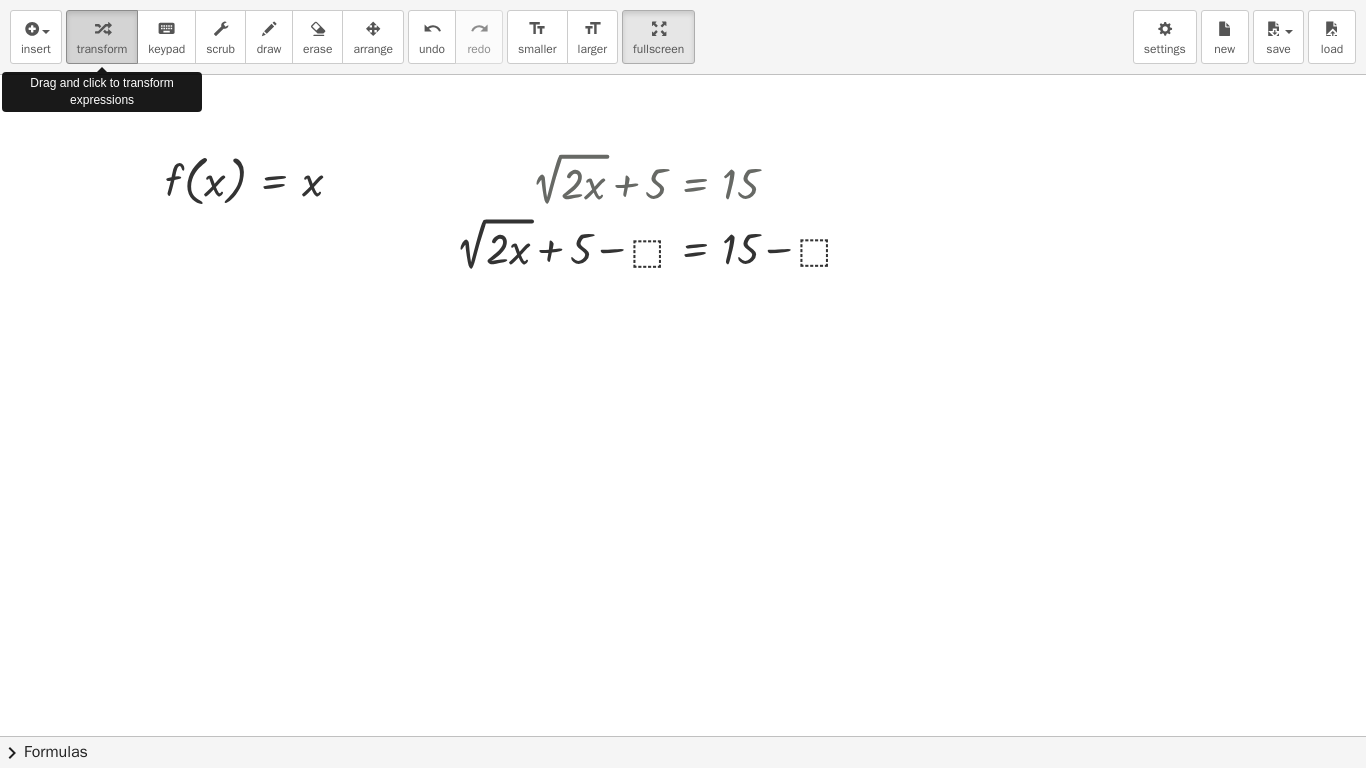 click on "transform" at bounding box center (102, 49) 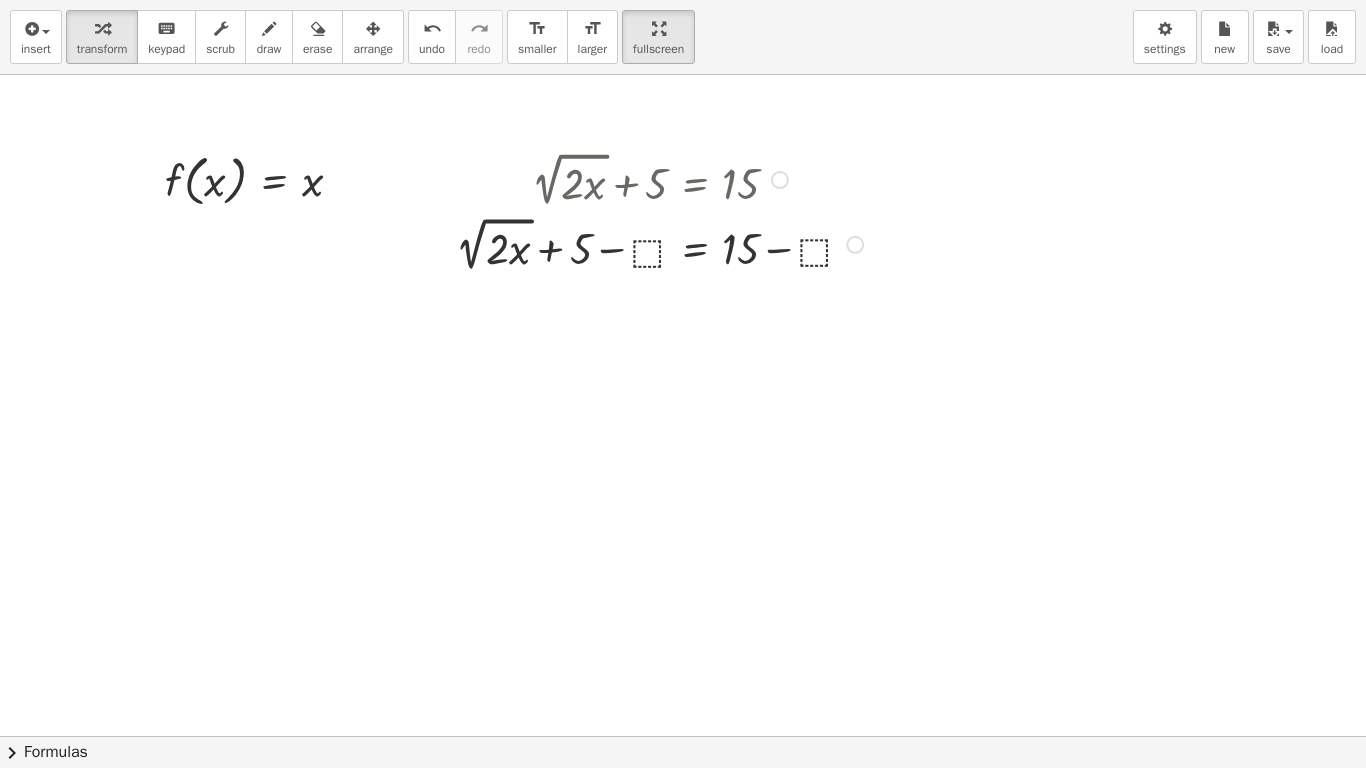 drag, startPoint x: 686, startPoint y: 187, endPoint x: 694, endPoint y: 253, distance: 66.48308 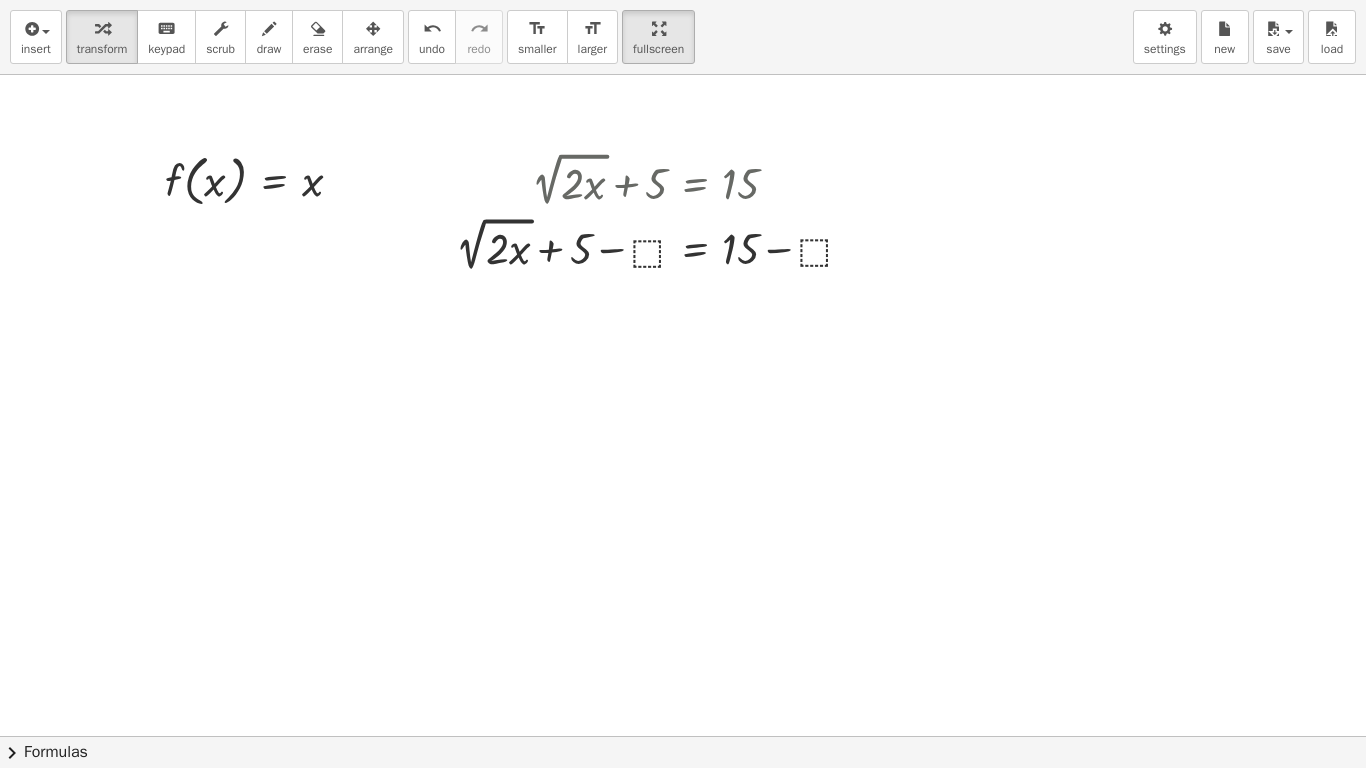 drag, startPoint x: 694, startPoint y: 253, endPoint x: 938, endPoint y: 314, distance: 251.50945 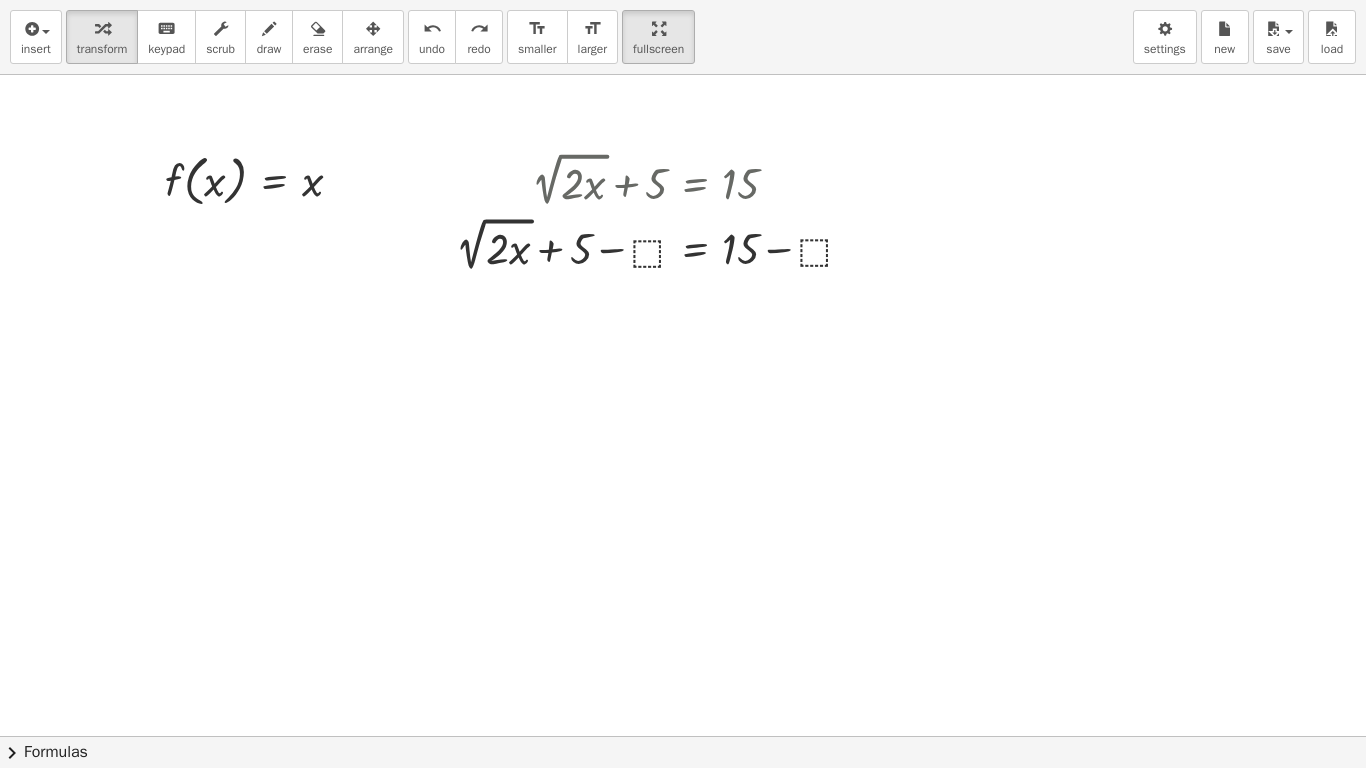 click at bounding box center (683, 668) 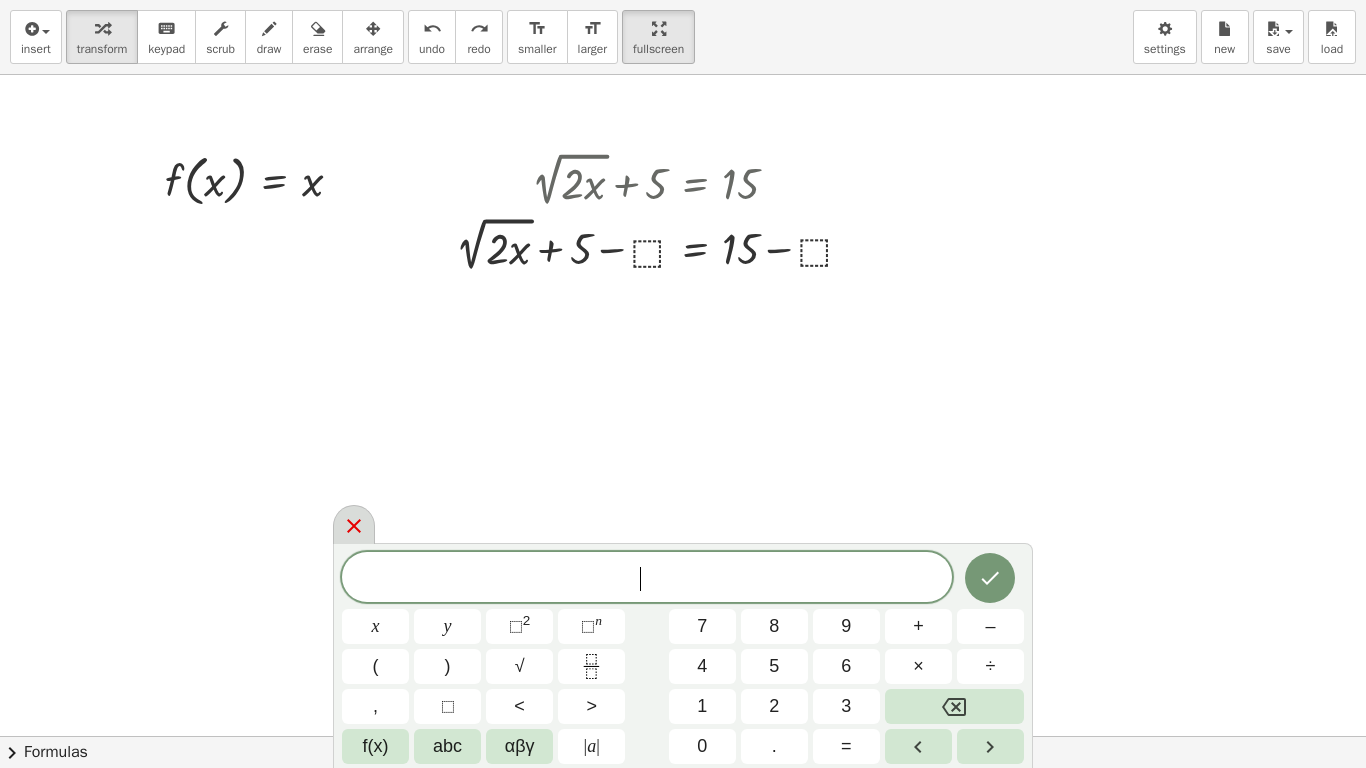 click 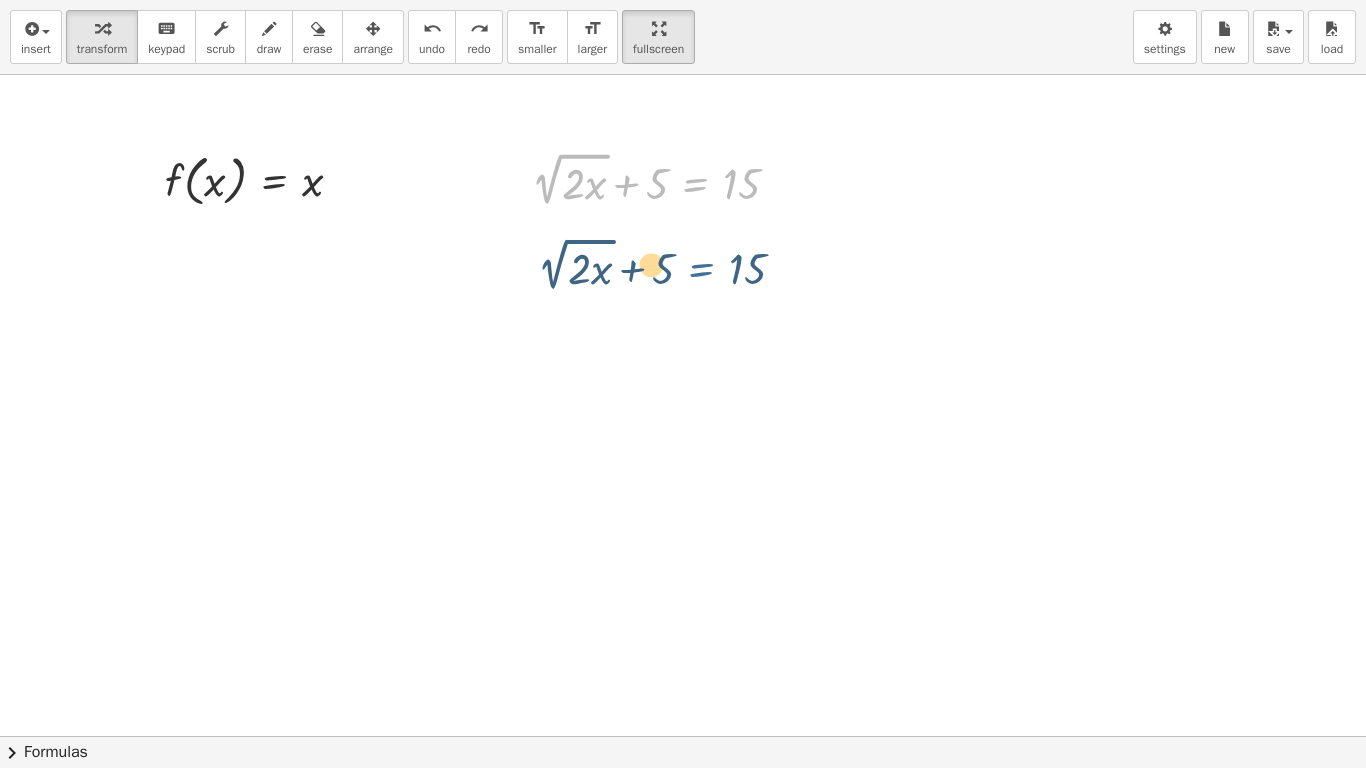 drag, startPoint x: 688, startPoint y: 185, endPoint x: 694, endPoint y: 273, distance: 88.20431 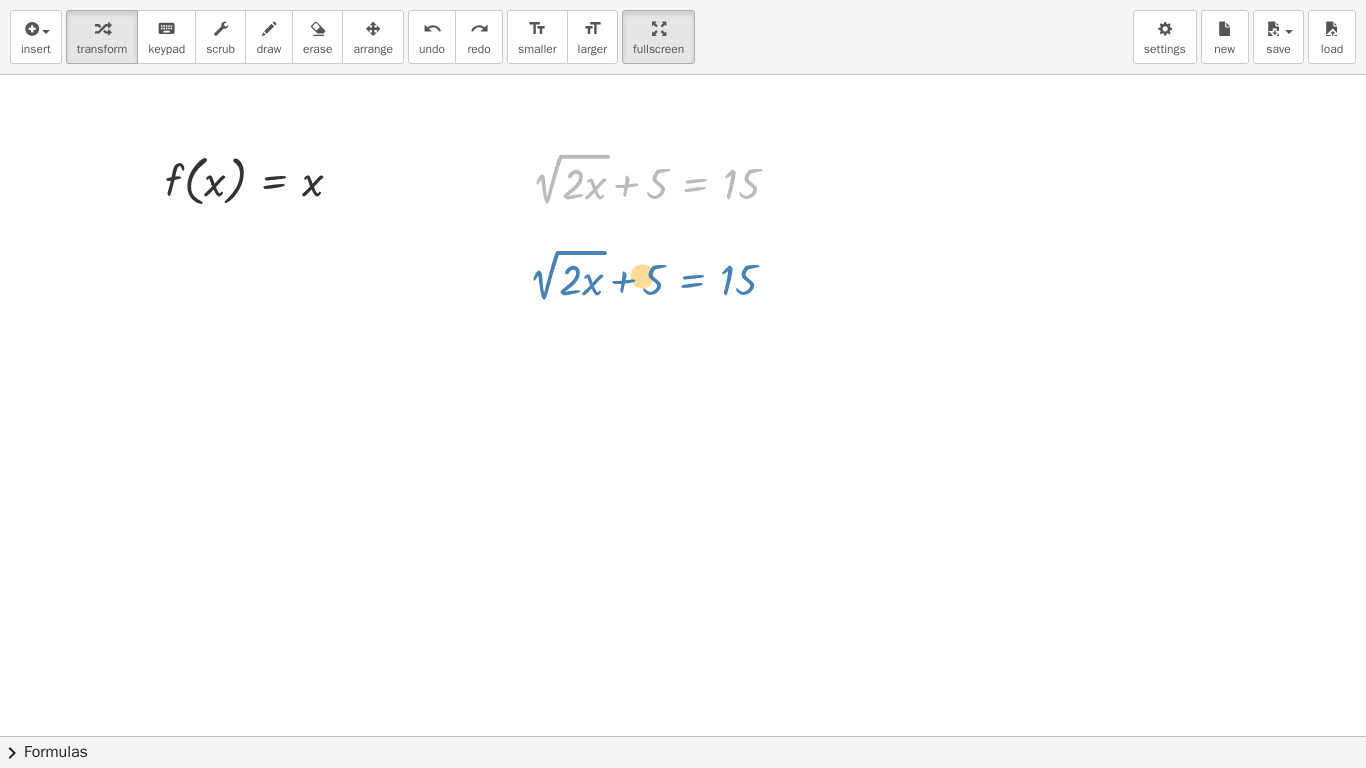 drag, startPoint x: 699, startPoint y: 182, endPoint x: 696, endPoint y: 278, distance: 96.04687 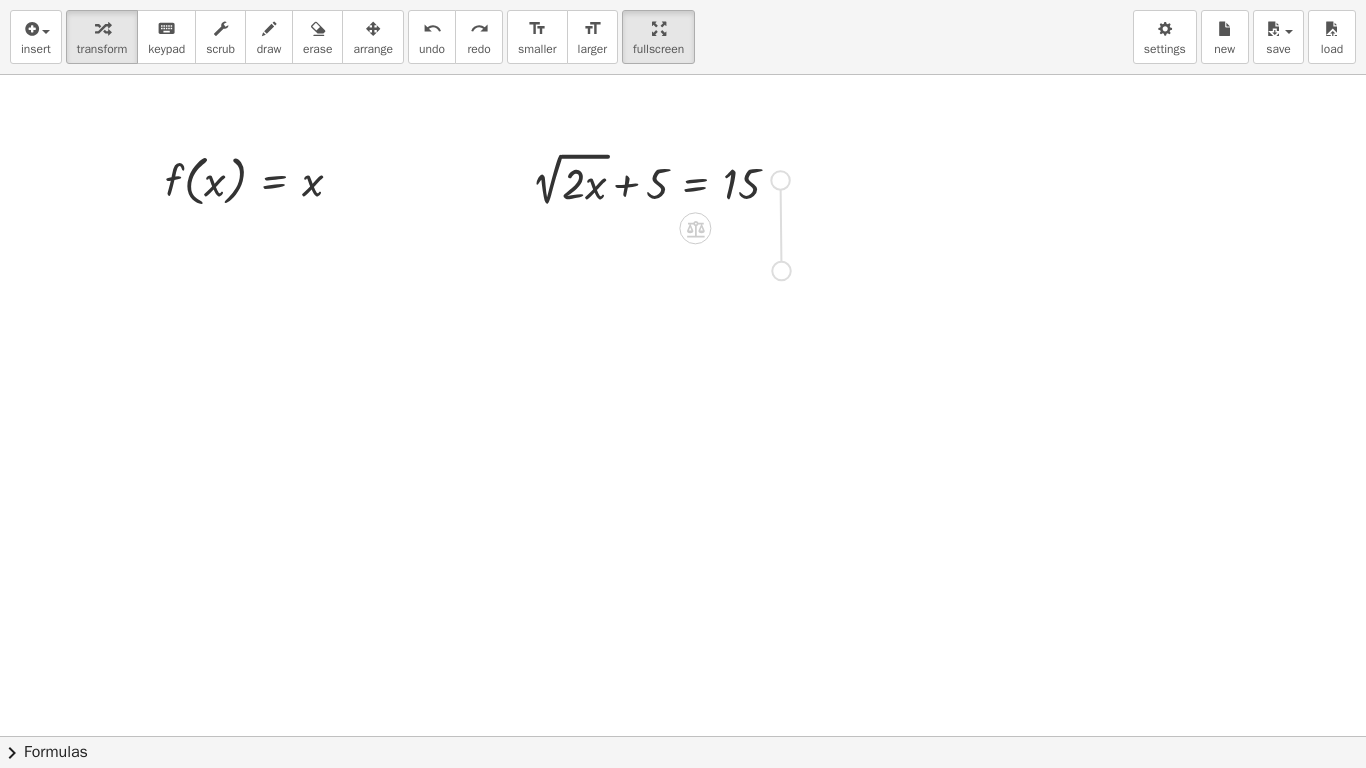 drag, startPoint x: 784, startPoint y: 183, endPoint x: 785, endPoint y: 276, distance: 93.00538 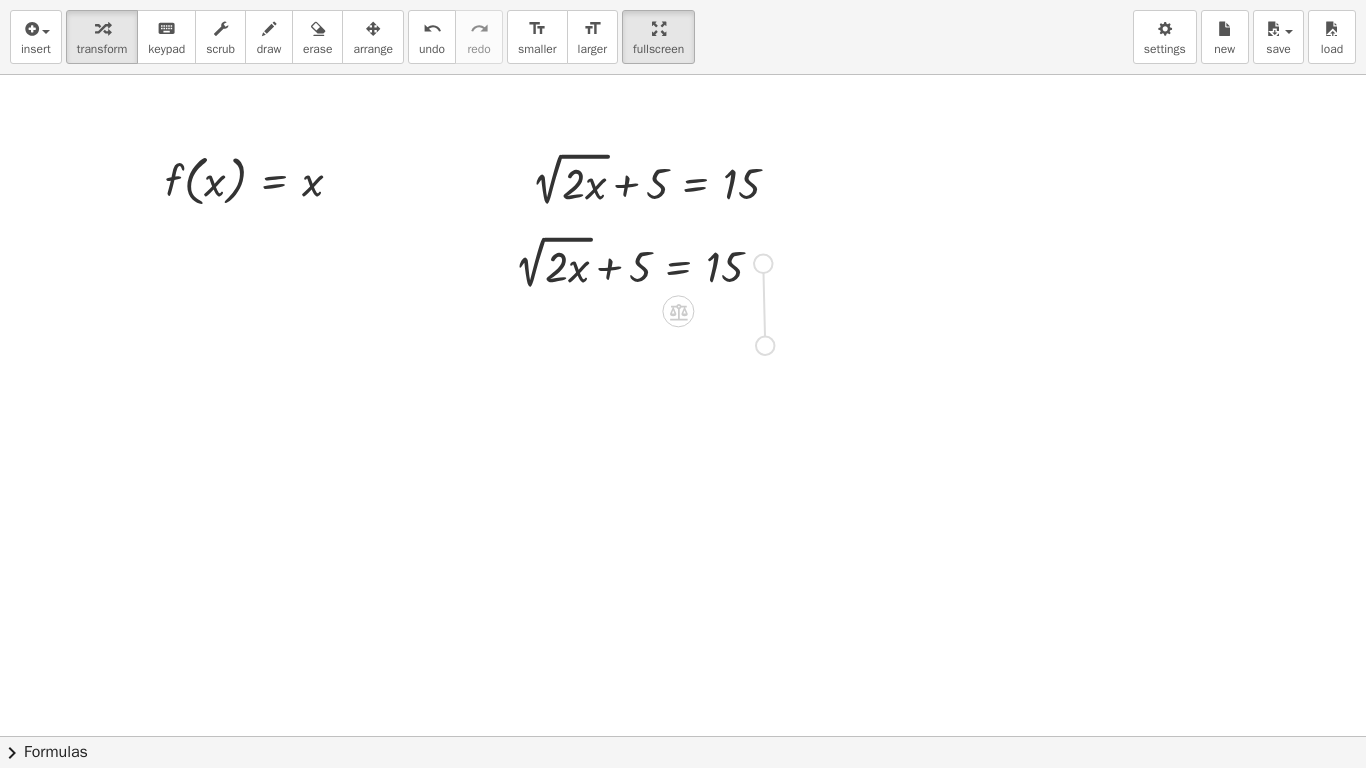 drag, startPoint x: 763, startPoint y: 261, endPoint x: 765, endPoint y: 351, distance: 90.02222 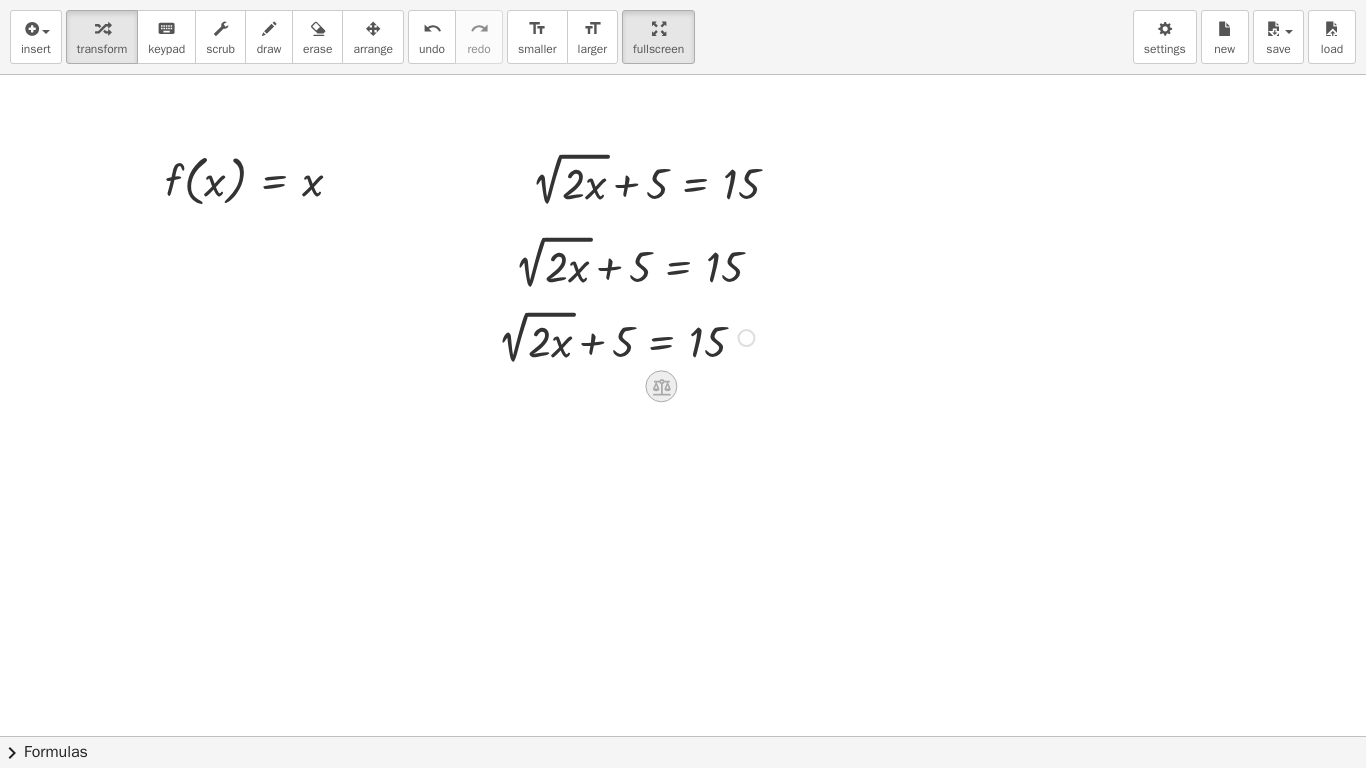 click 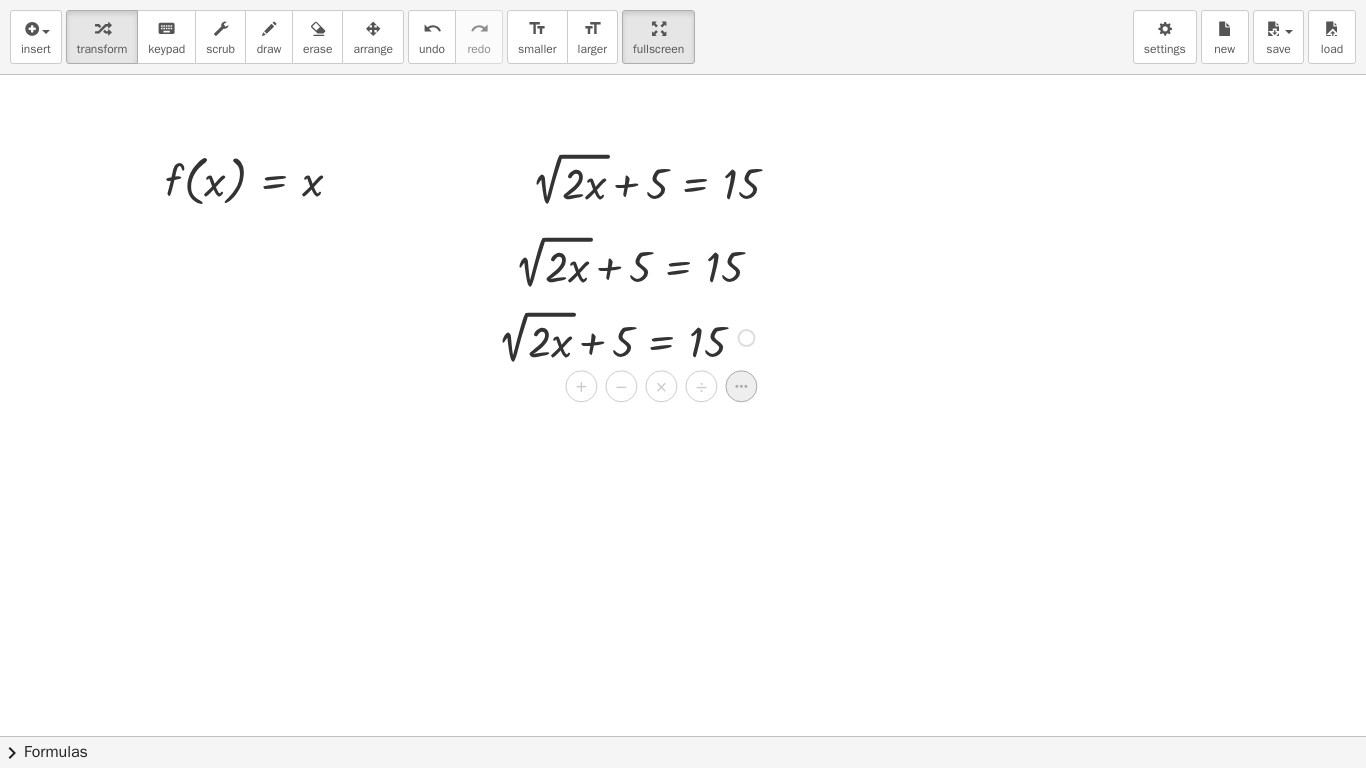 click 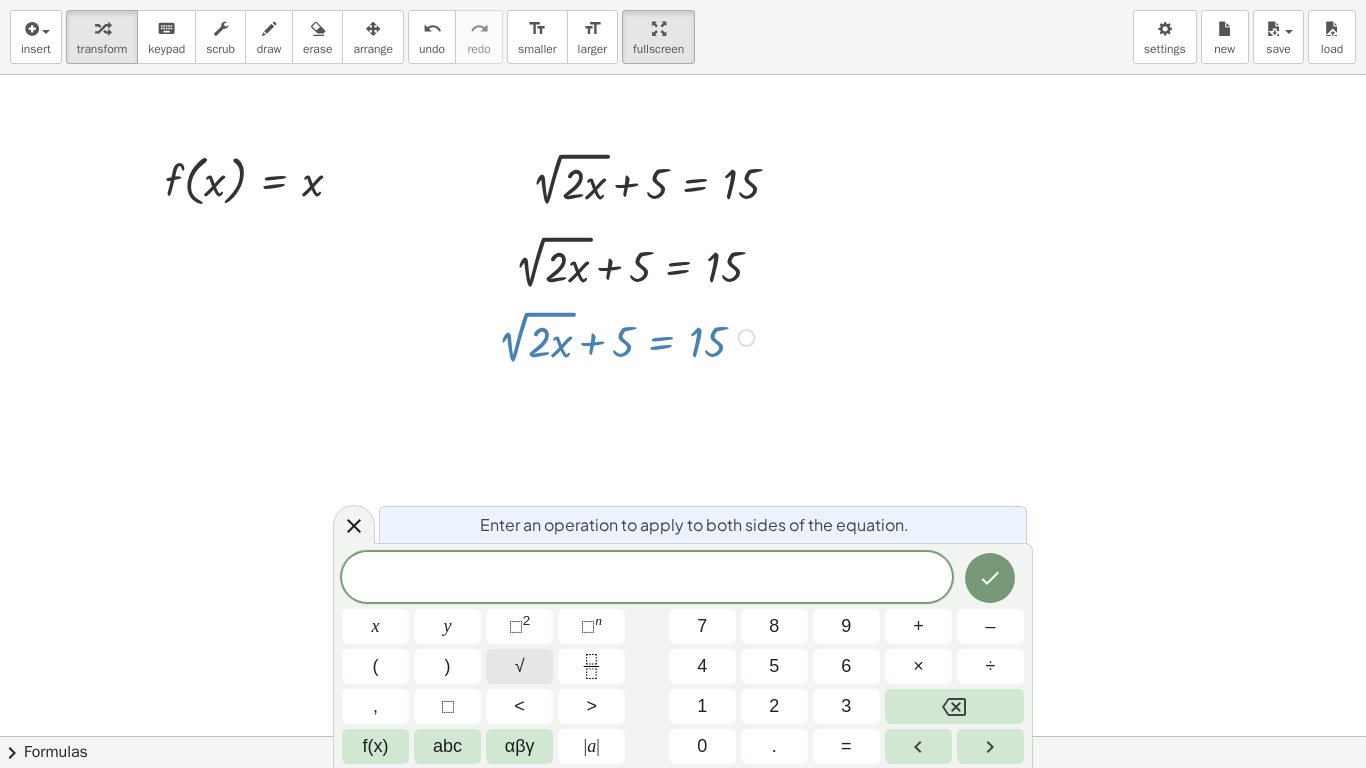 click on "√" at bounding box center (519, 666) 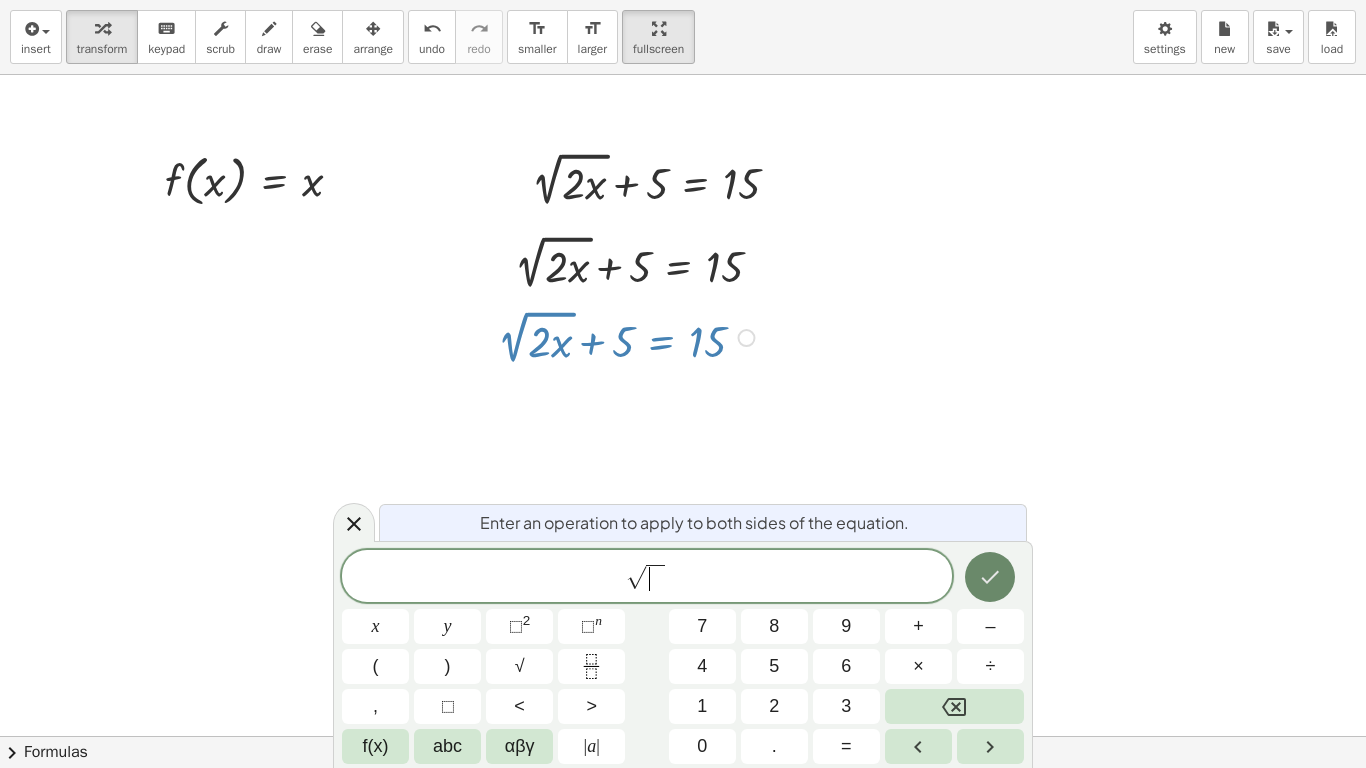click 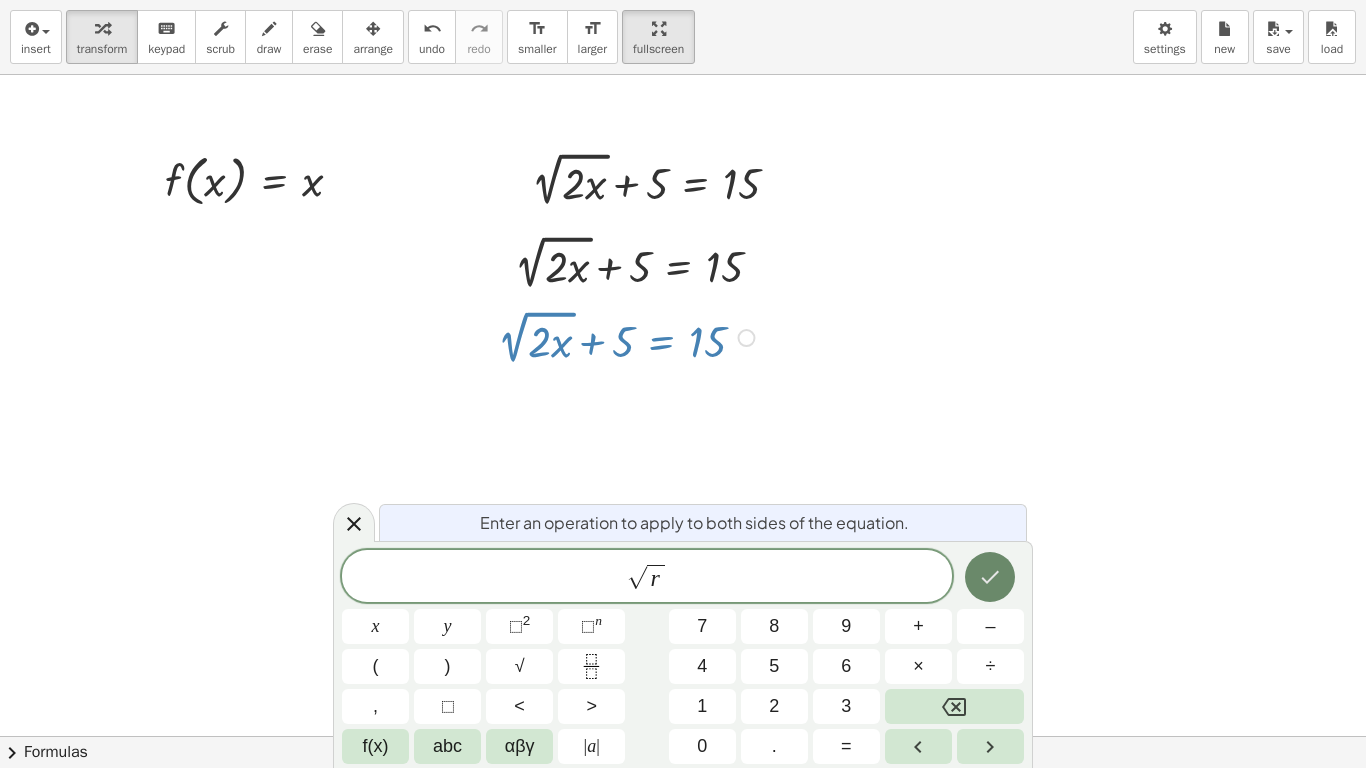 click 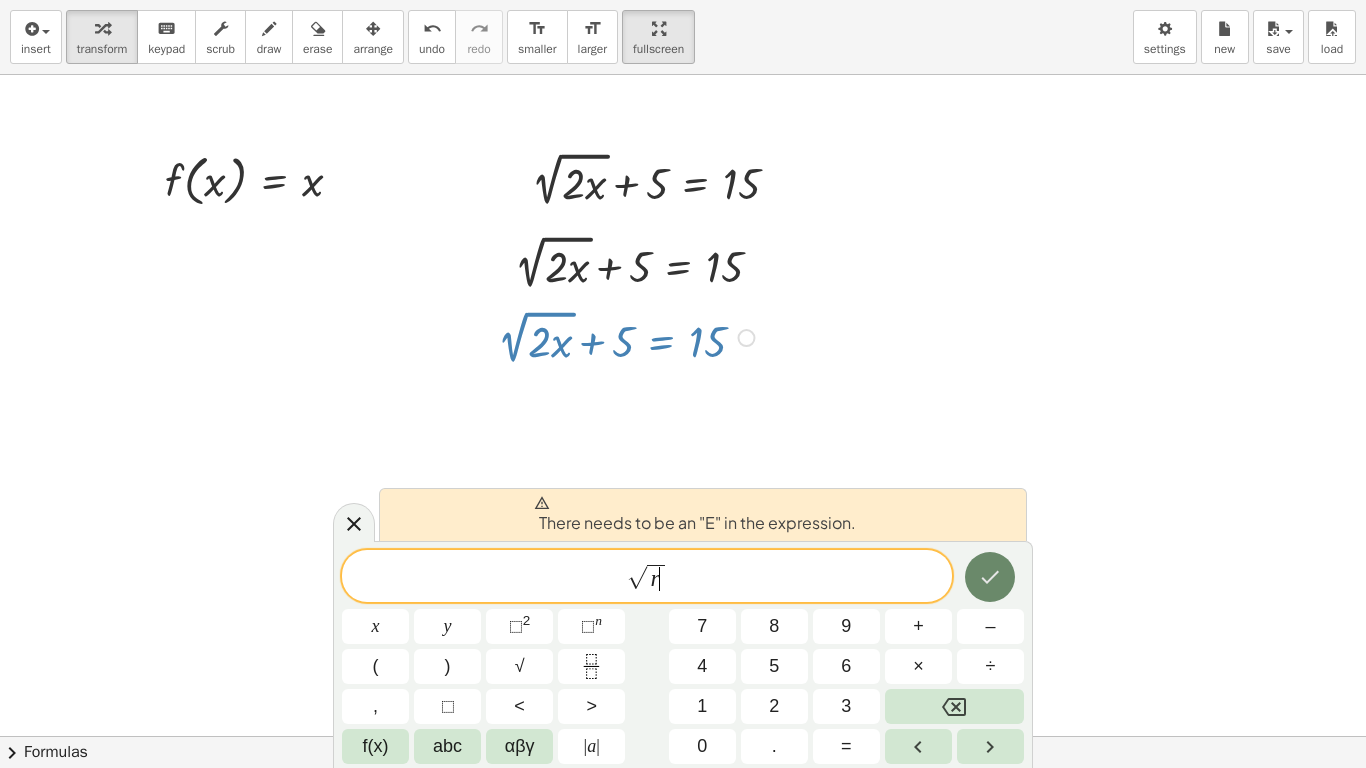click 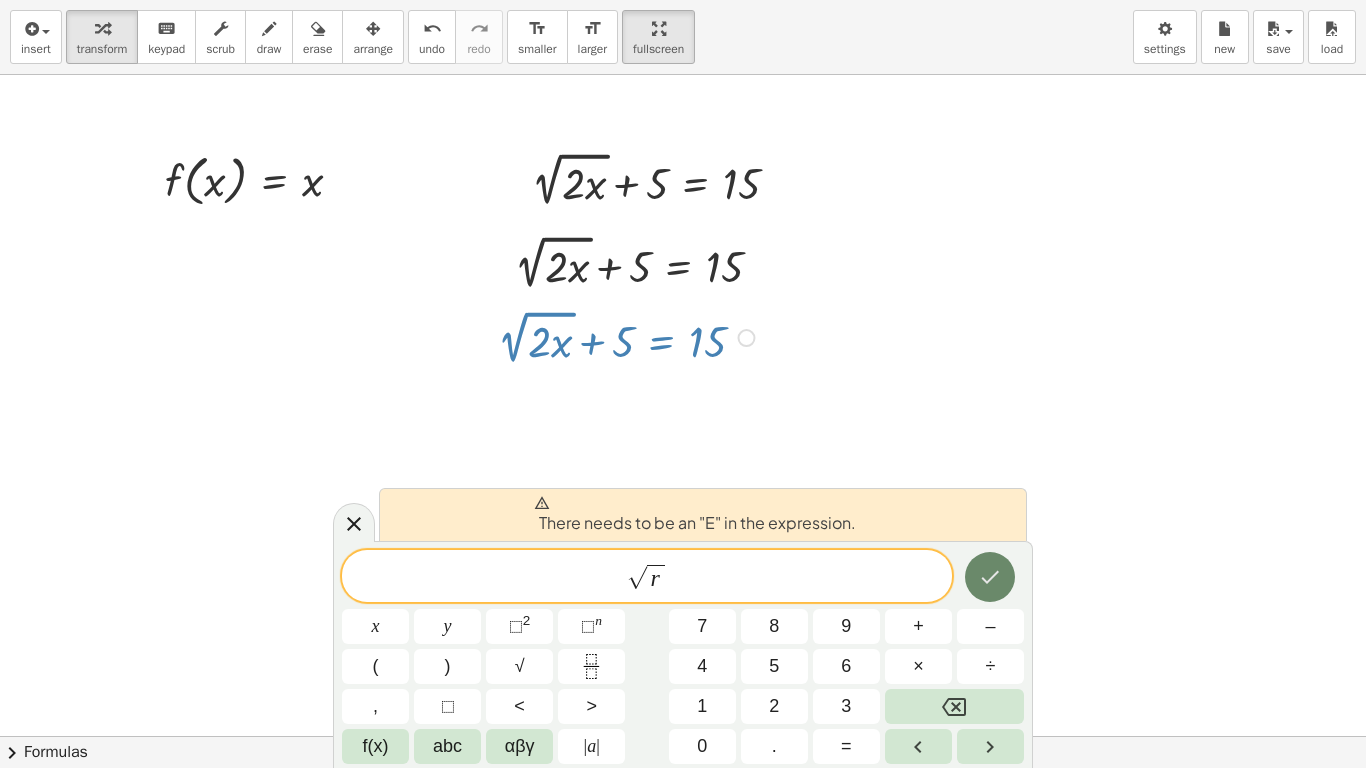 click 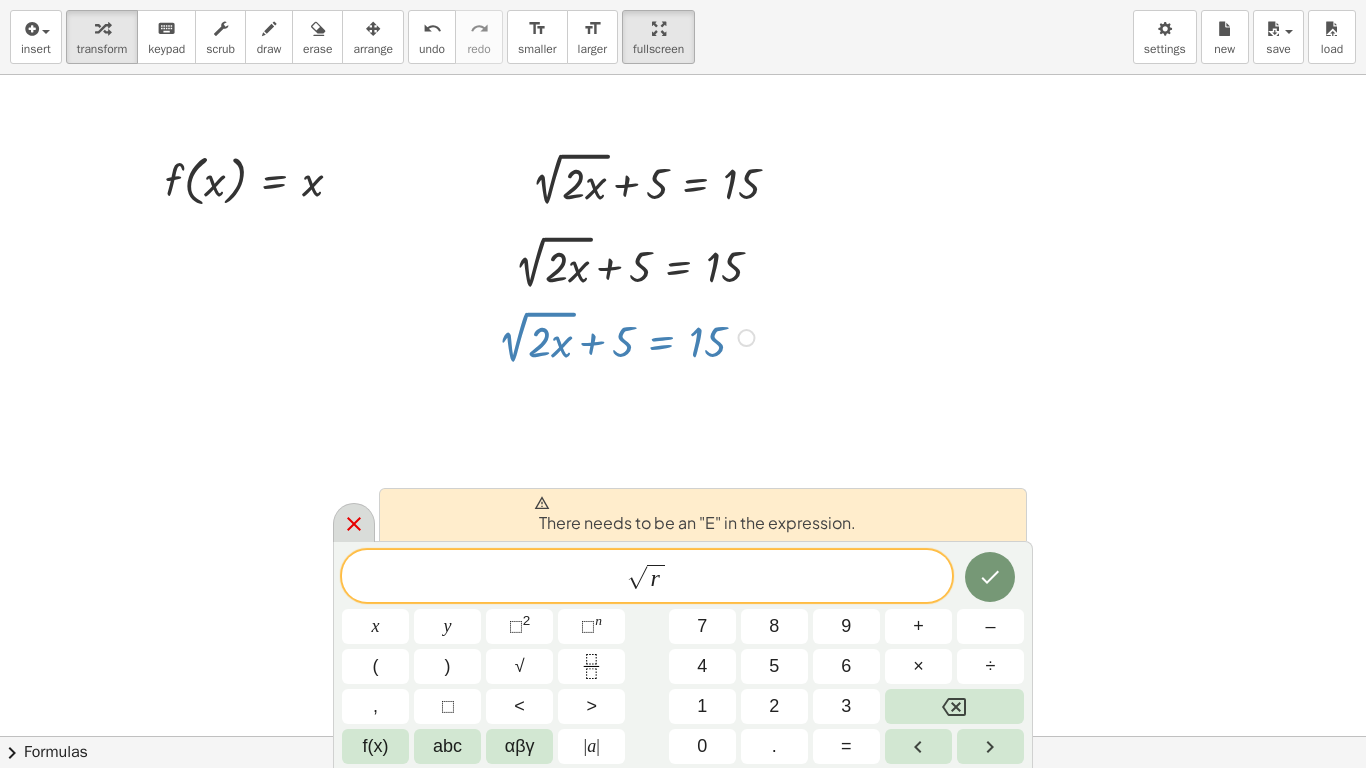 click 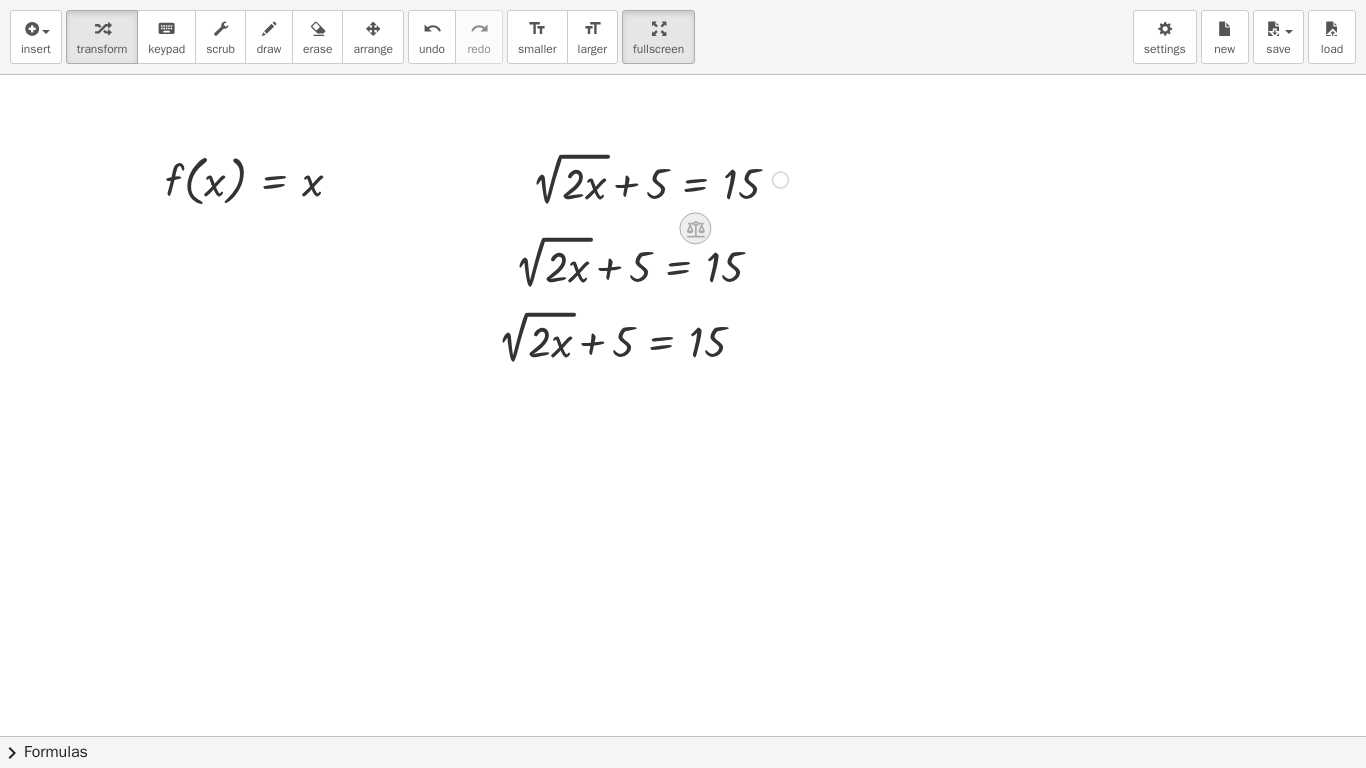 click 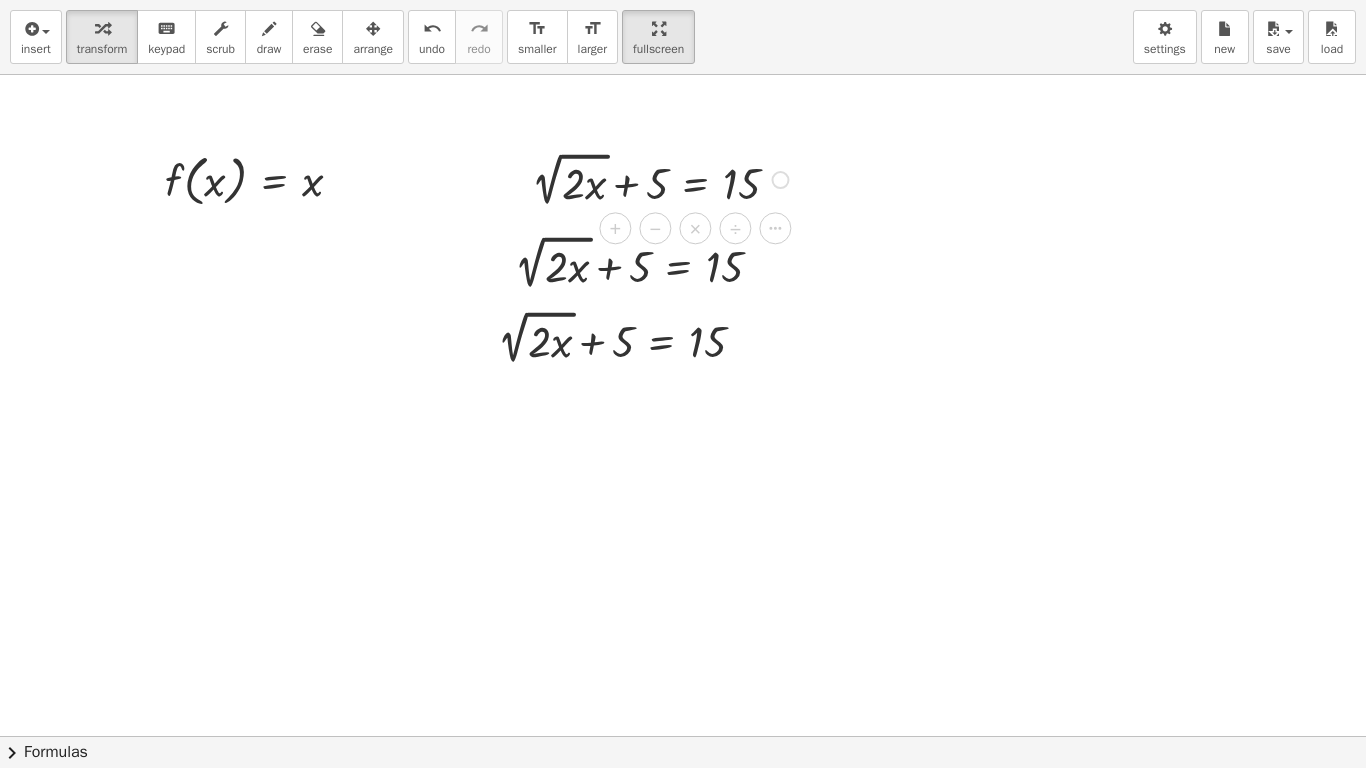 click on "×" at bounding box center (696, 229) 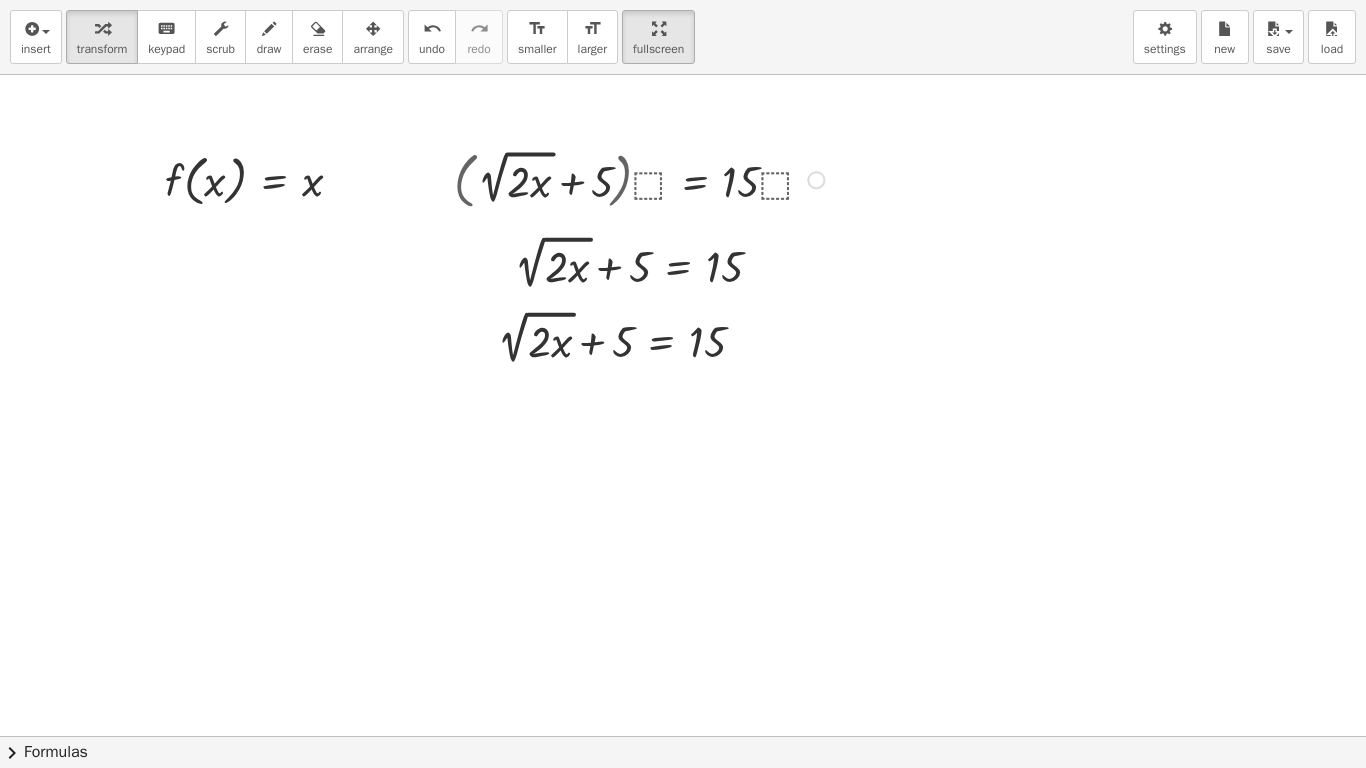 click at bounding box center [683, 668] 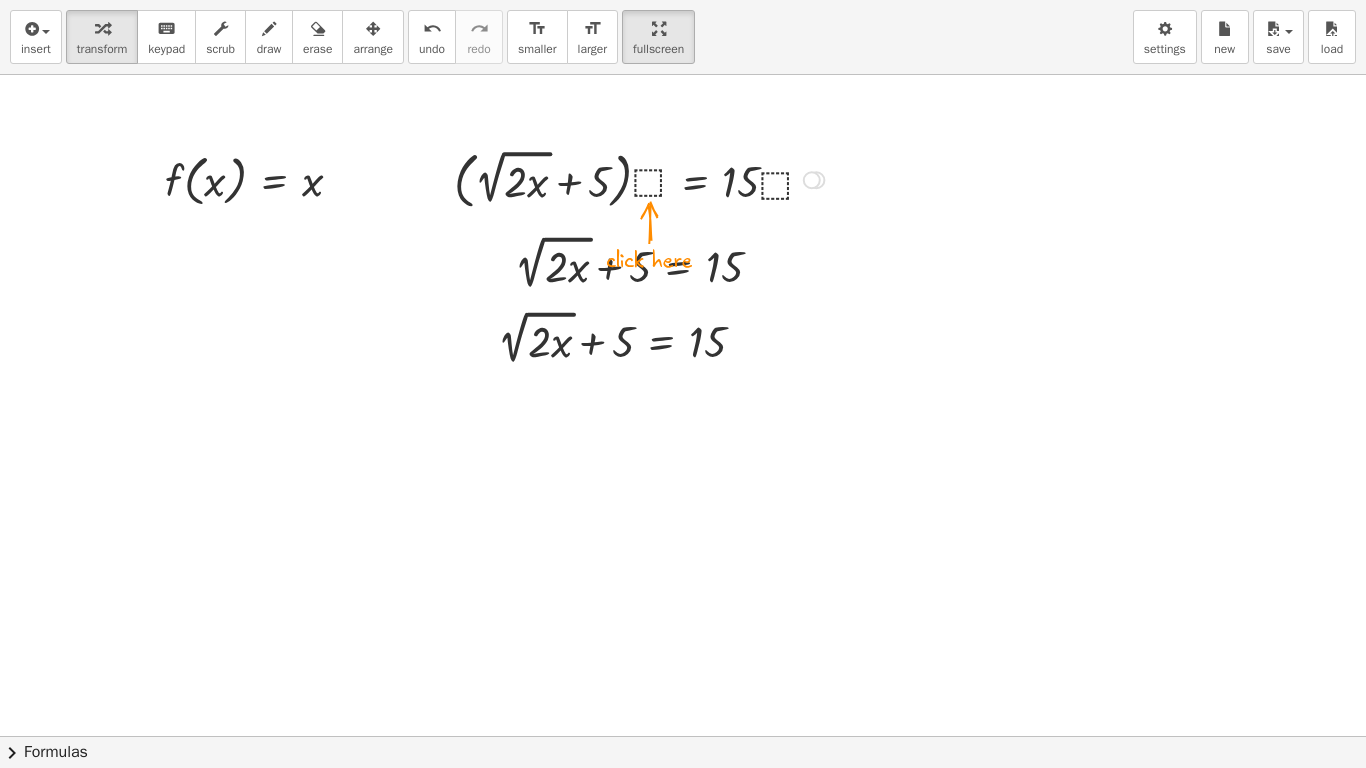 click at bounding box center (642, 178) 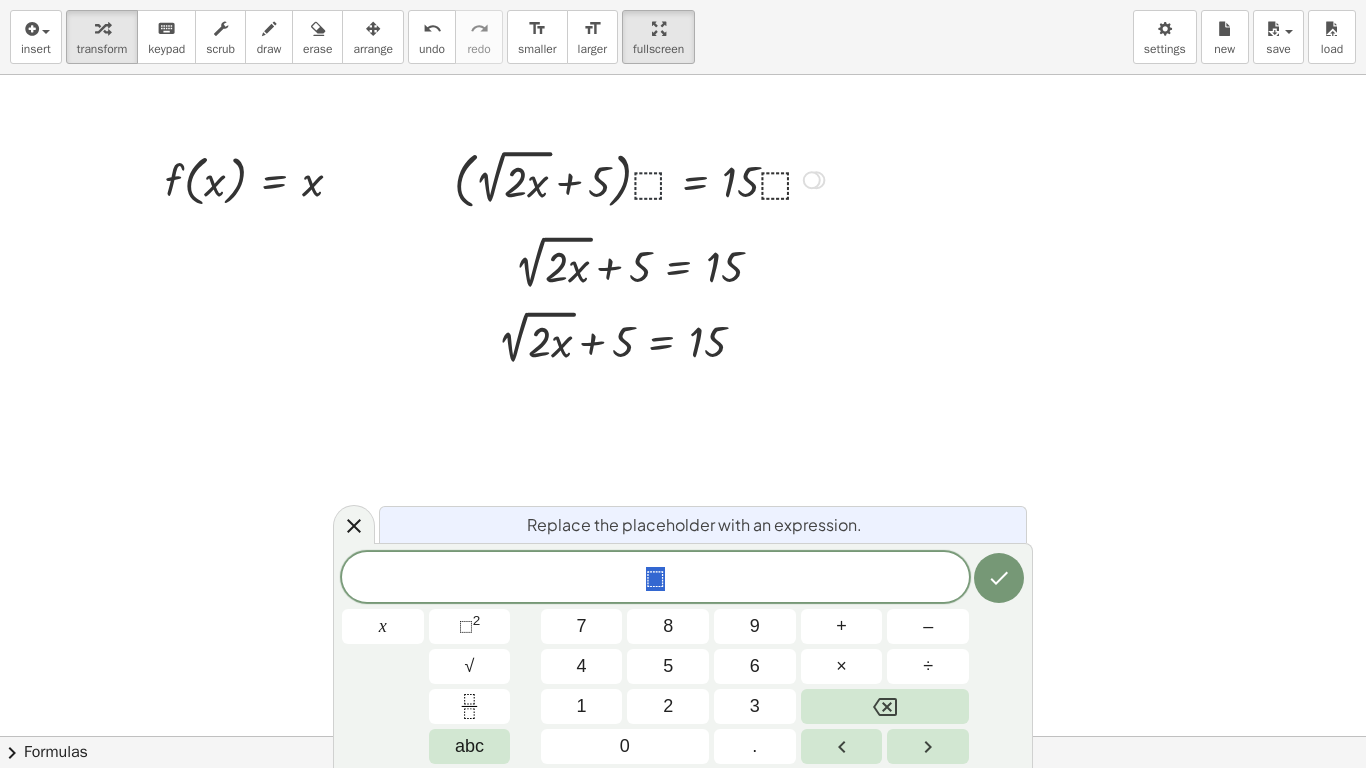 click at bounding box center [642, 178] 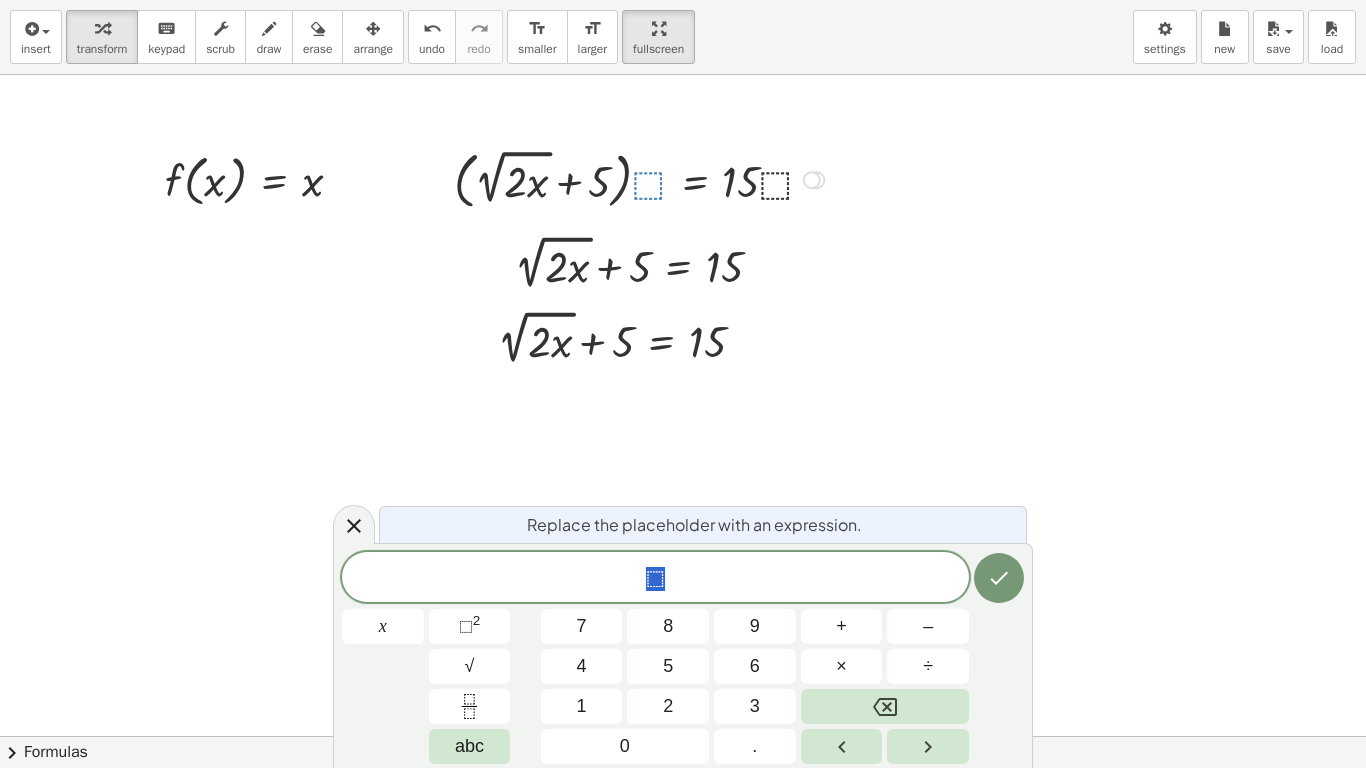 click at bounding box center [642, 178] 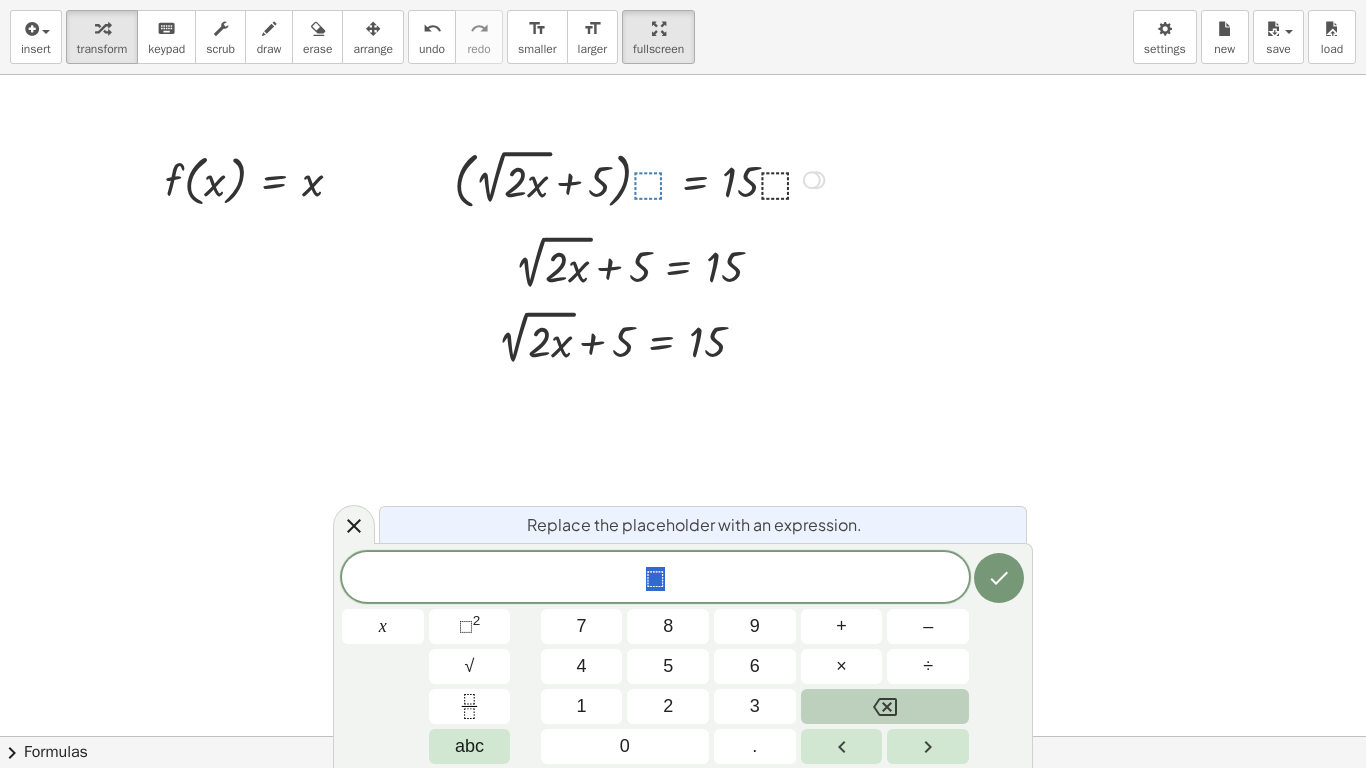 click at bounding box center (885, 706) 